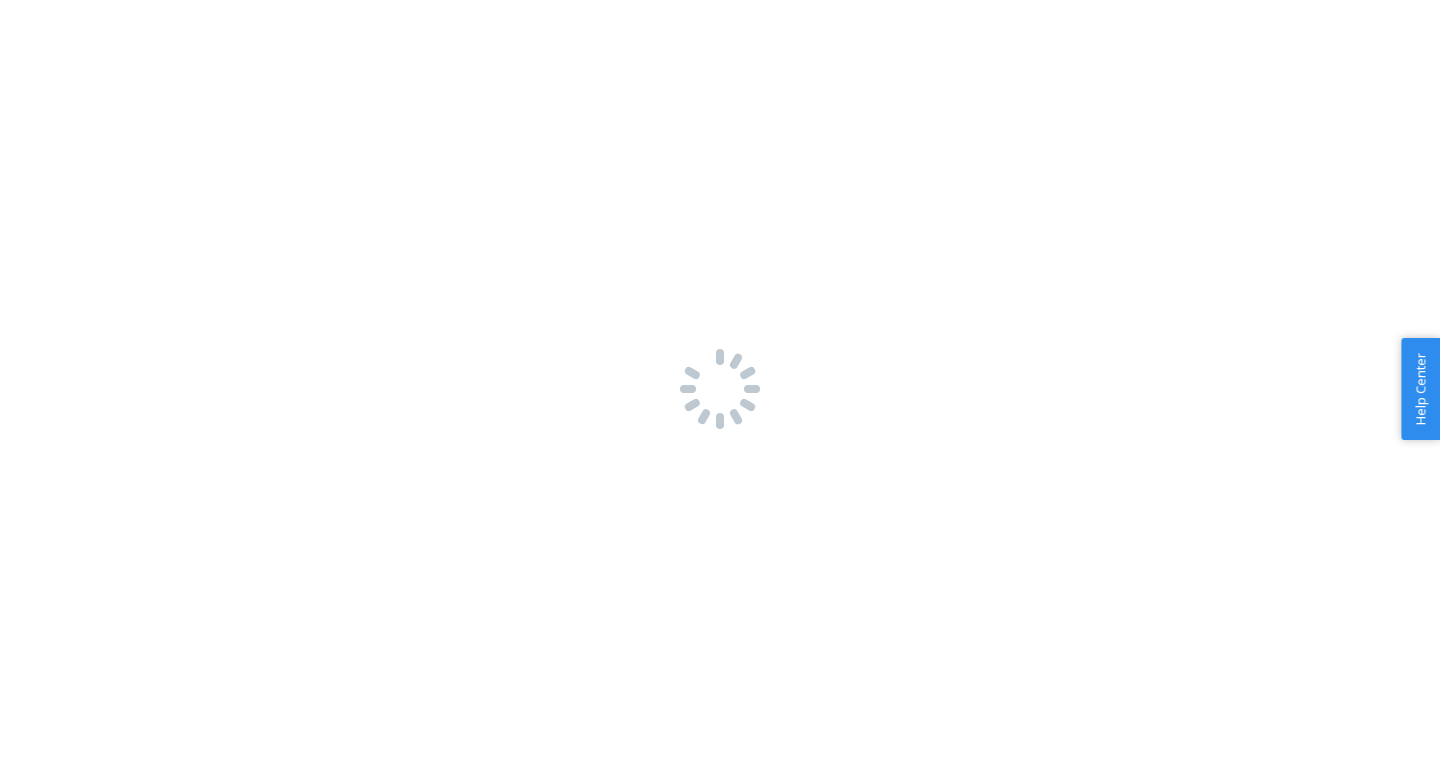 scroll, scrollTop: 0, scrollLeft: 0, axis: both 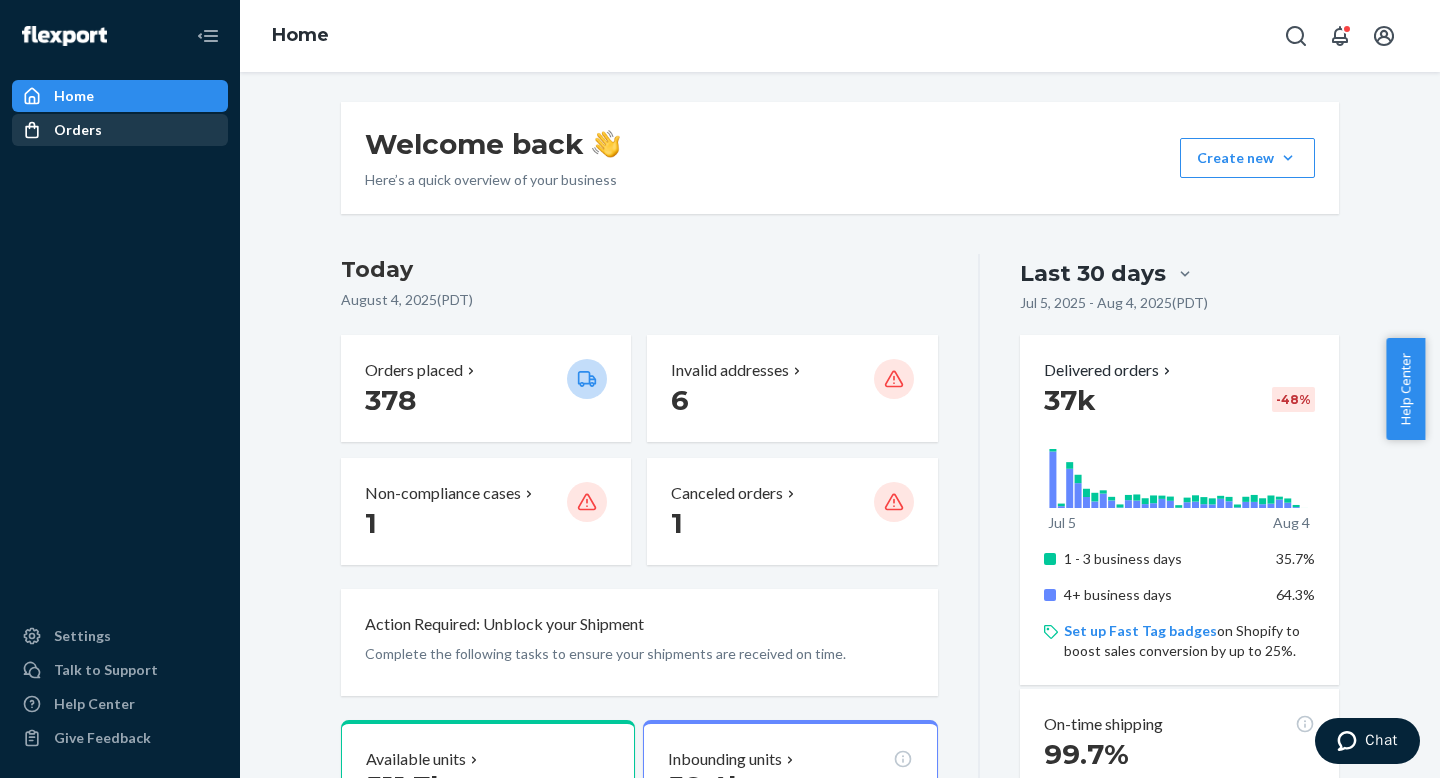 click on "Orders" at bounding box center (120, 130) 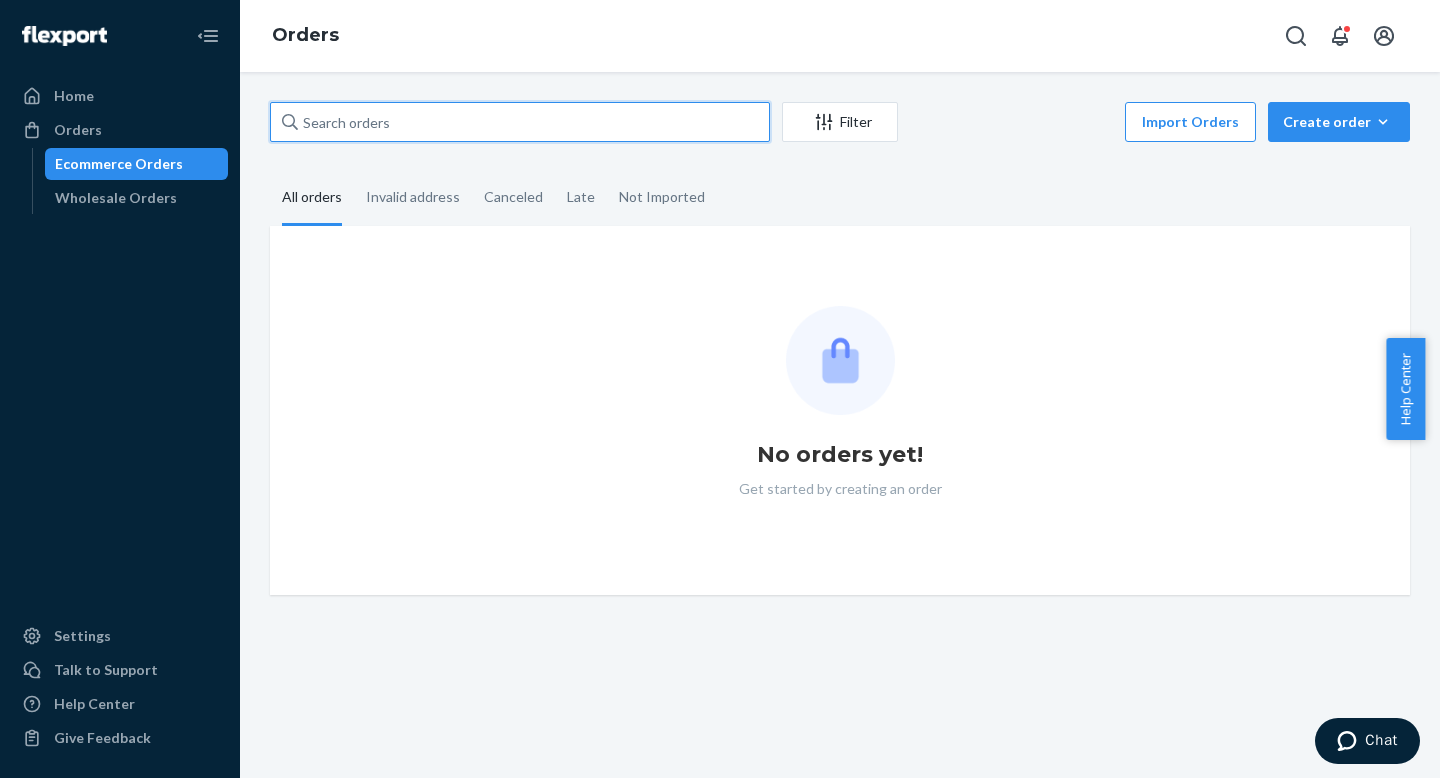click at bounding box center (520, 122) 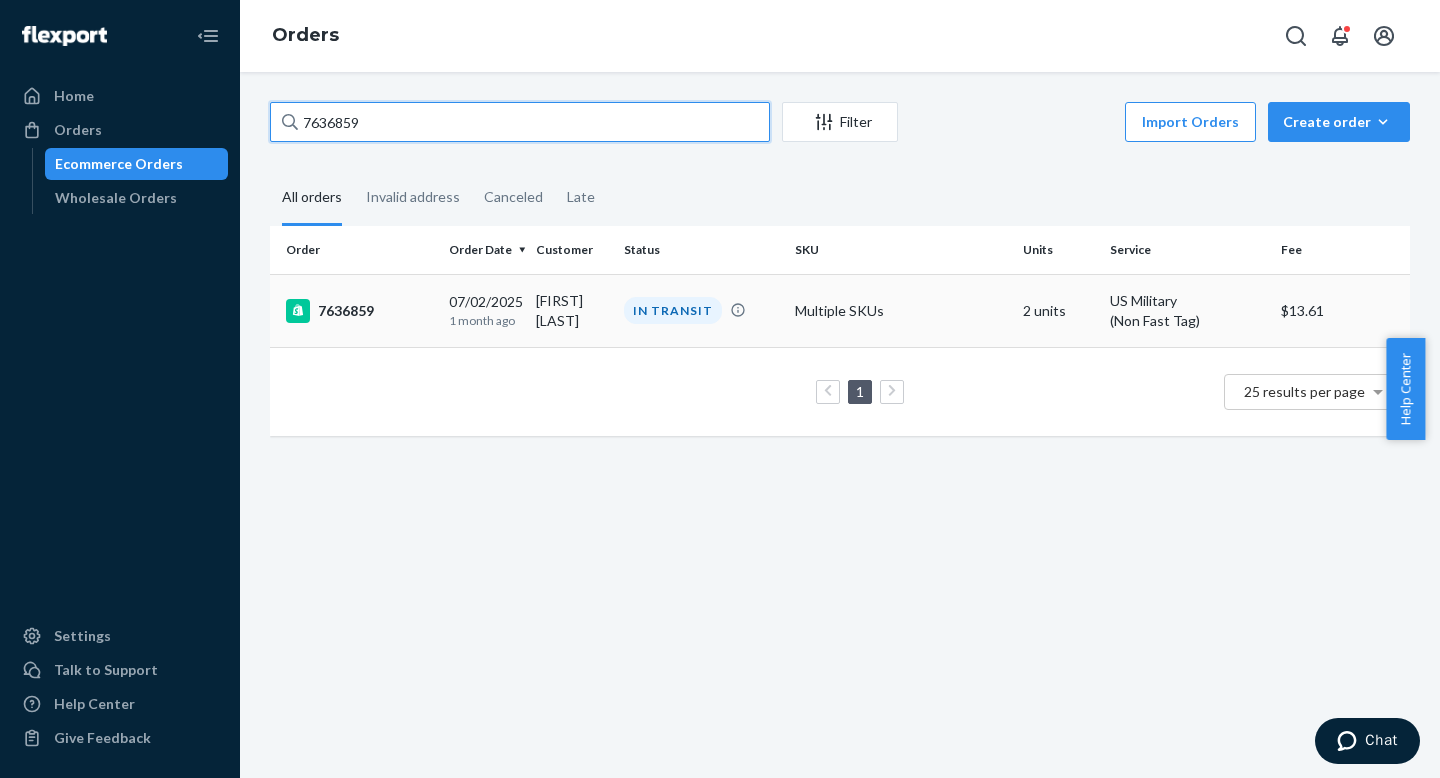 type on "7636859" 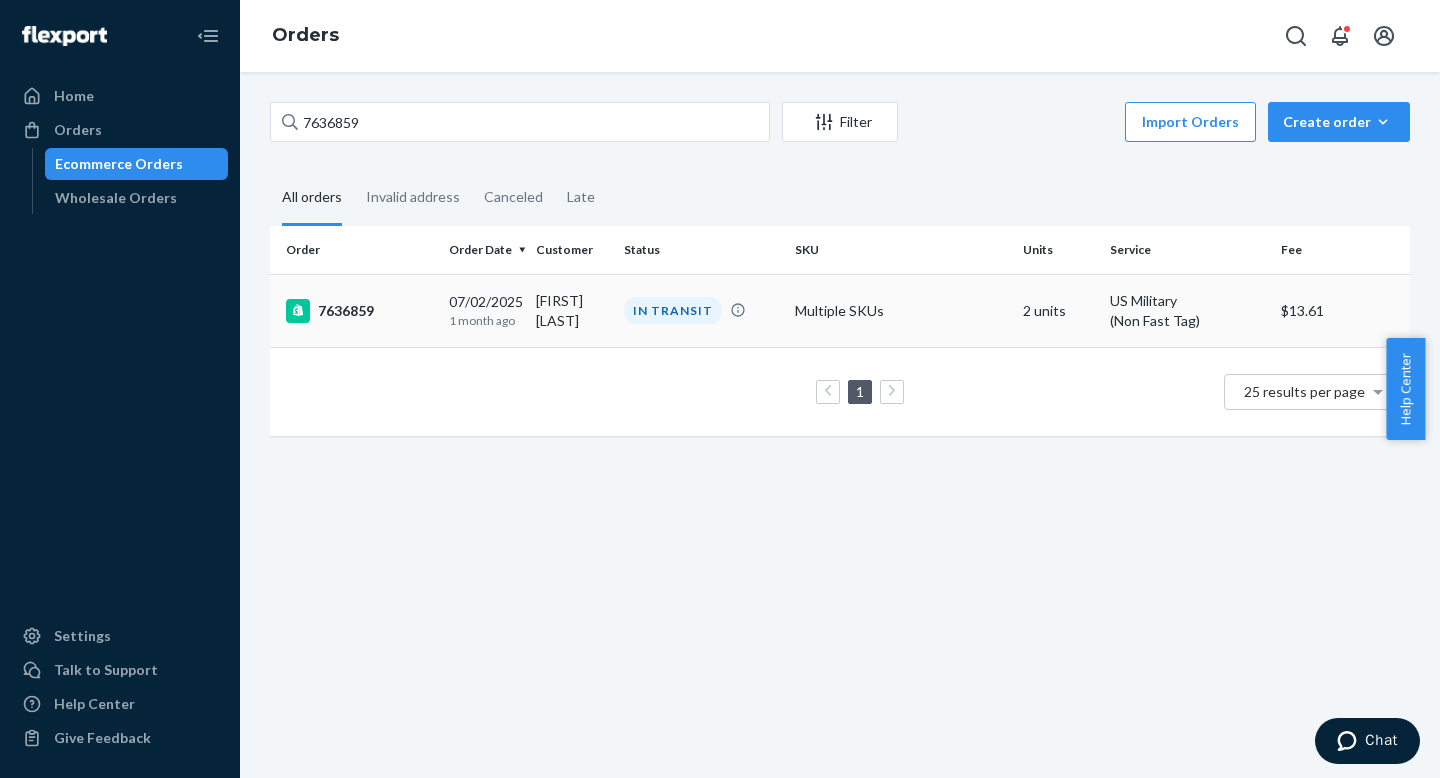 click on "07/02/2025 1 month ago" at bounding box center (484, 310) 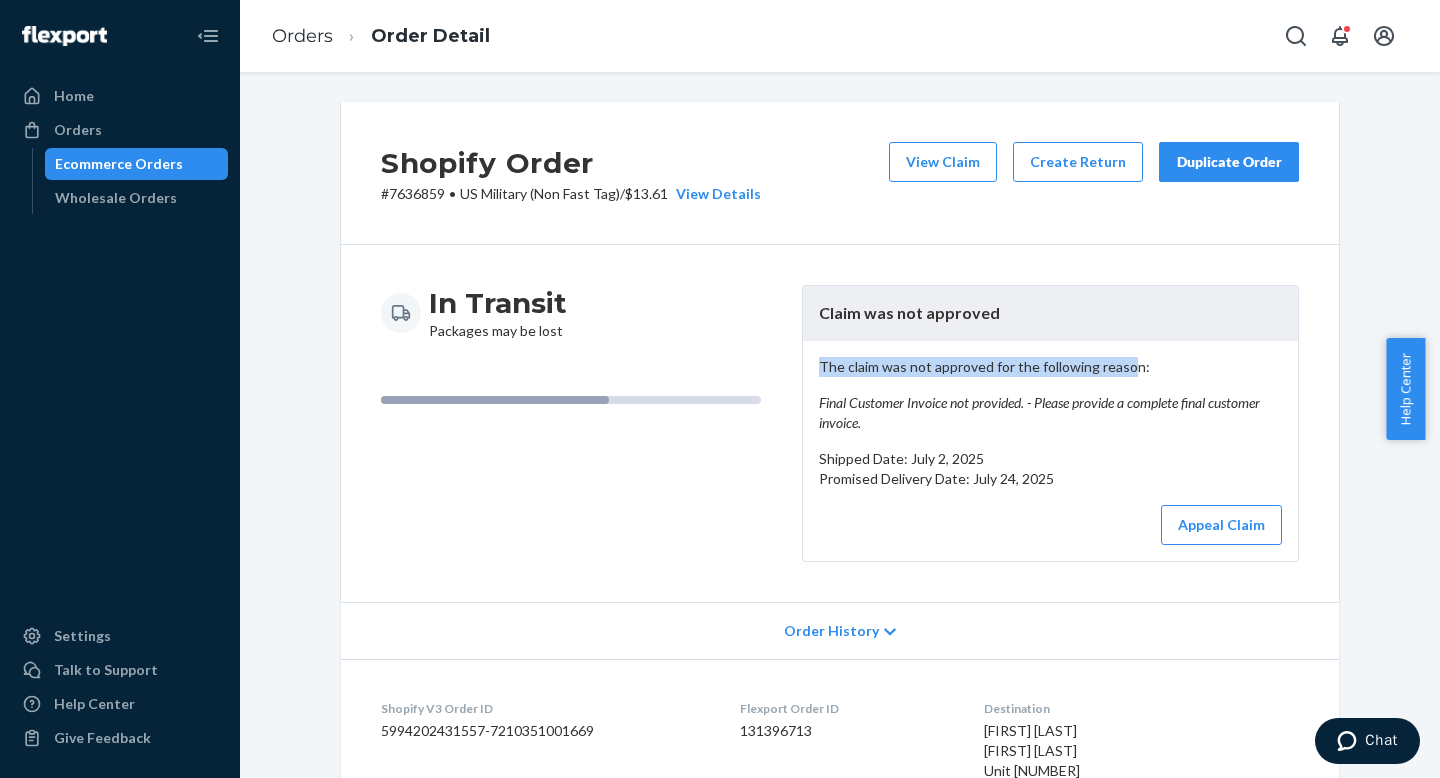 drag, startPoint x: 810, startPoint y: 347, endPoint x: 1122, endPoint y: 367, distance: 312.64038 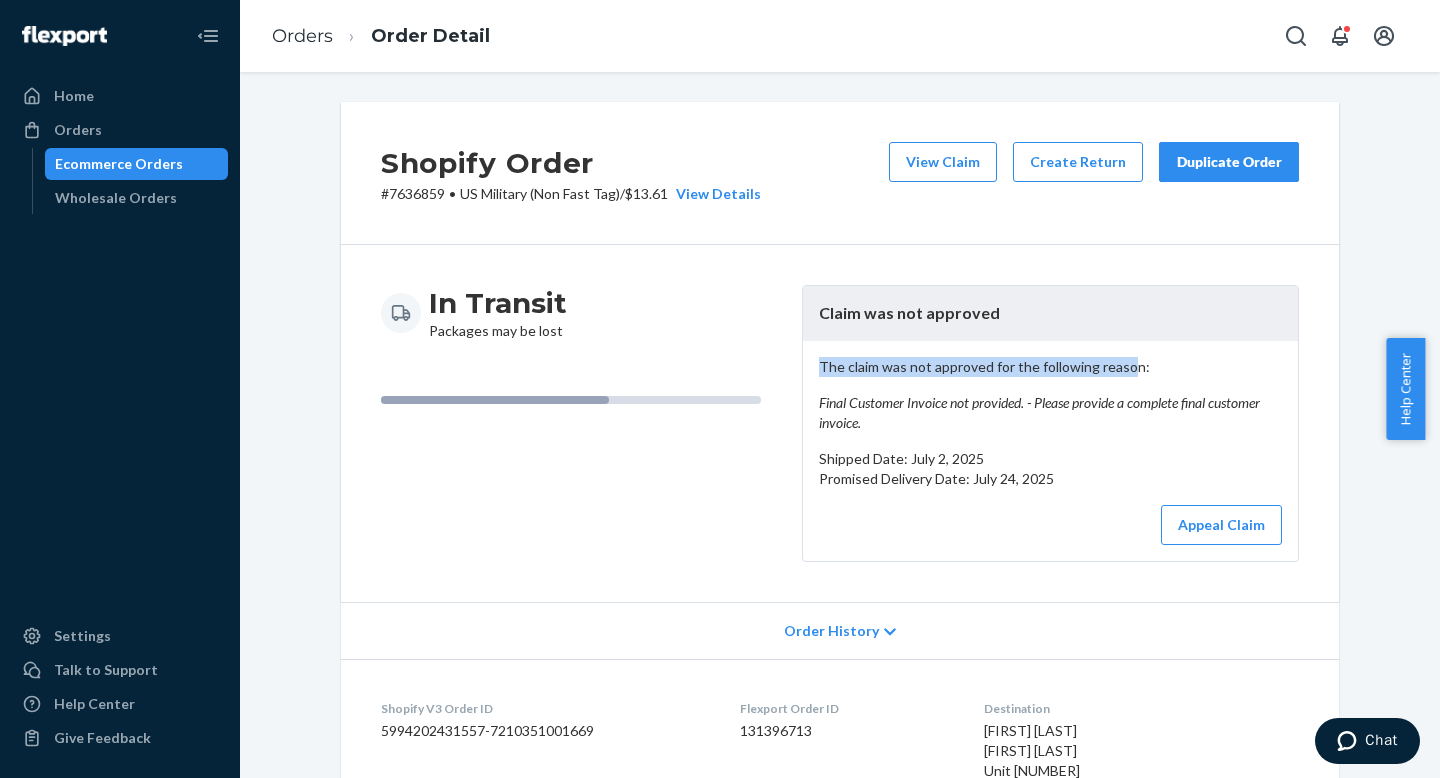 click on "The claim was not approved for the following reason: Final Customer Invoice not provided. - Please provide a complete final customer invoice. Shipped Date: July 2, 2025 Promised Delivery Date: July 24, 2025 Appeal Claim" at bounding box center [1050, 451] 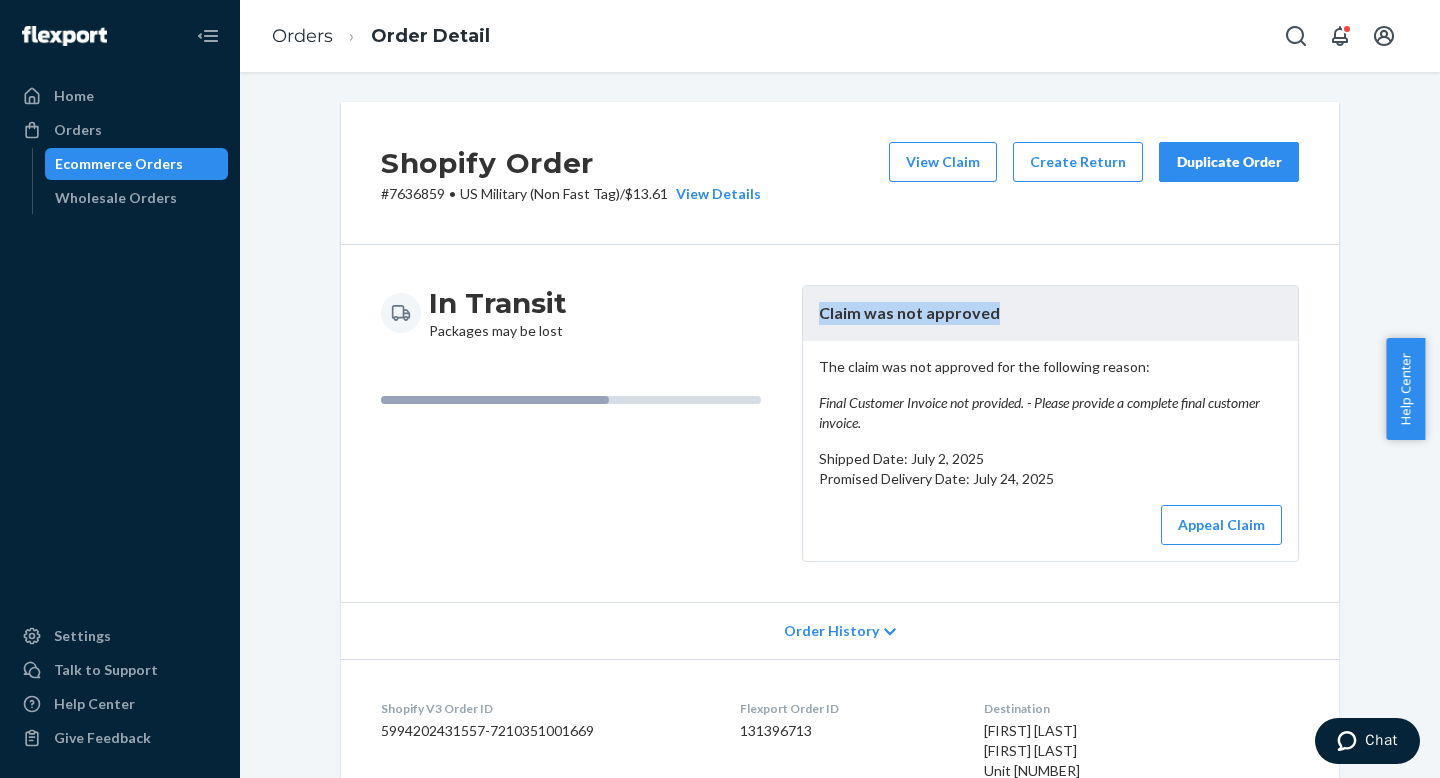 copy on "Claim was not approved" 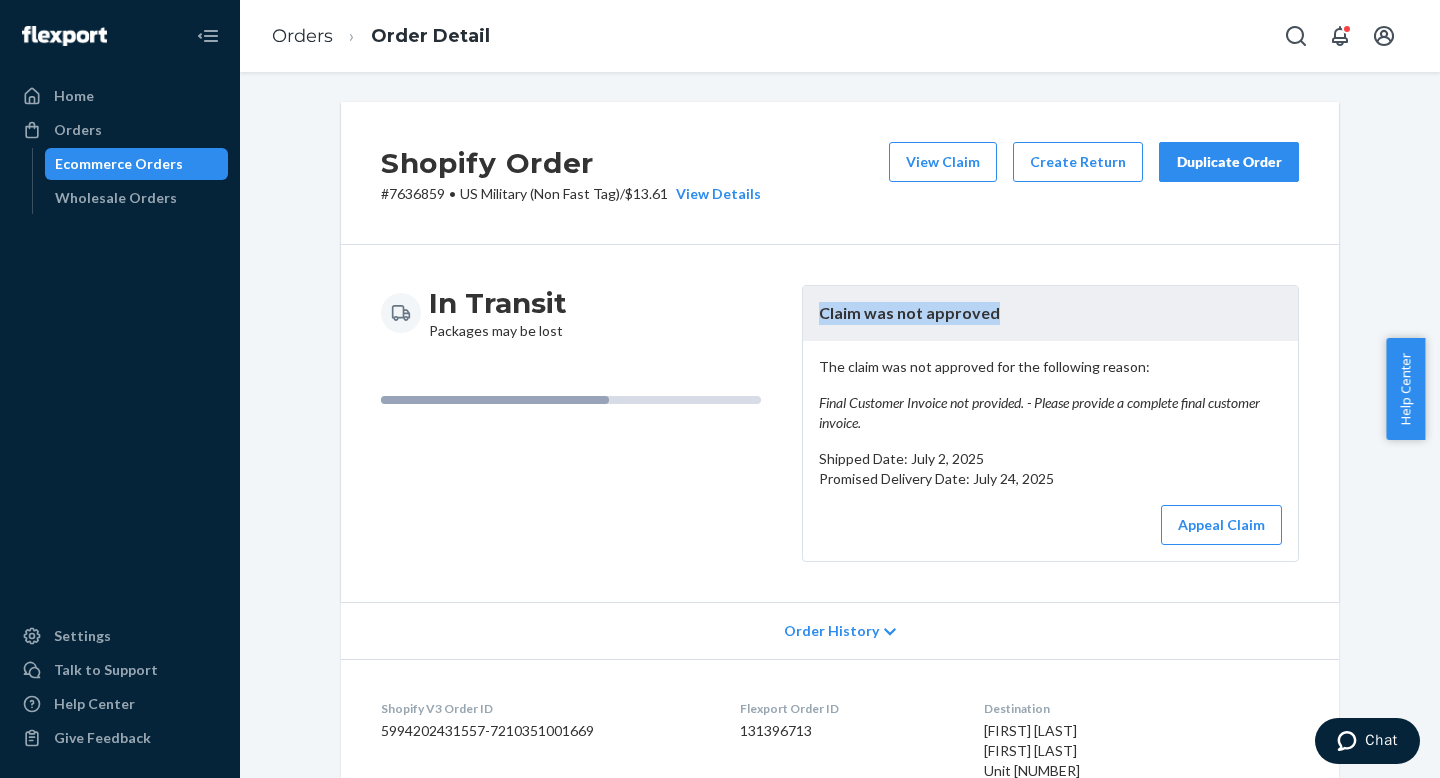 drag, startPoint x: 1037, startPoint y: 319, endPoint x: 844, endPoint y: 300, distance: 193.93298 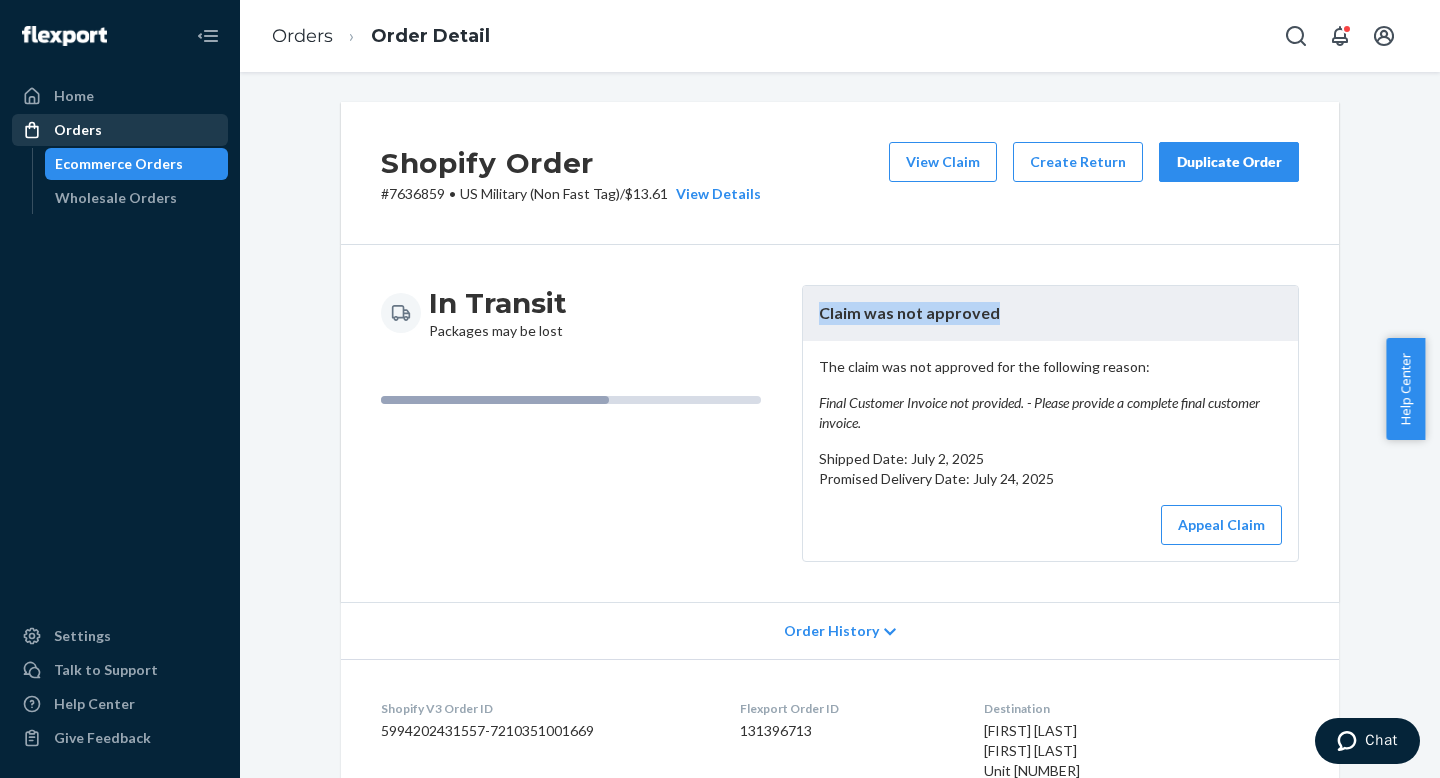 click on "Orders" at bounding box center [120, 130] 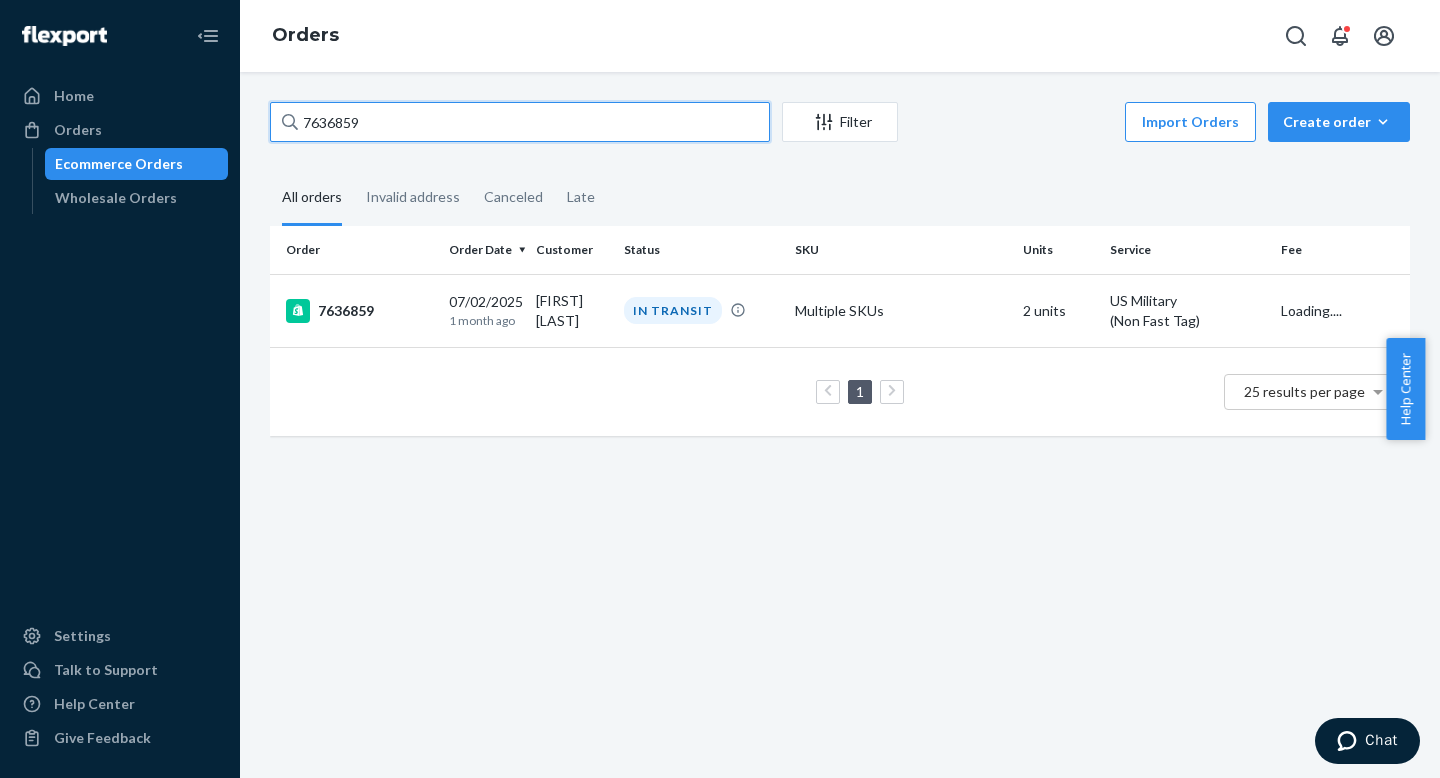 drag, startPoint x: 289, startPoint y: 115, endPoint x: 258, endPoint y: 110, distance: 31.400637 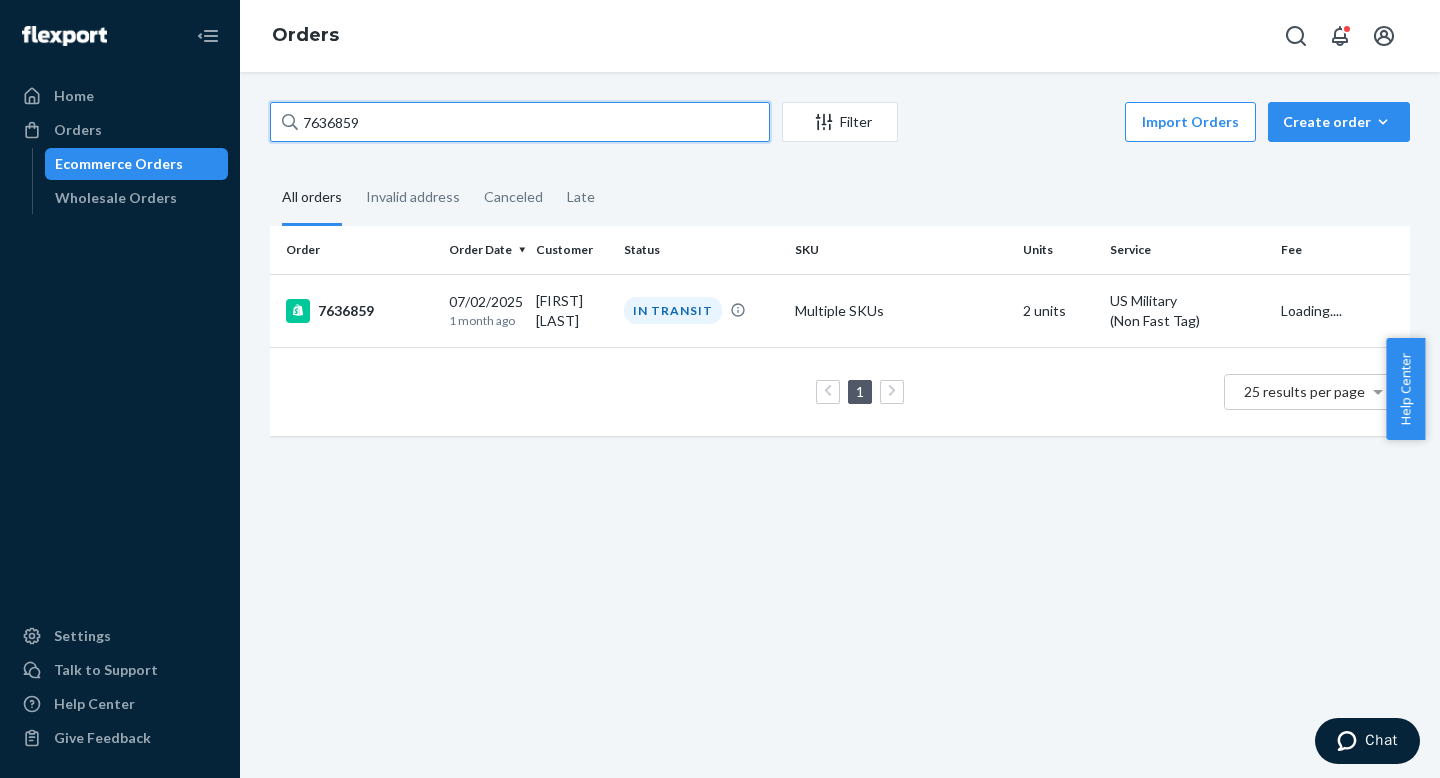 click on "Filter Import Orders Create order Ecommerce order Removal order All orders Invalid address Canceled Late Order Order Date Customer Status SKU Units Service Fee 7636859 07/02/2025 1 month ago [FIRST] [LAST] IN TRANSIT Multiple SKUs 2 units US Military (Non Fast Tag) Loading.... 1 25 results per page" at bounding box center (840, 279) 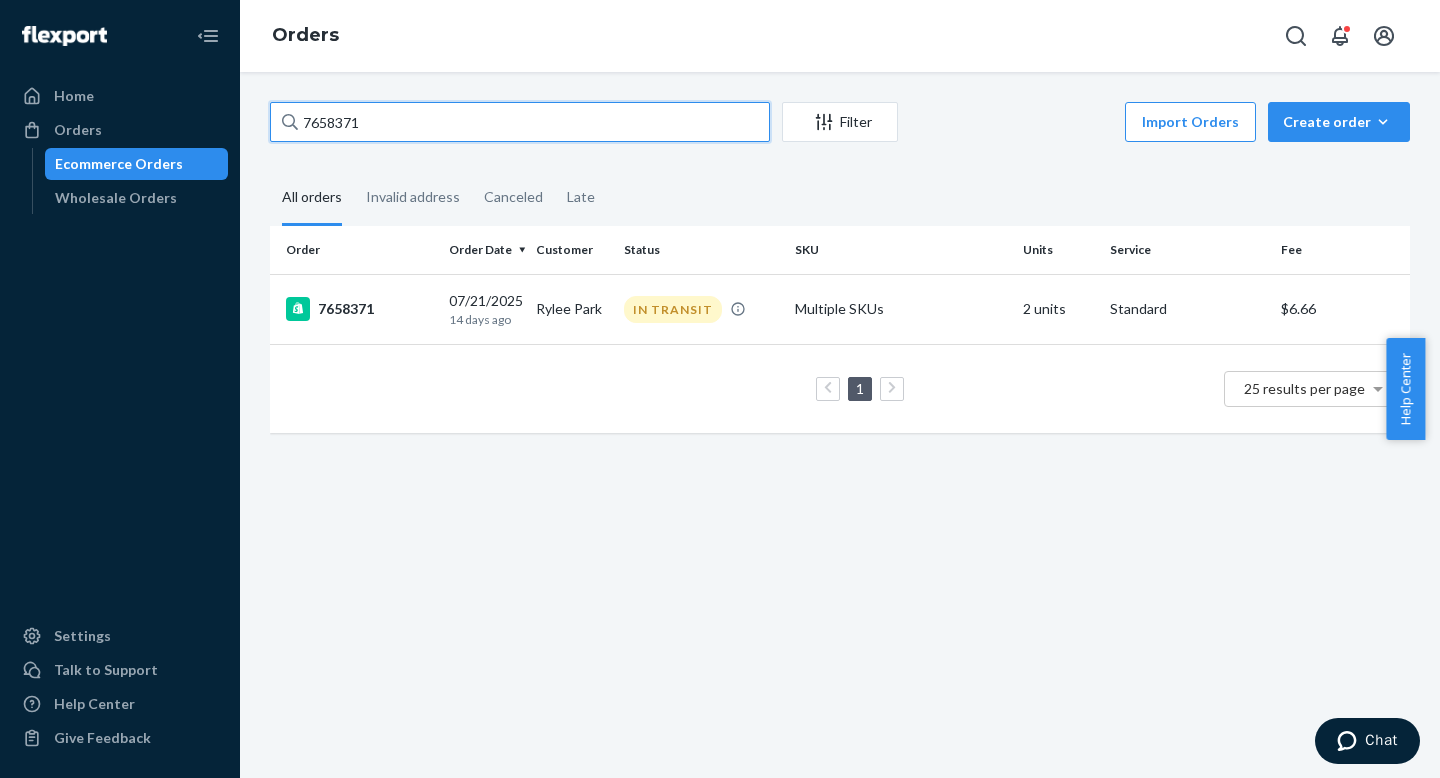 type on "7658371" 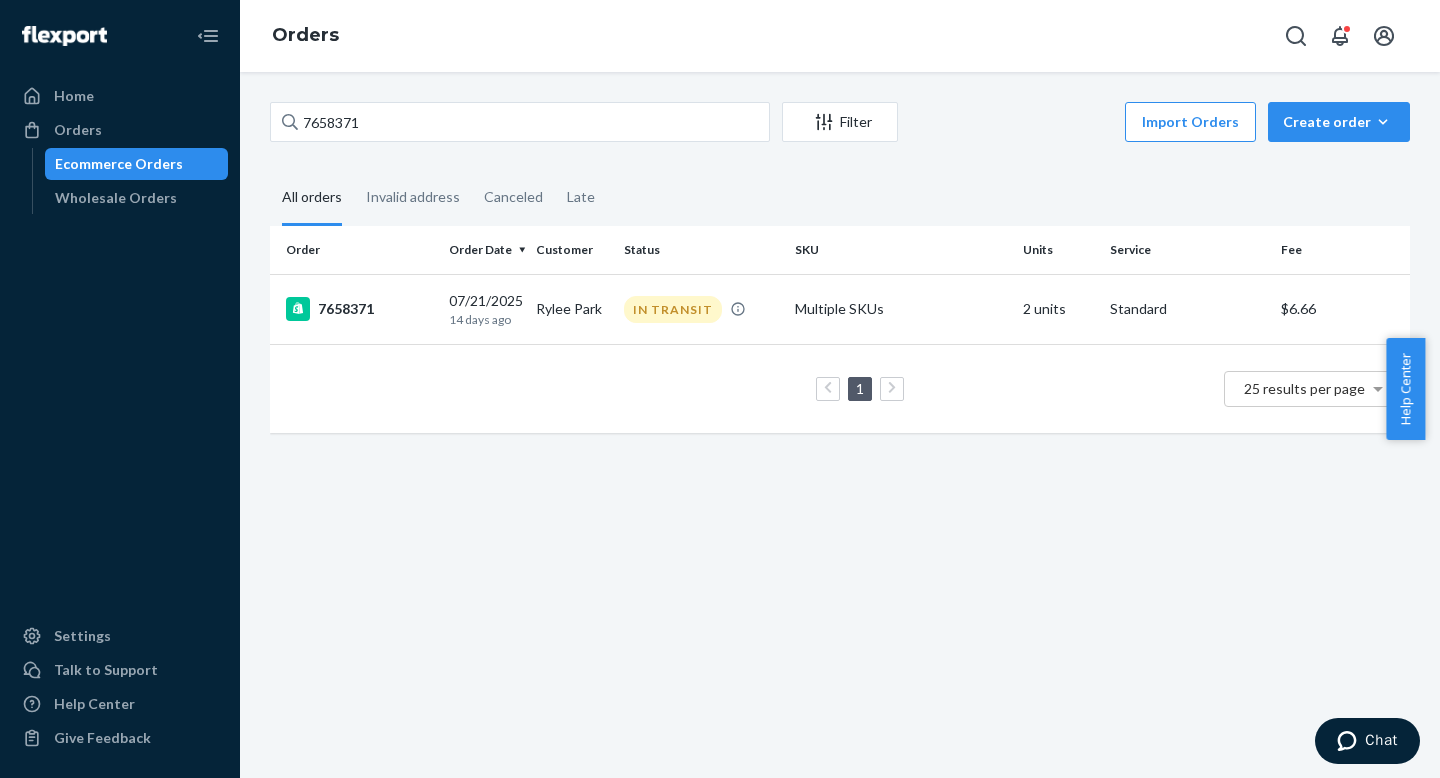 click on "7658371" at bounding box center [359, 309] 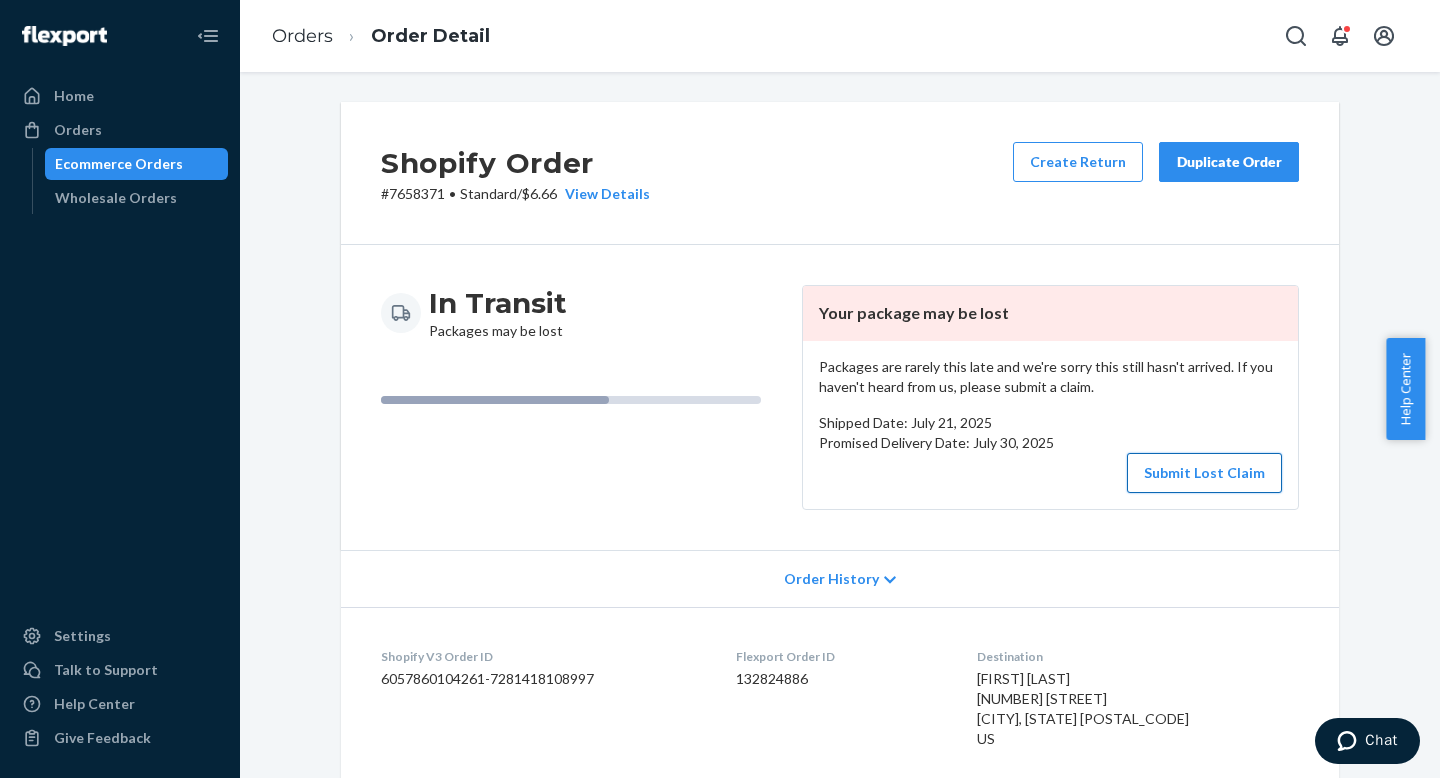 click on "Submit Lost Claim" at bounding box center [1204, 473] 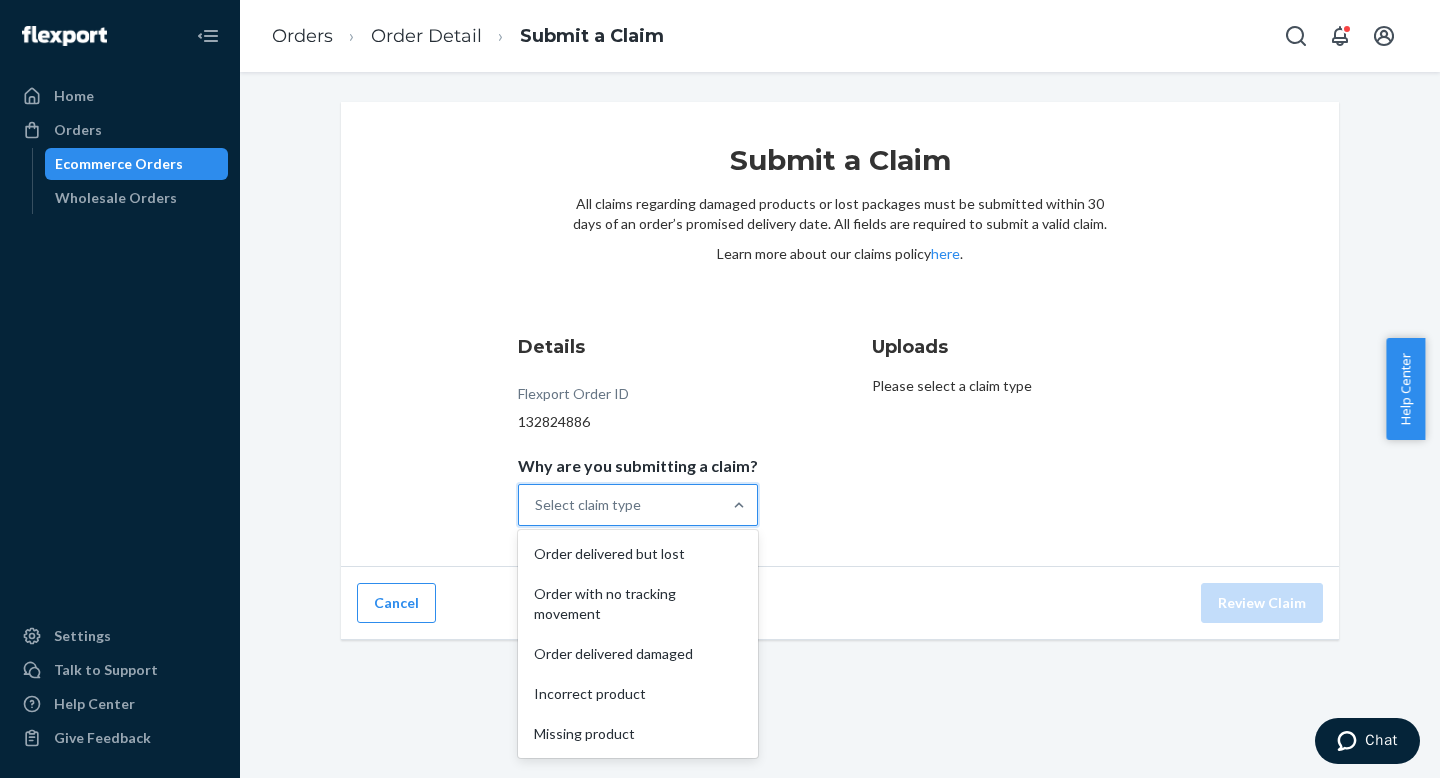 click on "Select claim type" at bounding box center (620, 505) 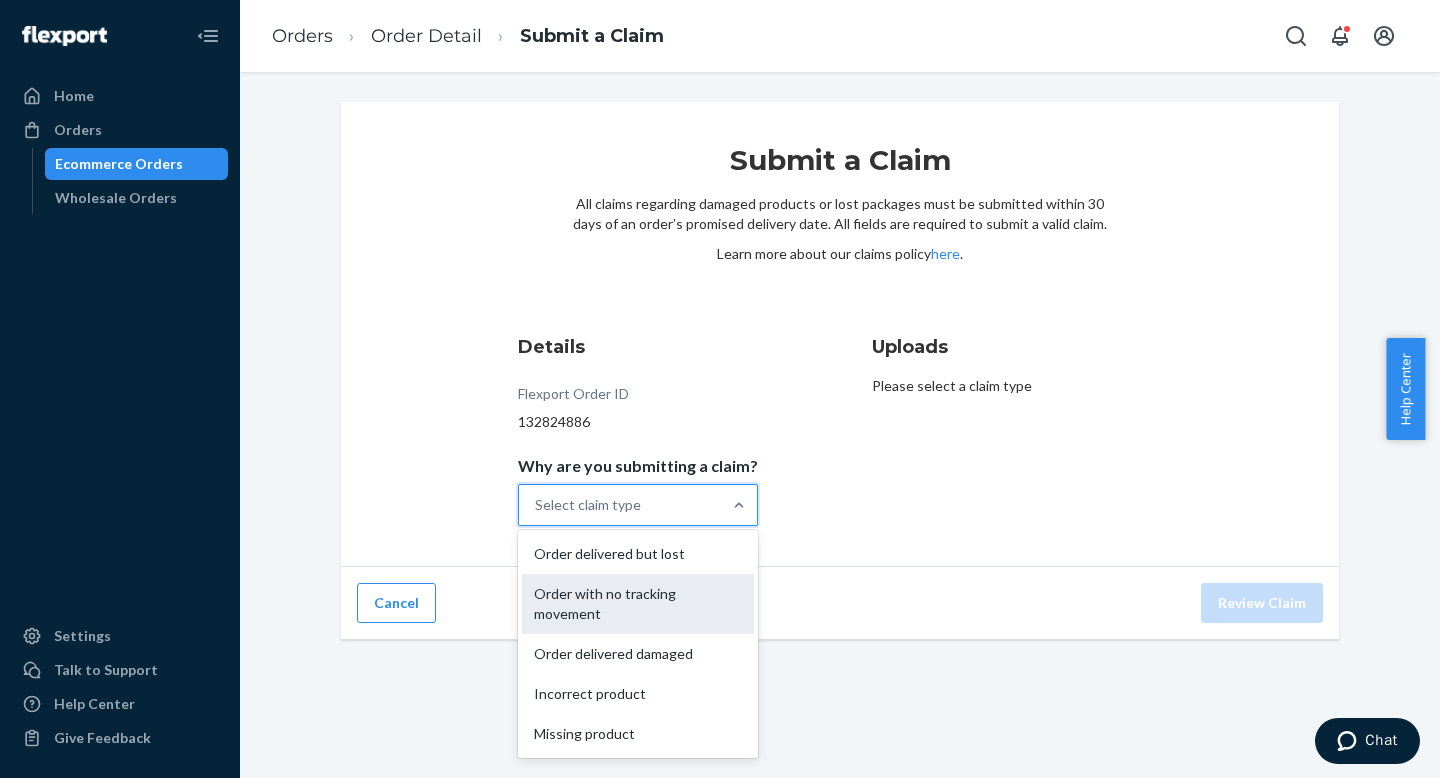 click on "Order with no tracking movement" at bounding box center [638, 604] 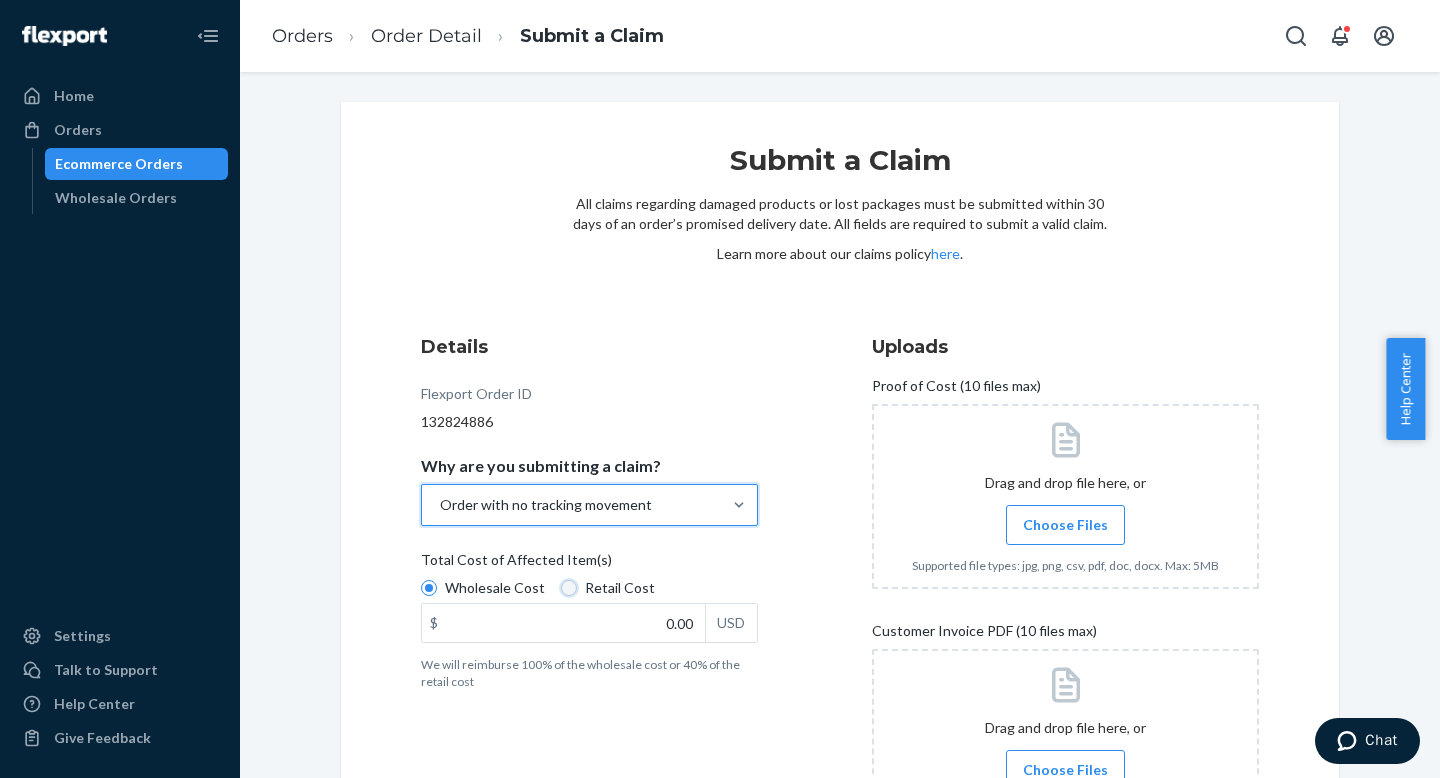 click on "Retail Cost" at bounding box center (569, 588) 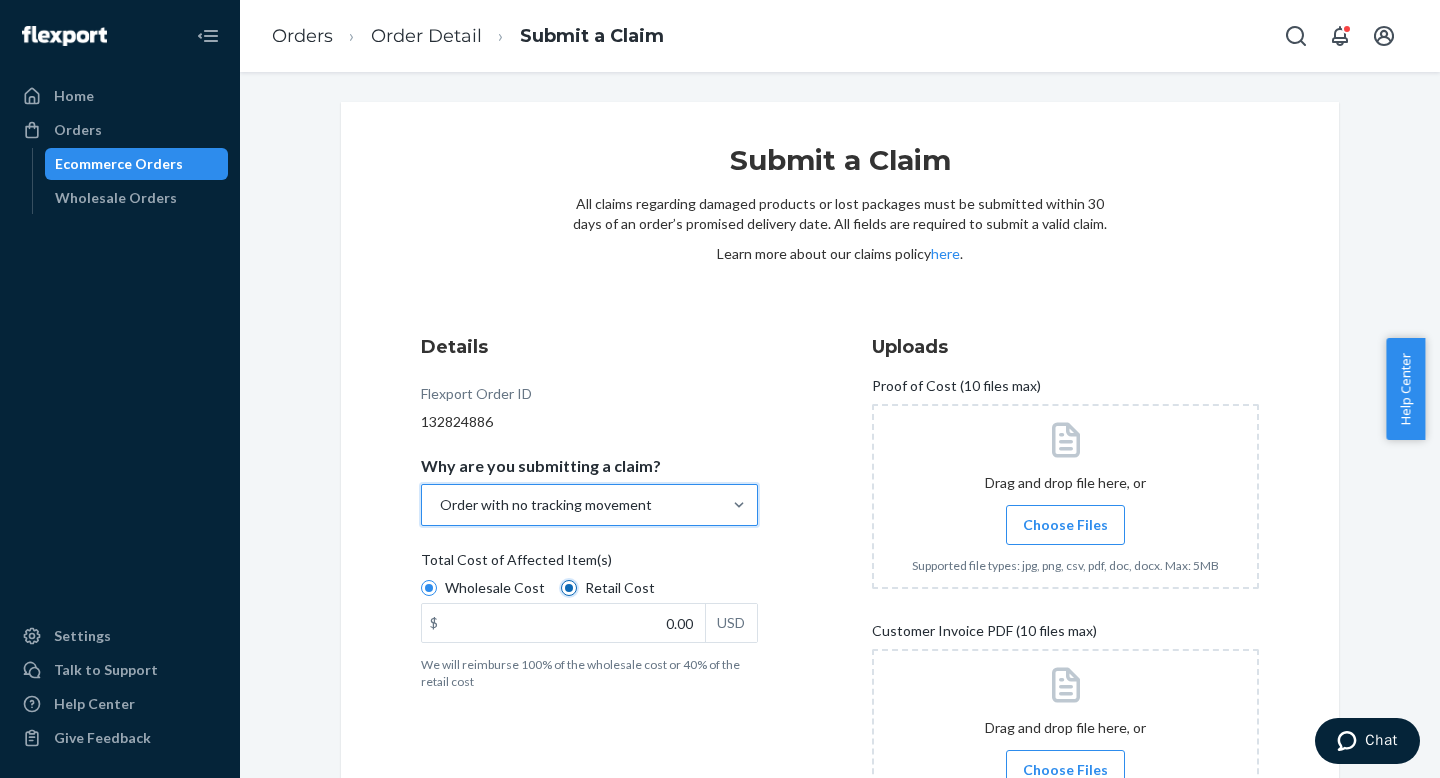 radio on "true" 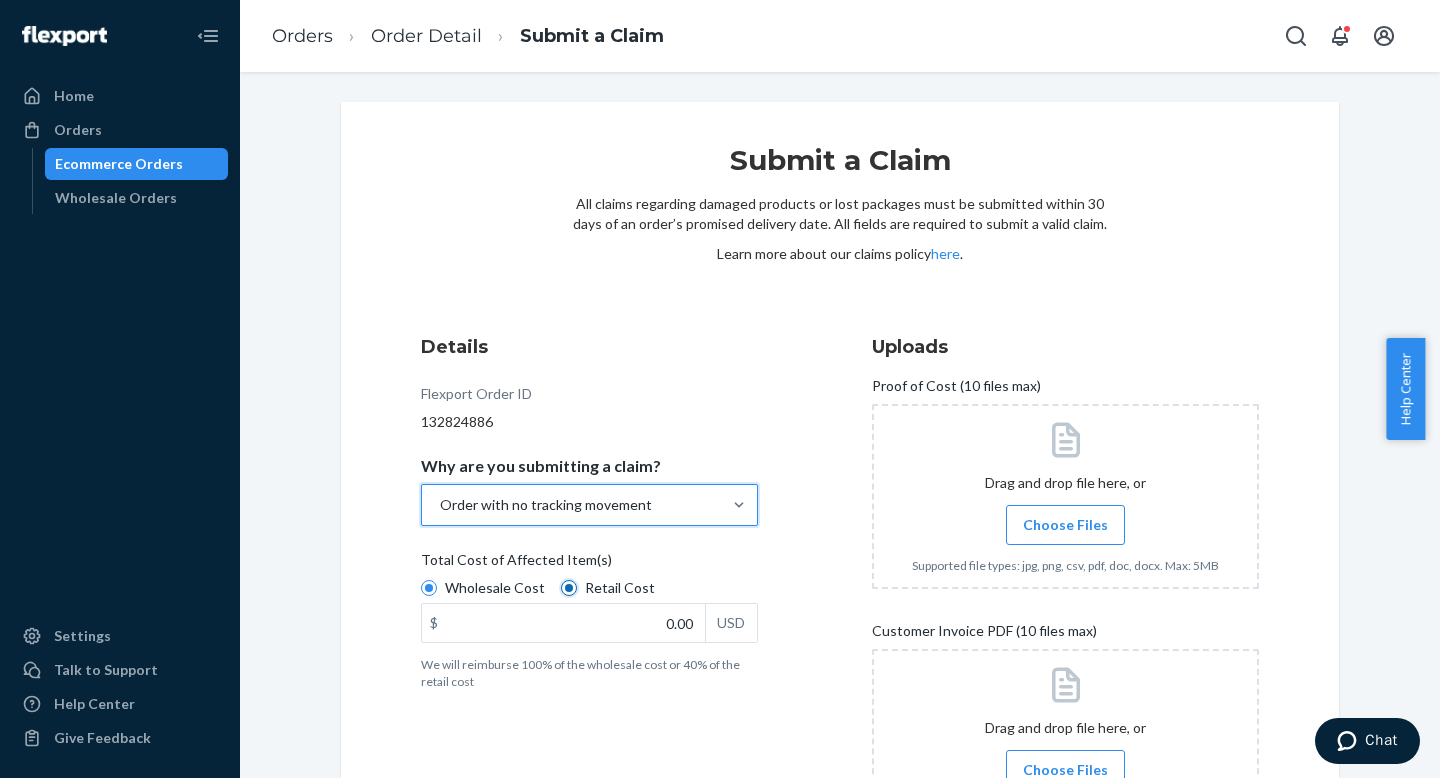 radio on "false" 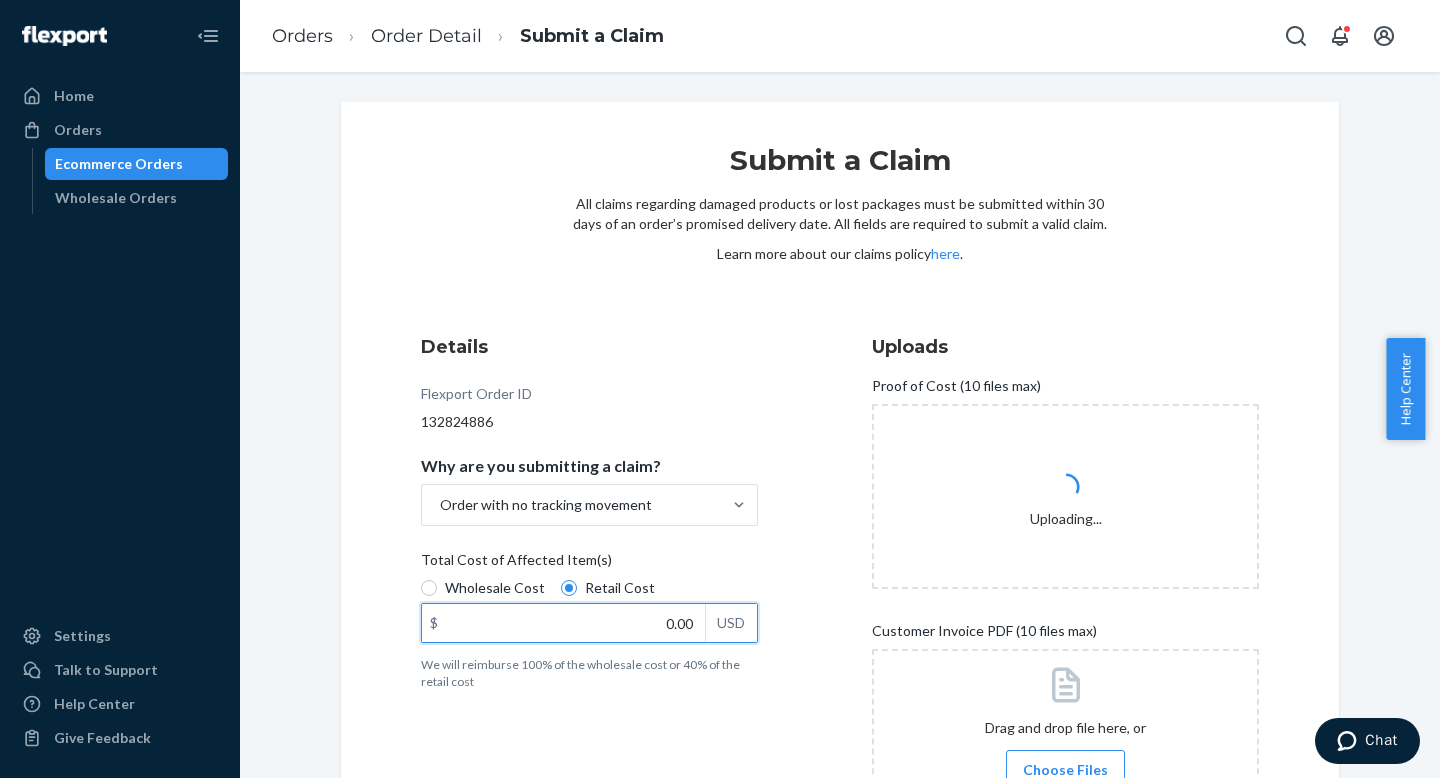 drag, startPoint x: 662, startPoint y: 626, endPoint x: 699, endPoint y: 627, distance: 37.01351 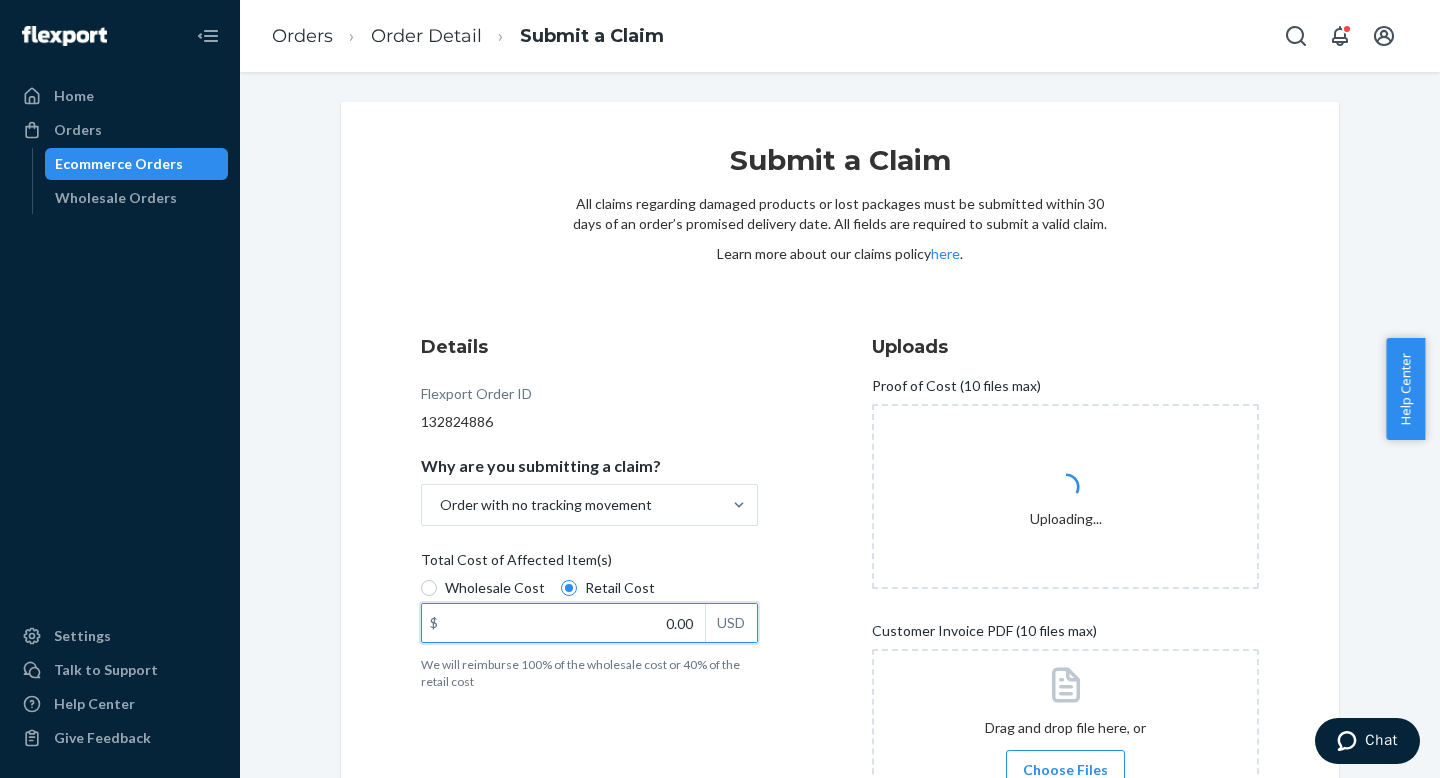 click on "$ 0.00 USD" at bounding box center (589, 623) 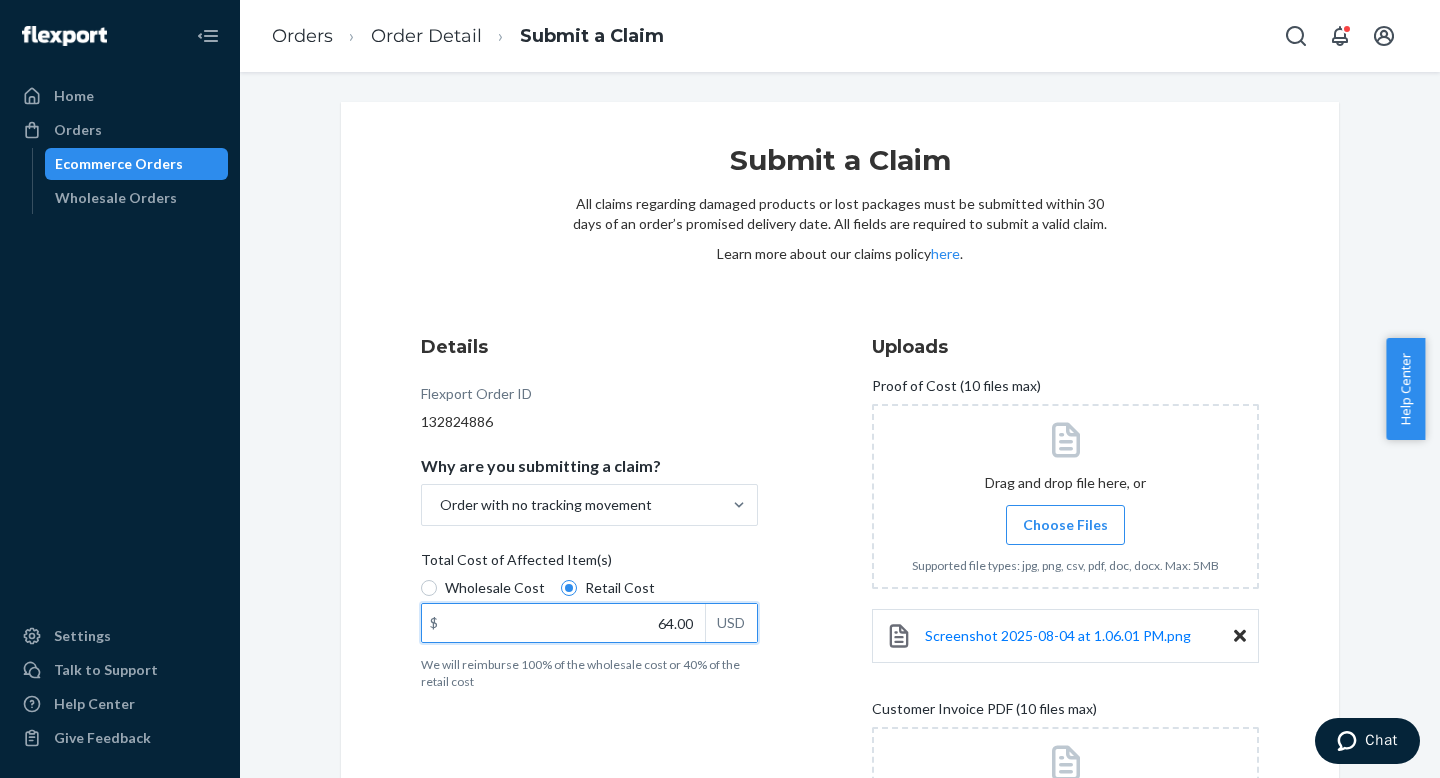 type on "64.00" 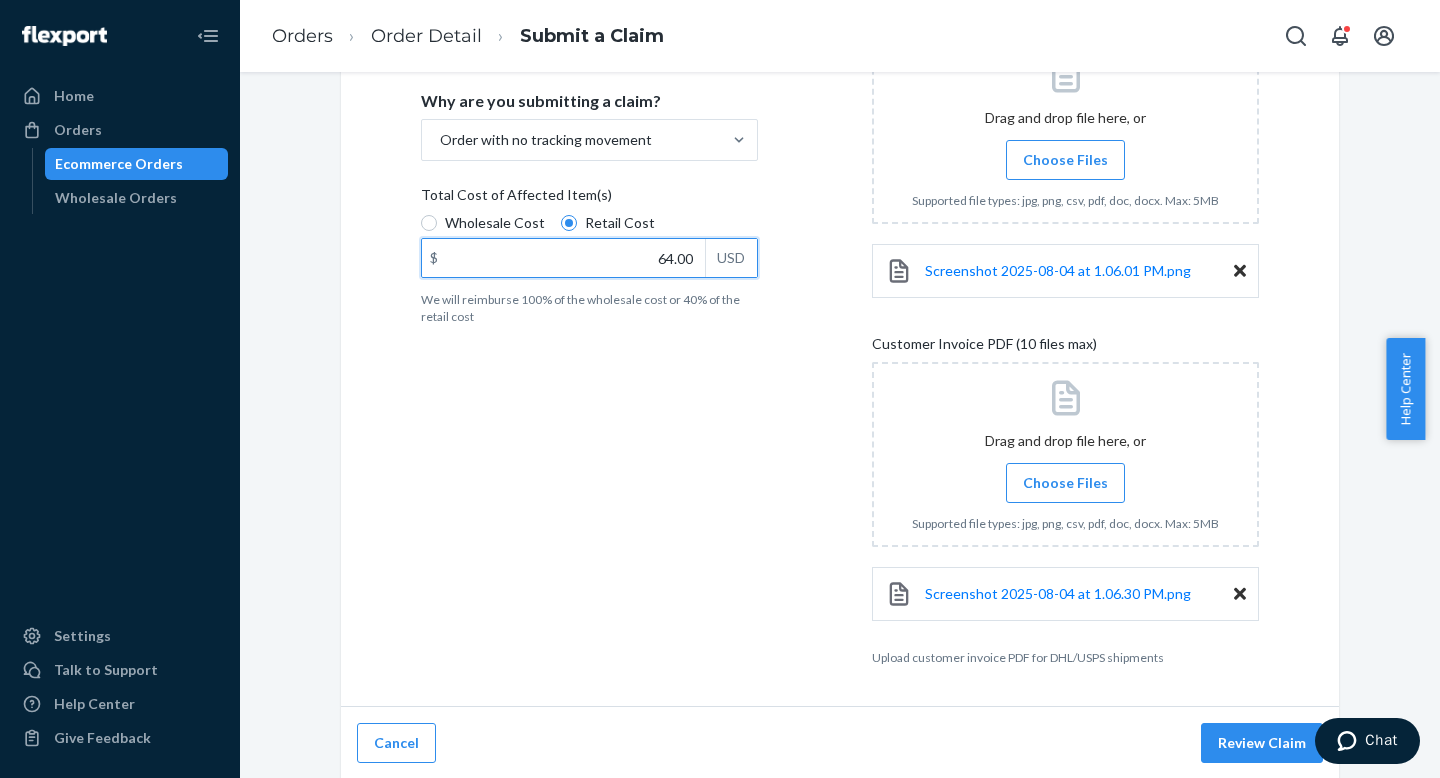scroll, scrollTop: 367, scrollLeft: 0, axis: vertical 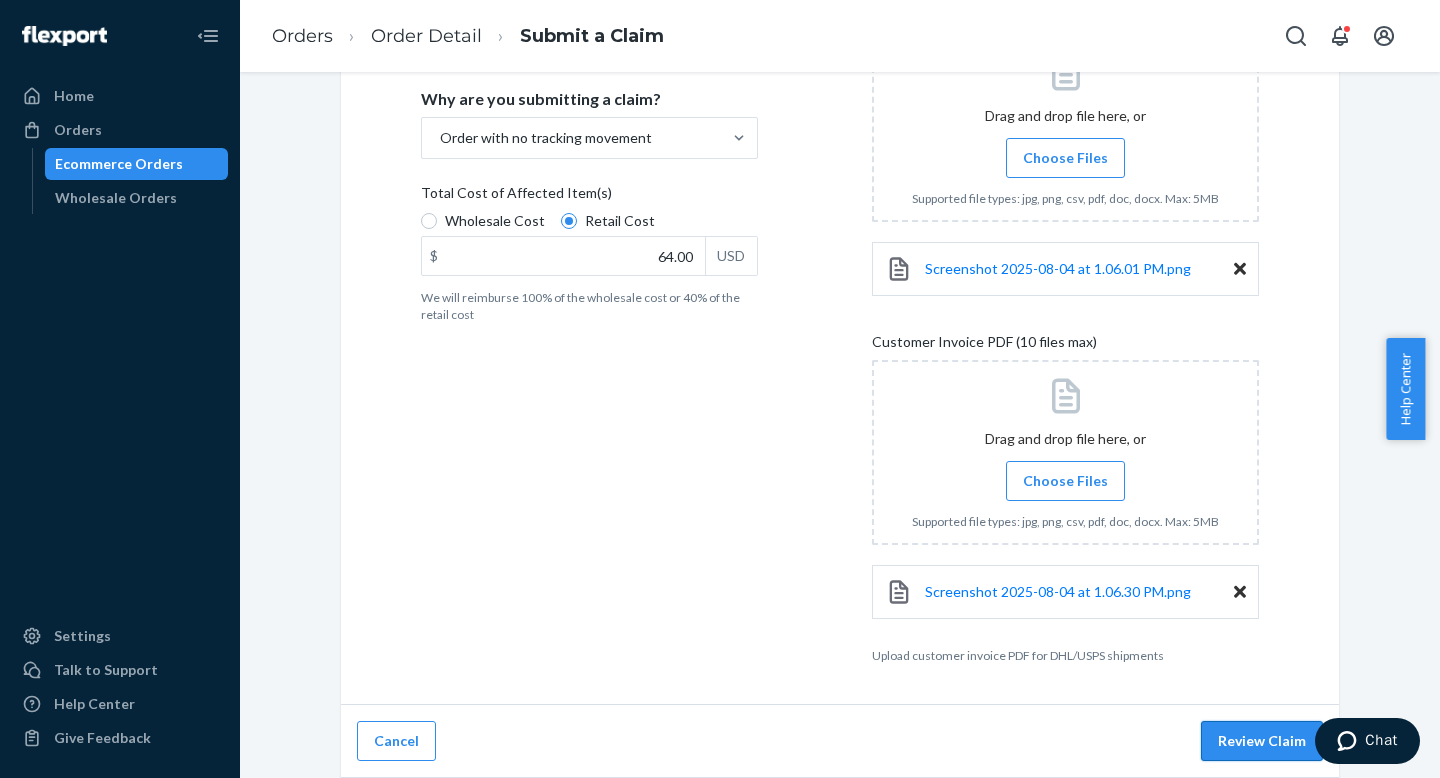 click on "Review Claim" at bounding box center [1262, 741] 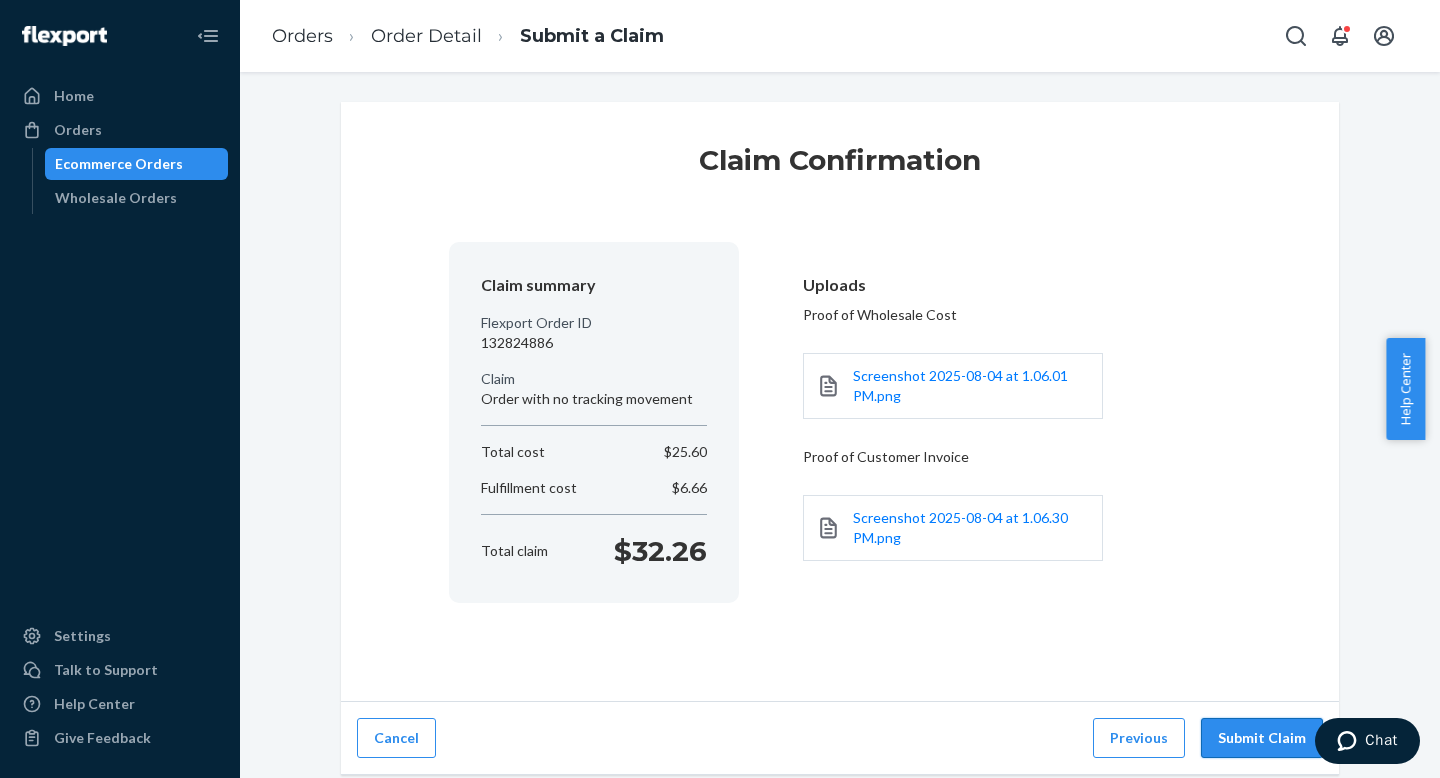 scroll, scrollTop: 0, scrollLeft: 0, axis: both 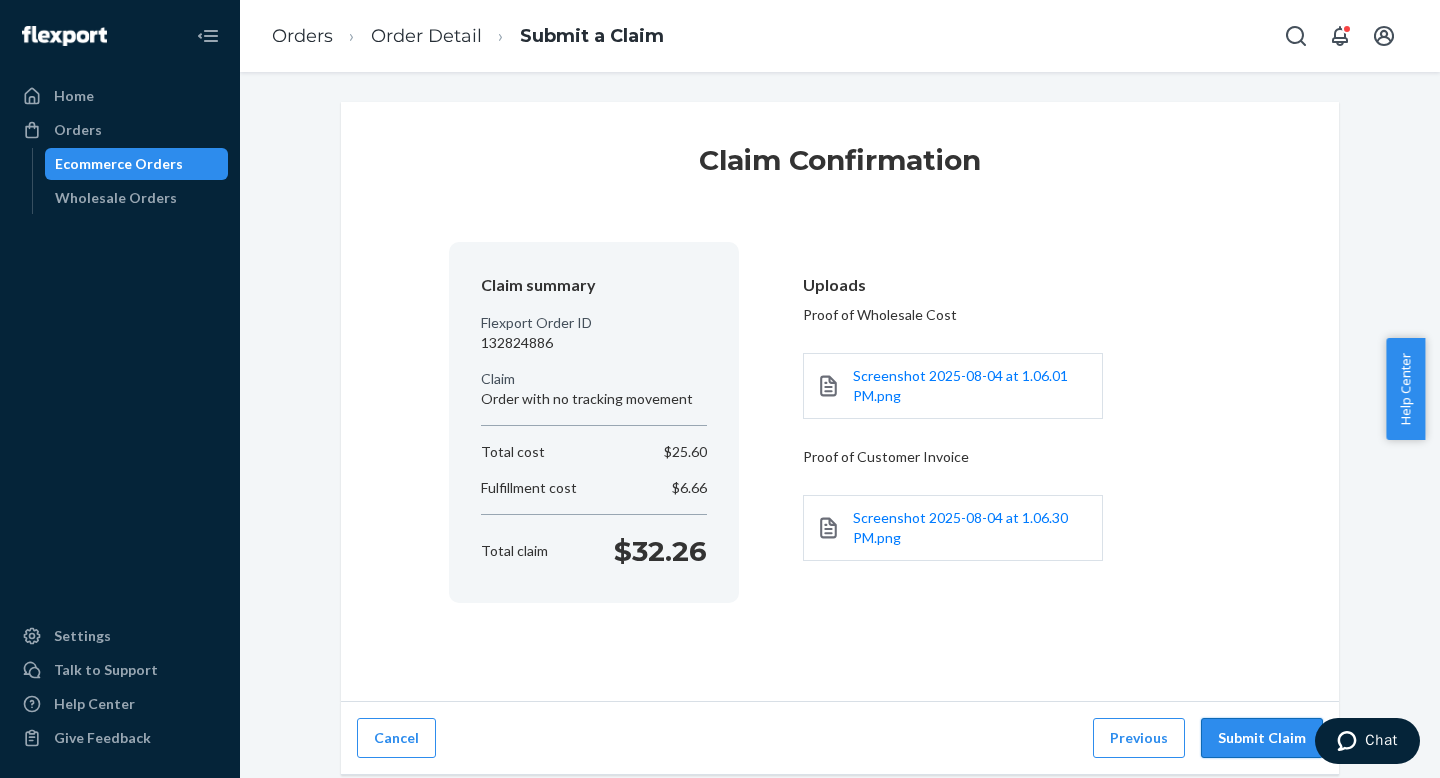 click on "Submit Claim" at bounding box center (1262, 738) 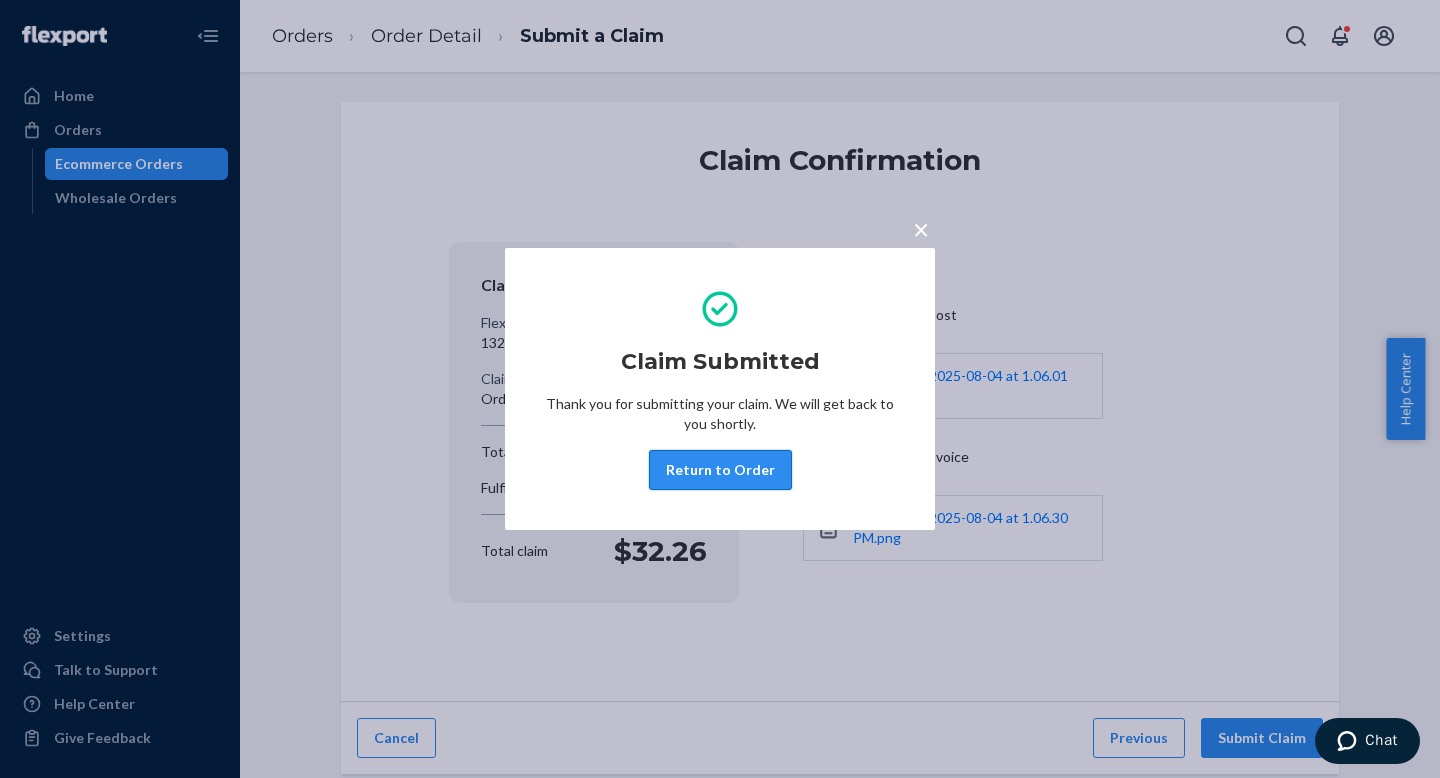 click on "Return to Order" at bounding box center (720, 470) 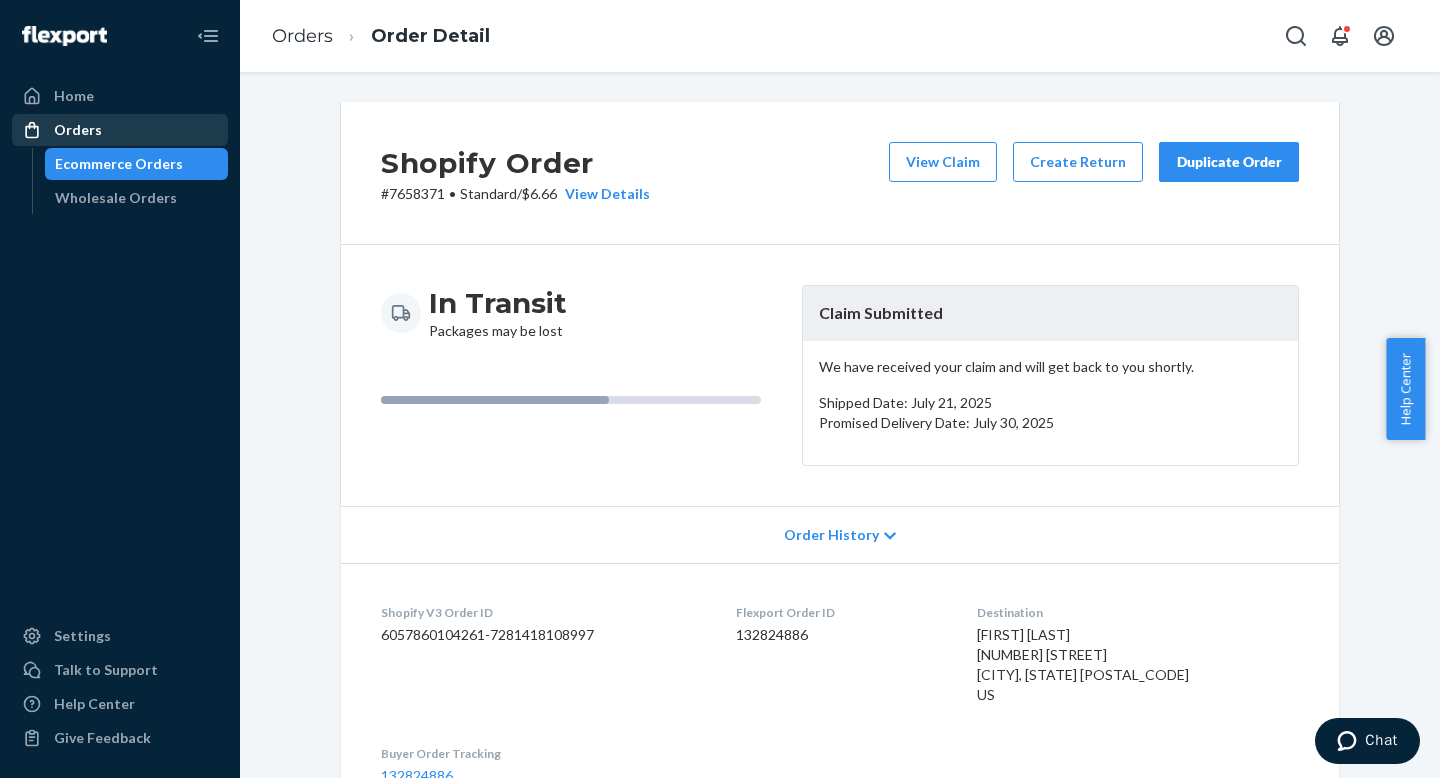 click on "Orders" at bounding box center [120, 130] 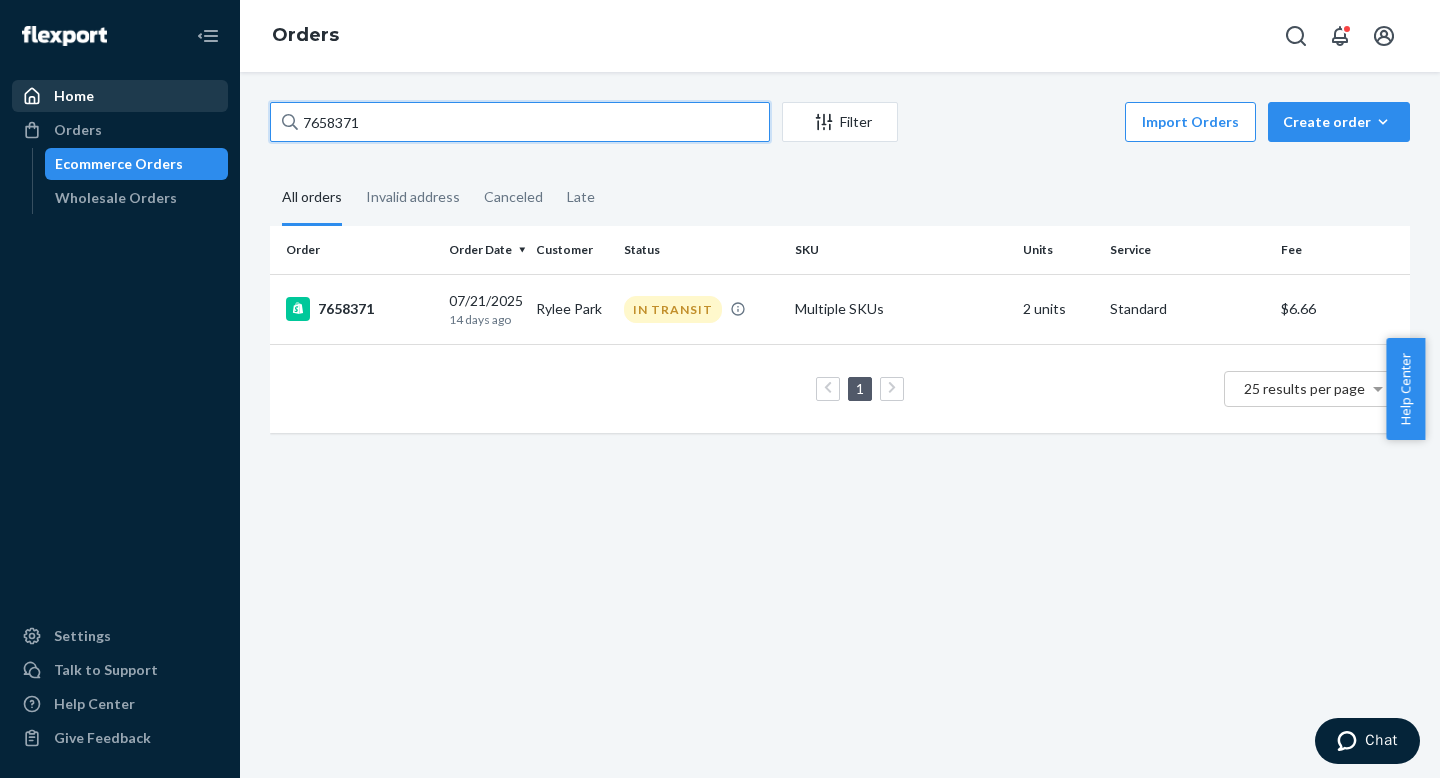 drag, startPoint x: 341, startPoint y: 125, endPoint x: 204, endPoint y: 96, distance: 140.0357 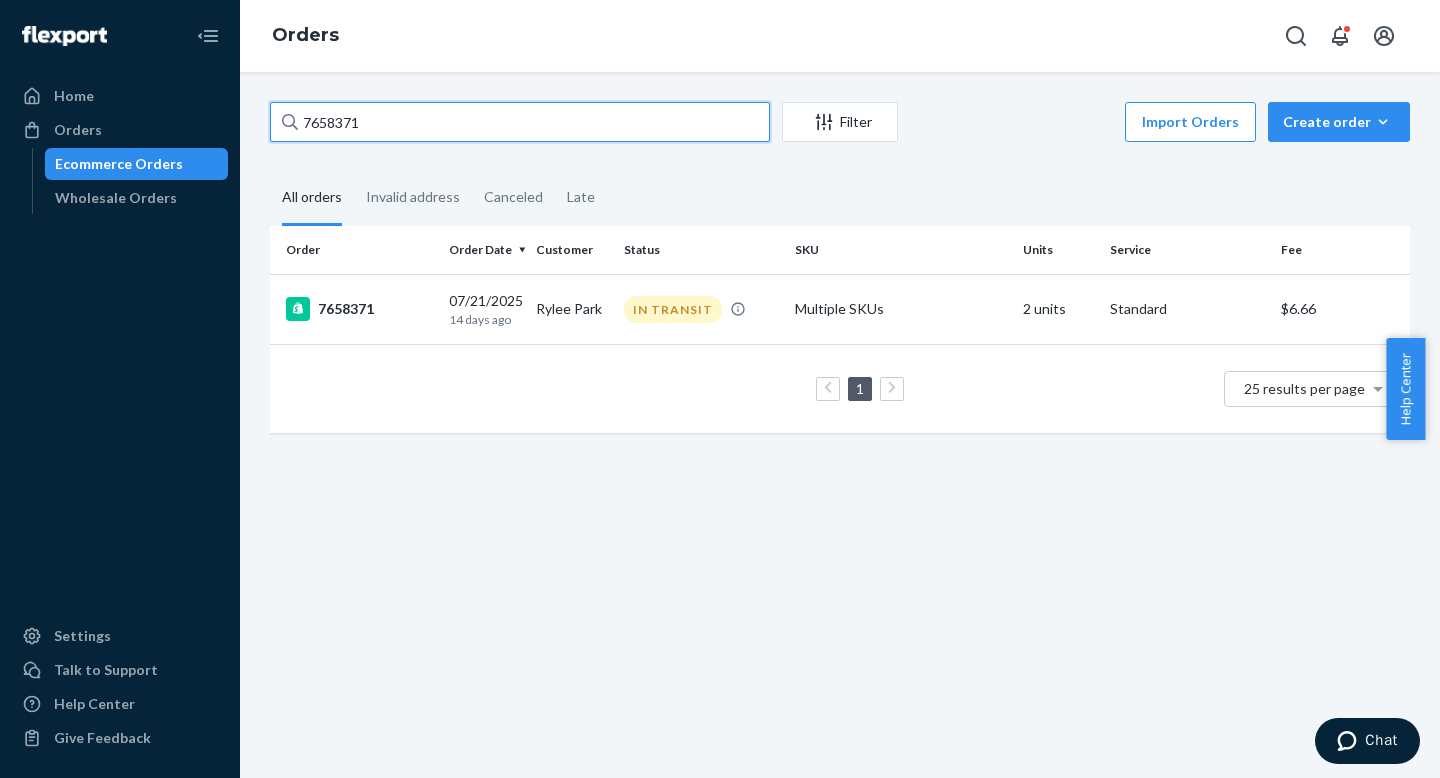 paste on "6794" 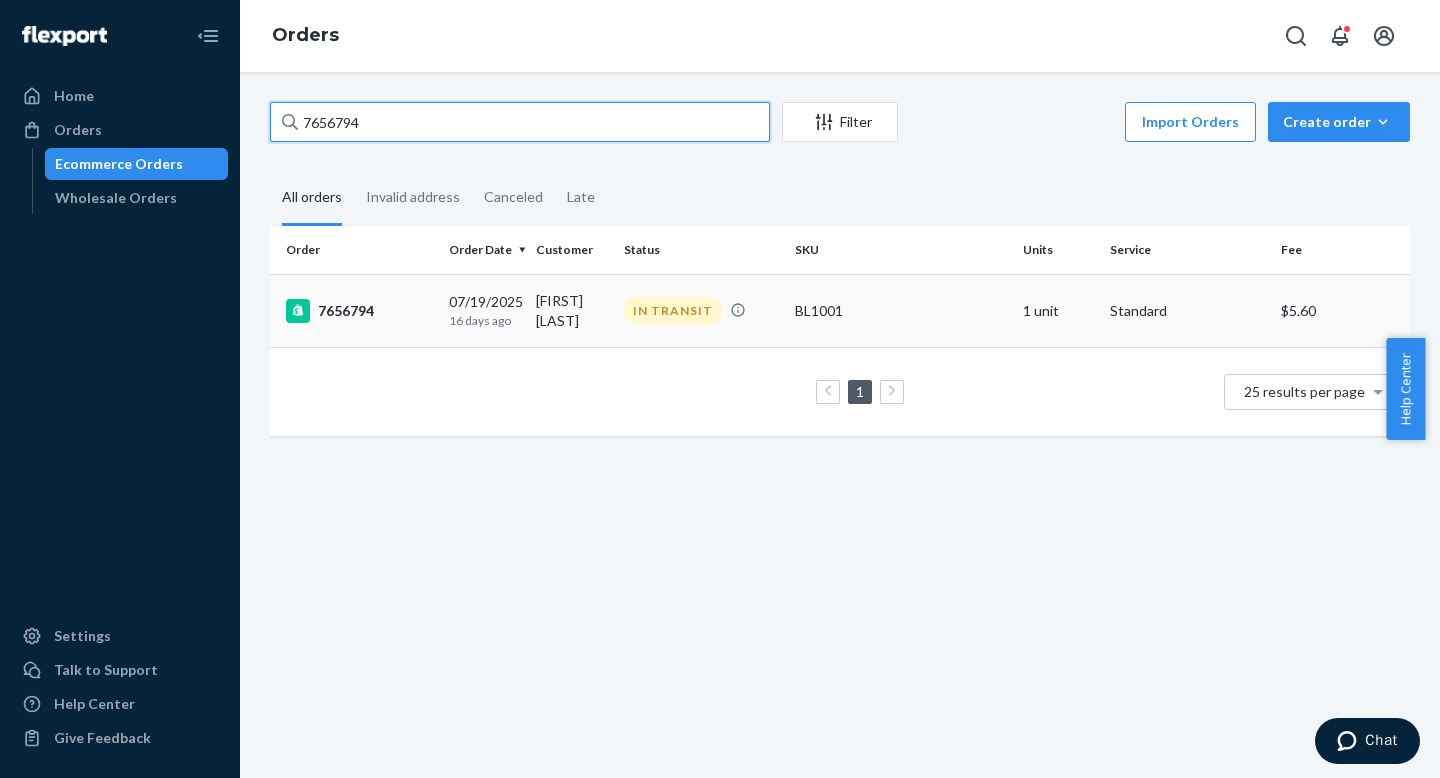 type on "7656794" 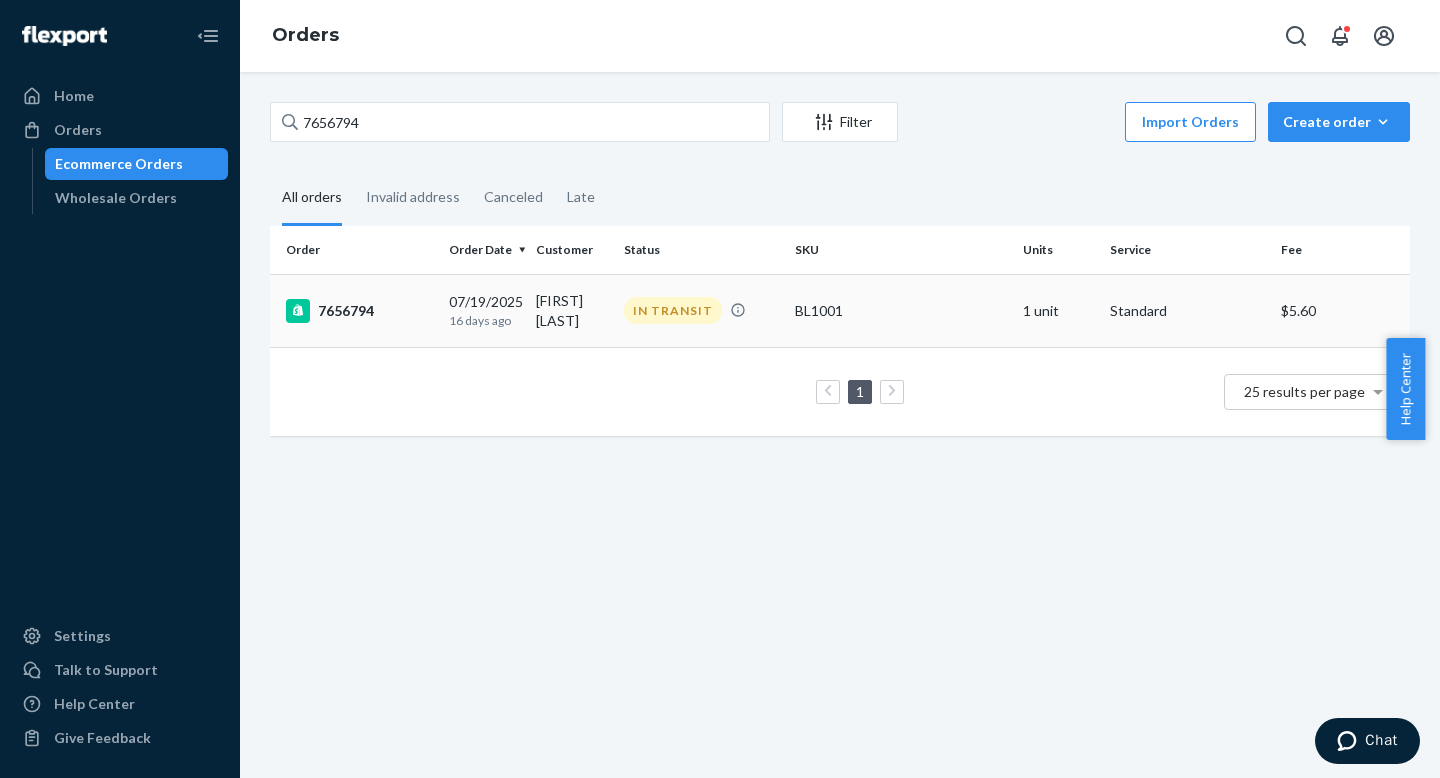 click on "7656794" at bounding box center [355, 310] 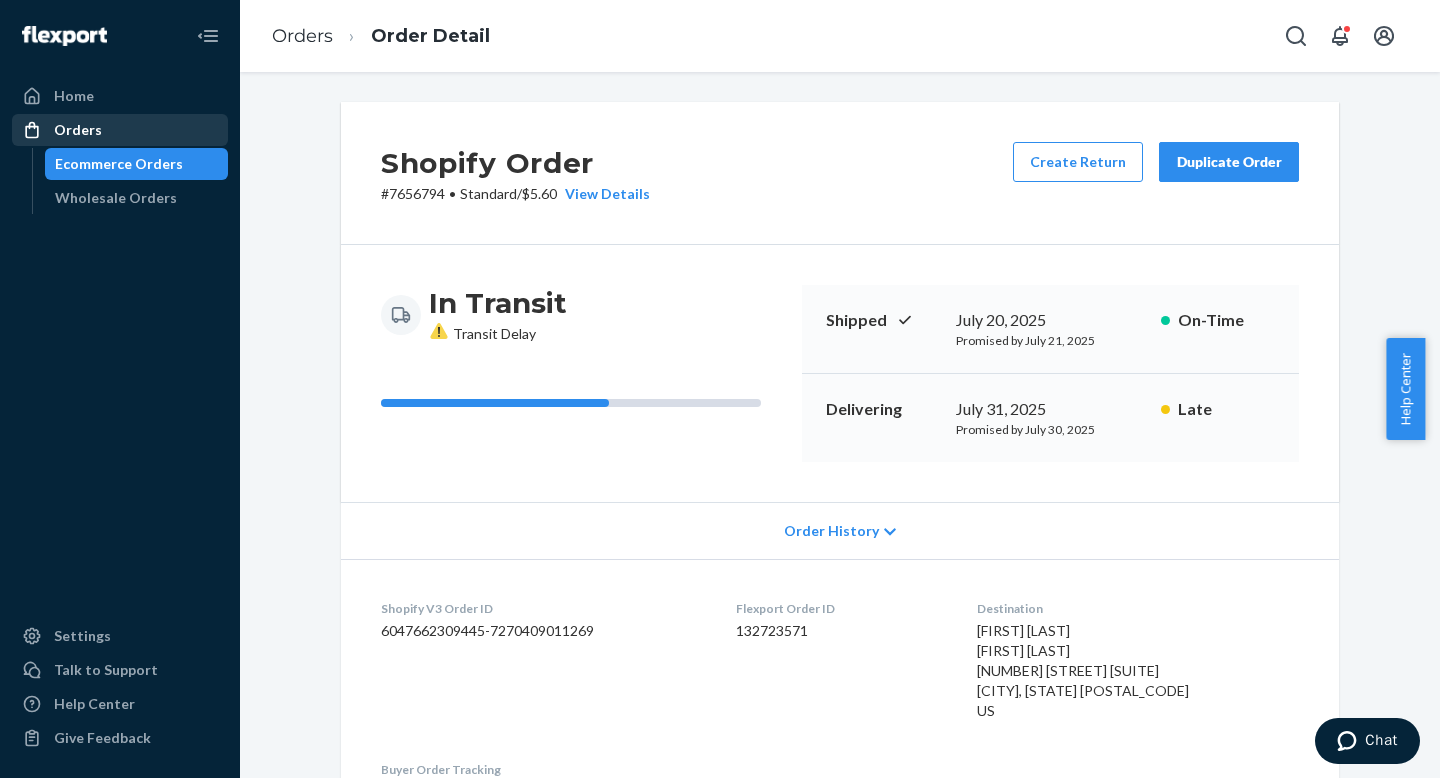 click on "Orders" at bounding box center (120, 130) 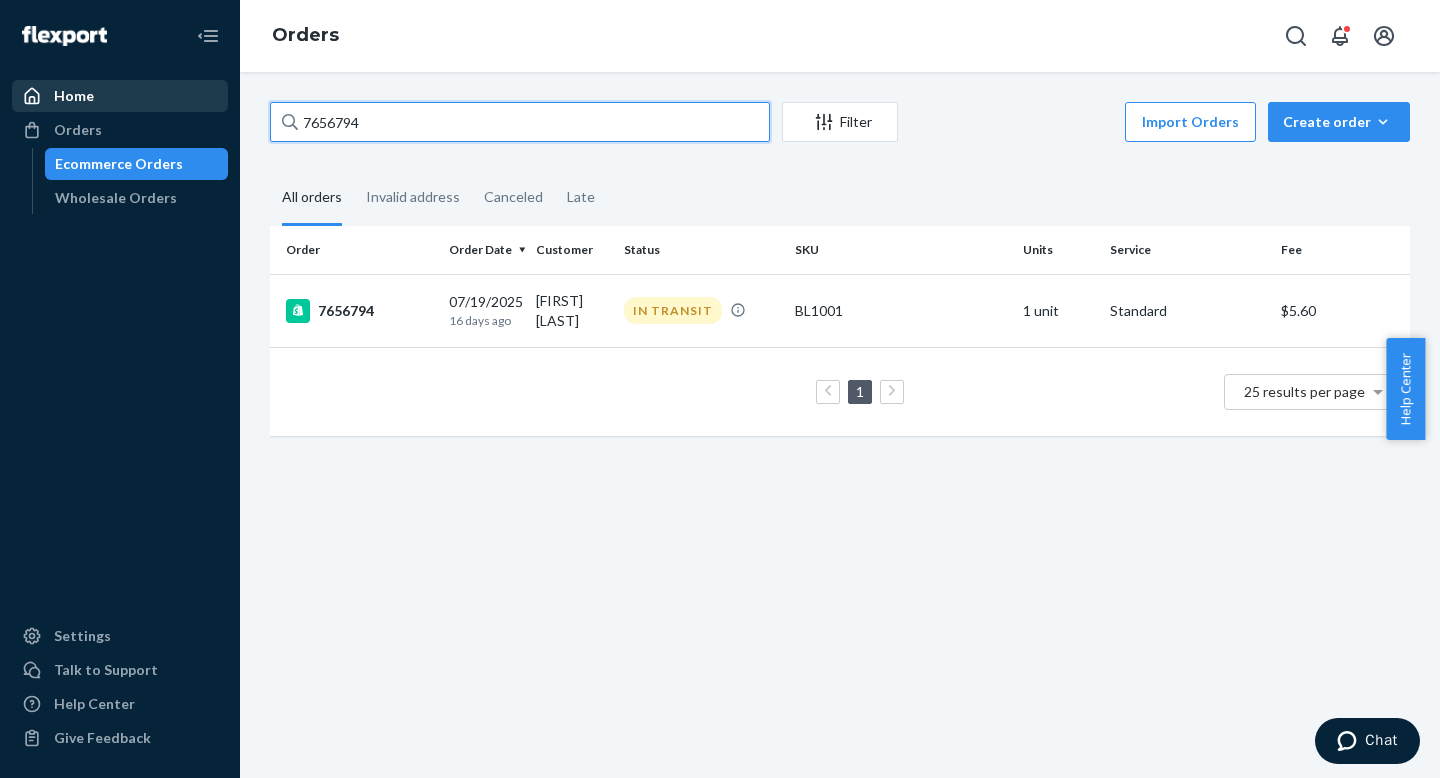 drag, startPoint x: 319, startPoint y: 118, endPoint x: 202, endPoint y: 96, distance: 119.05041 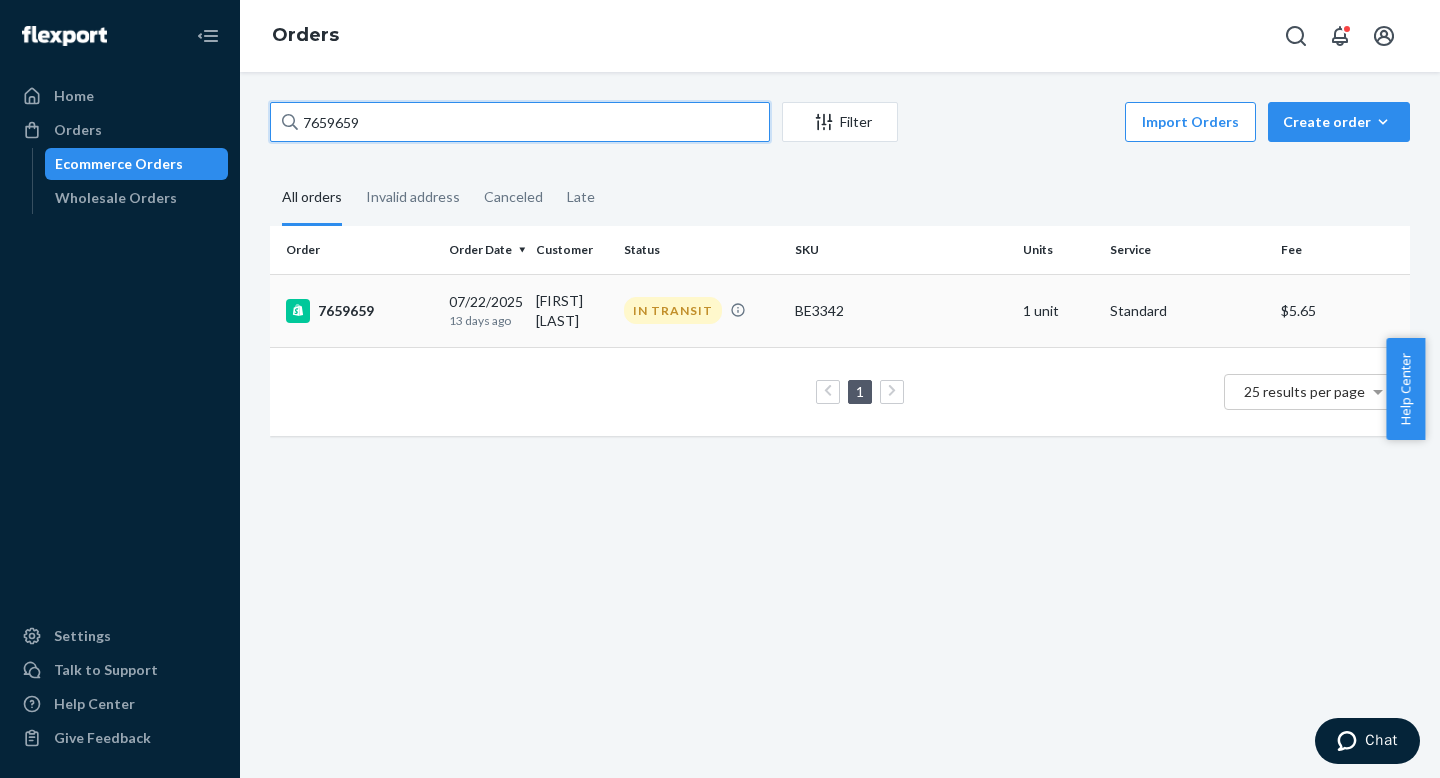 type on "7659659" 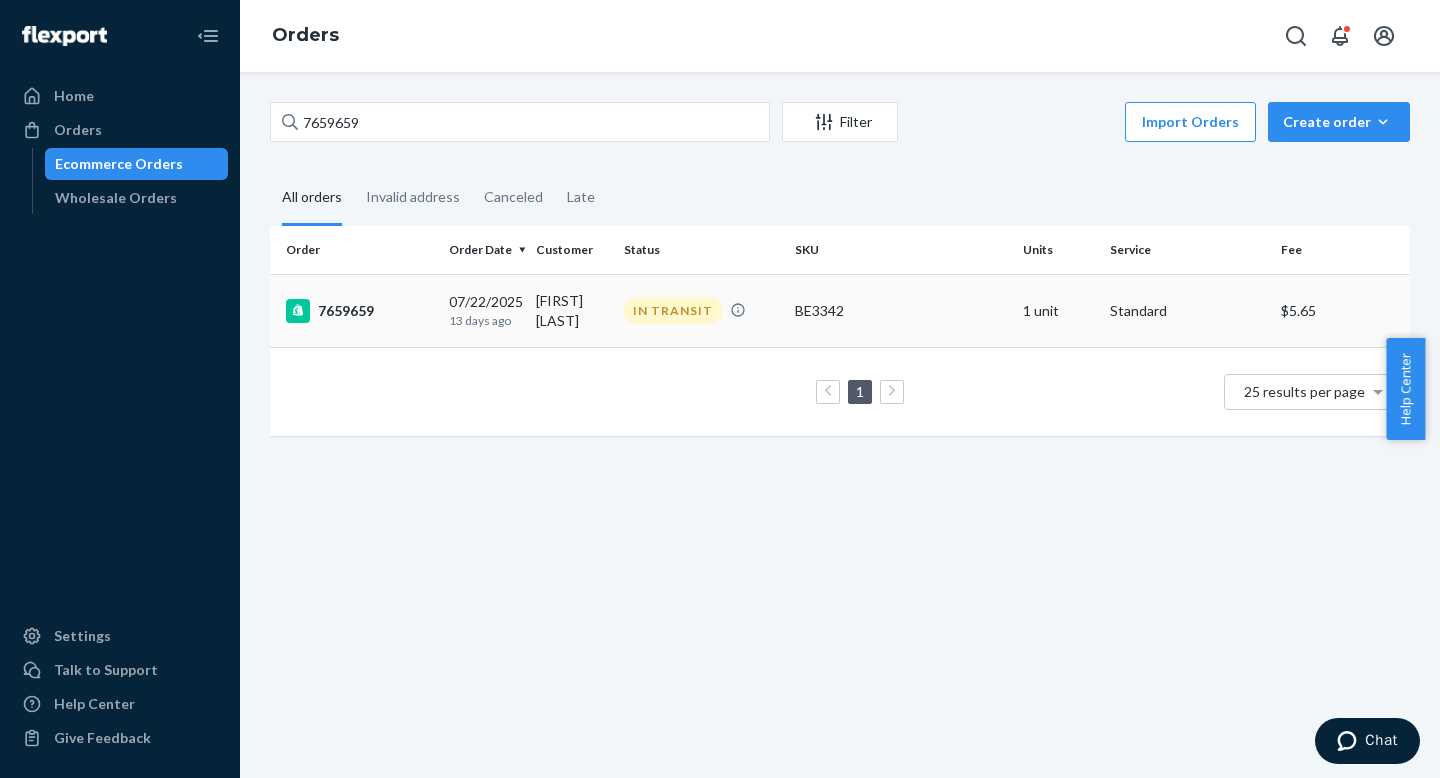 click on "7659659" at bounding box center [359, 311] 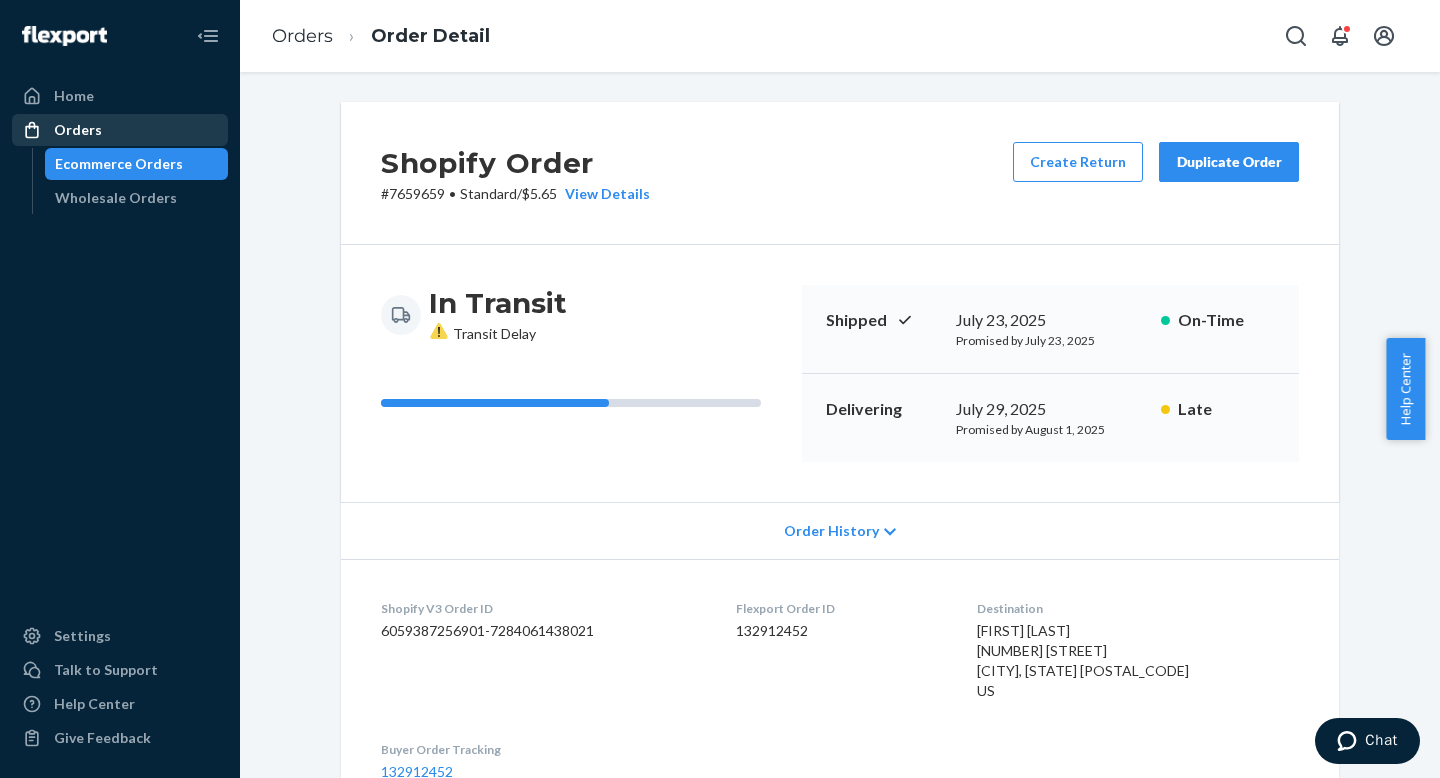 click on "Orders" at bounding box center (120, 130) 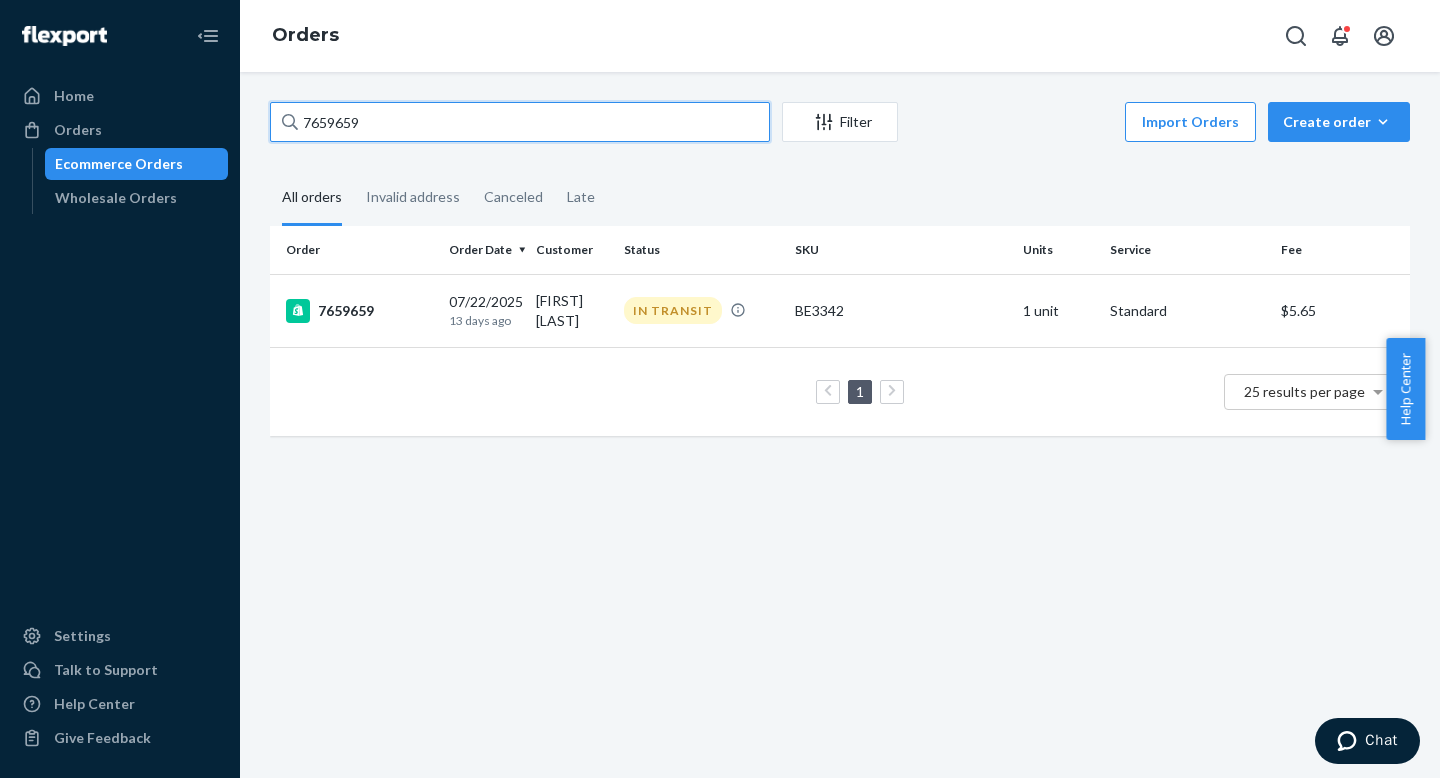 drag, startPoint x: 375, startPoint y: 125, endPoint x: 216, endPoint y: 113, distance: 159.4522 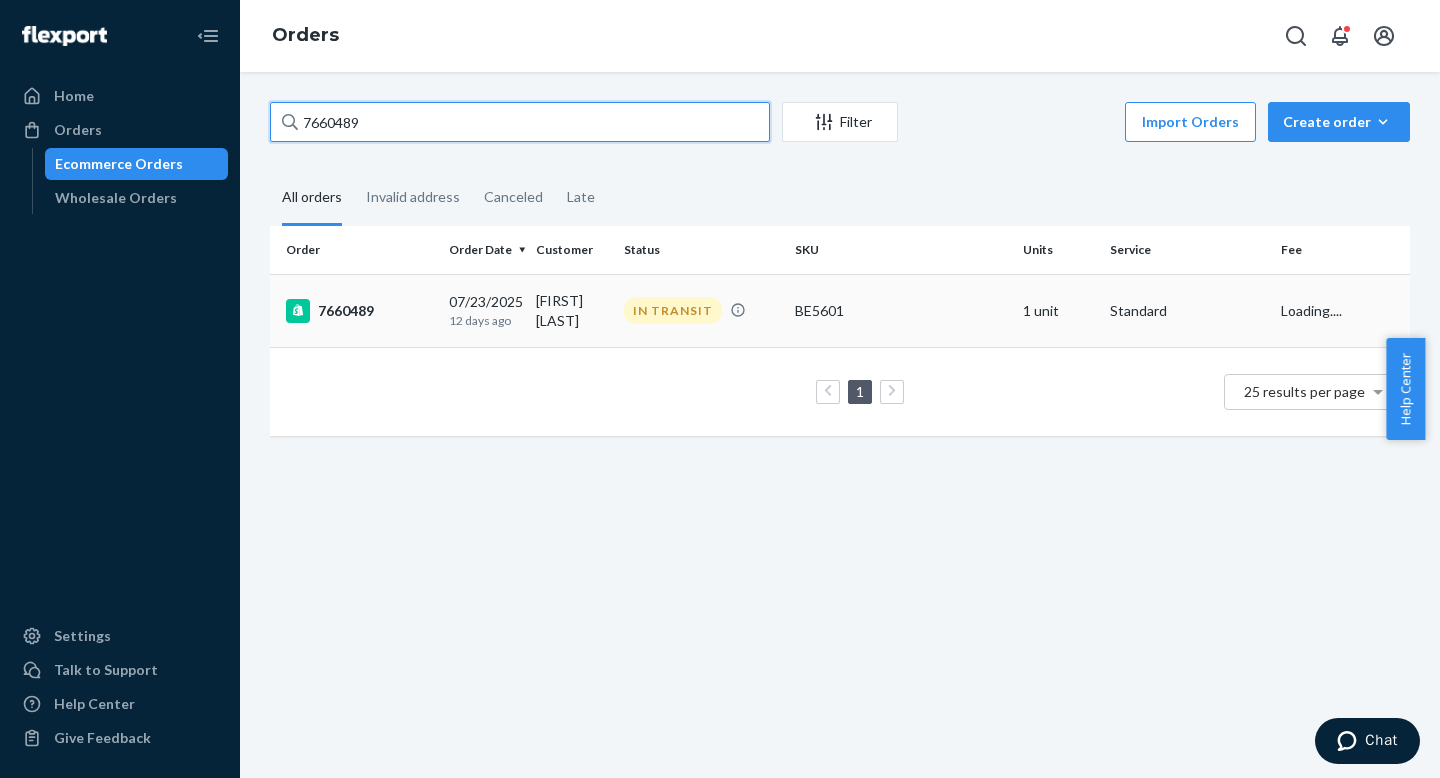 type on "7660489" 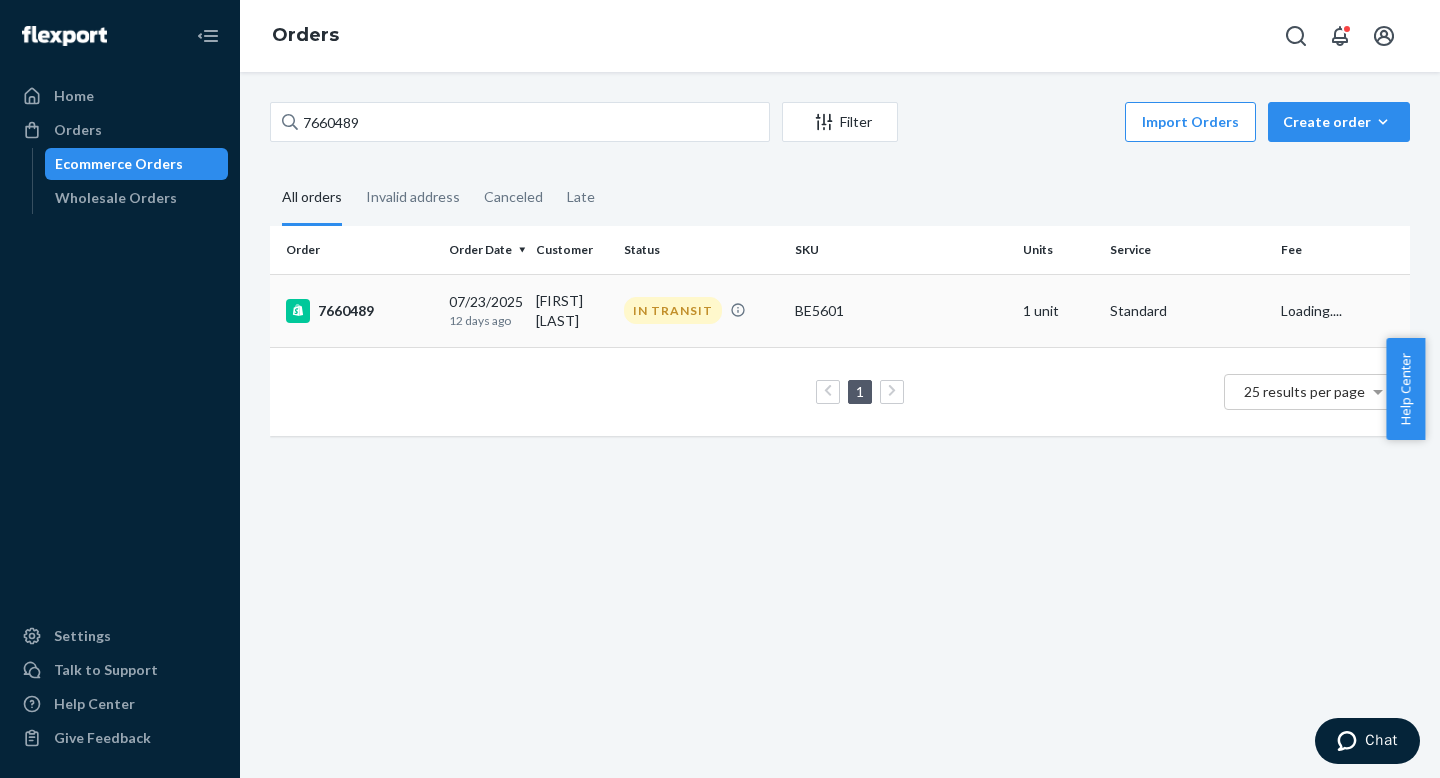 click on "7660489" at bounding box center [355, 310] 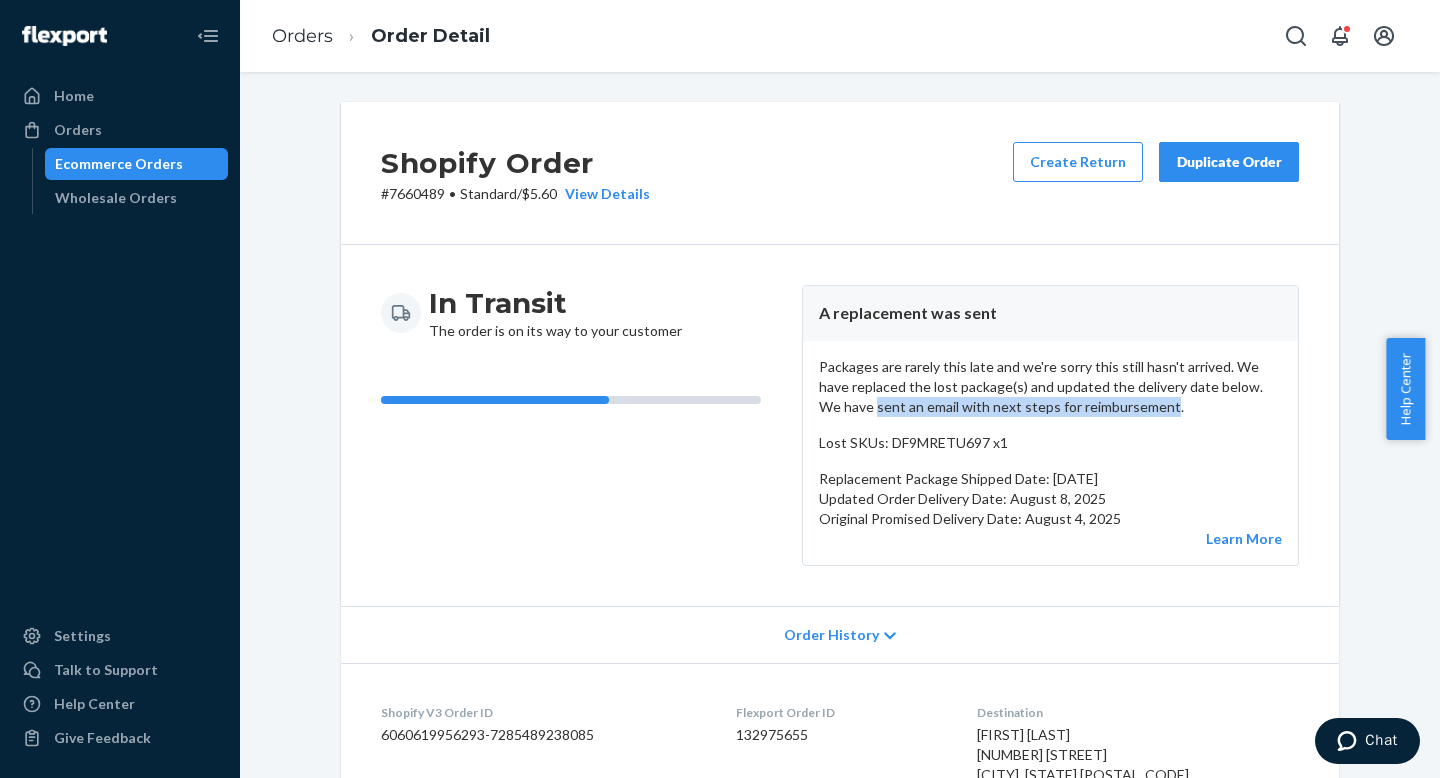 copy on "sent an email with next steps for reimbursement" 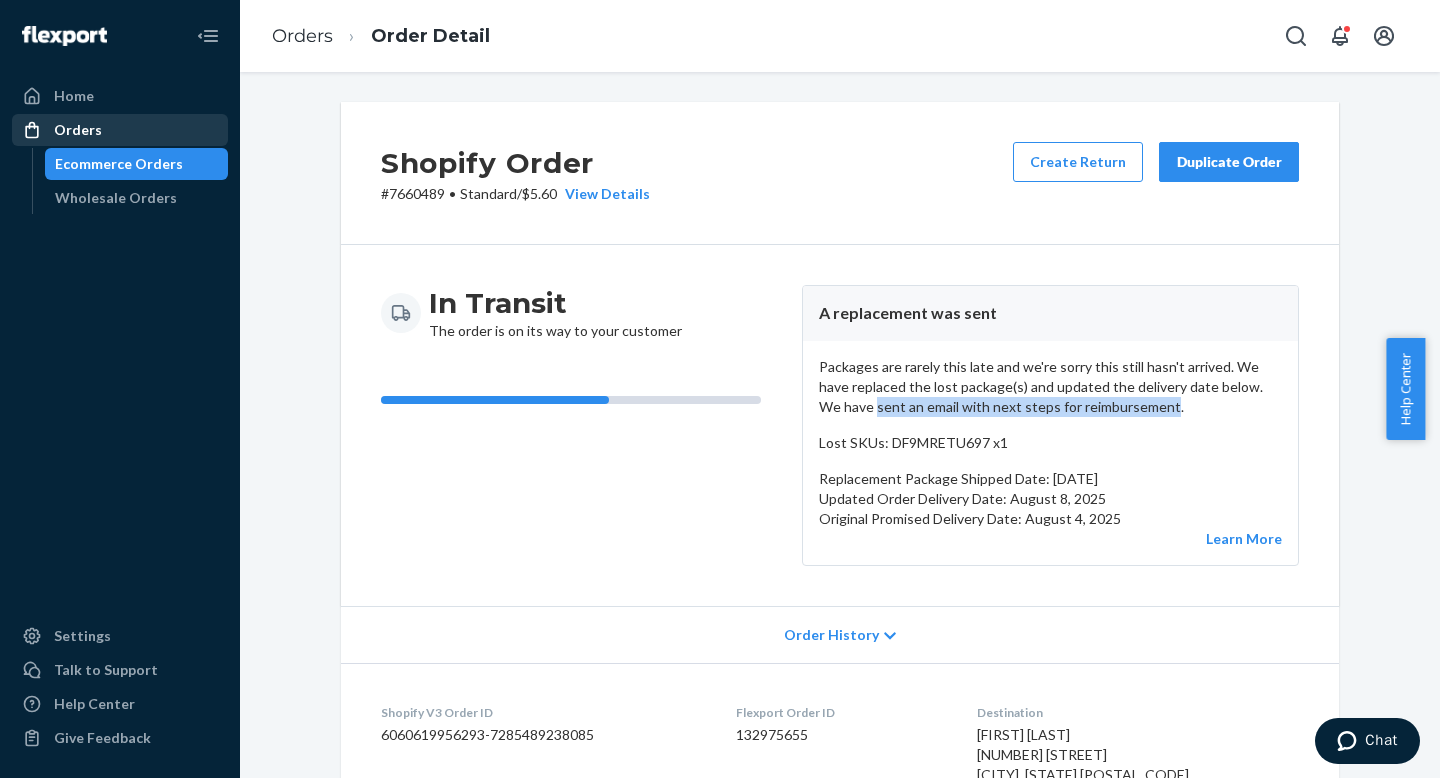 click on "Orders" at bounding box center [120, 130] 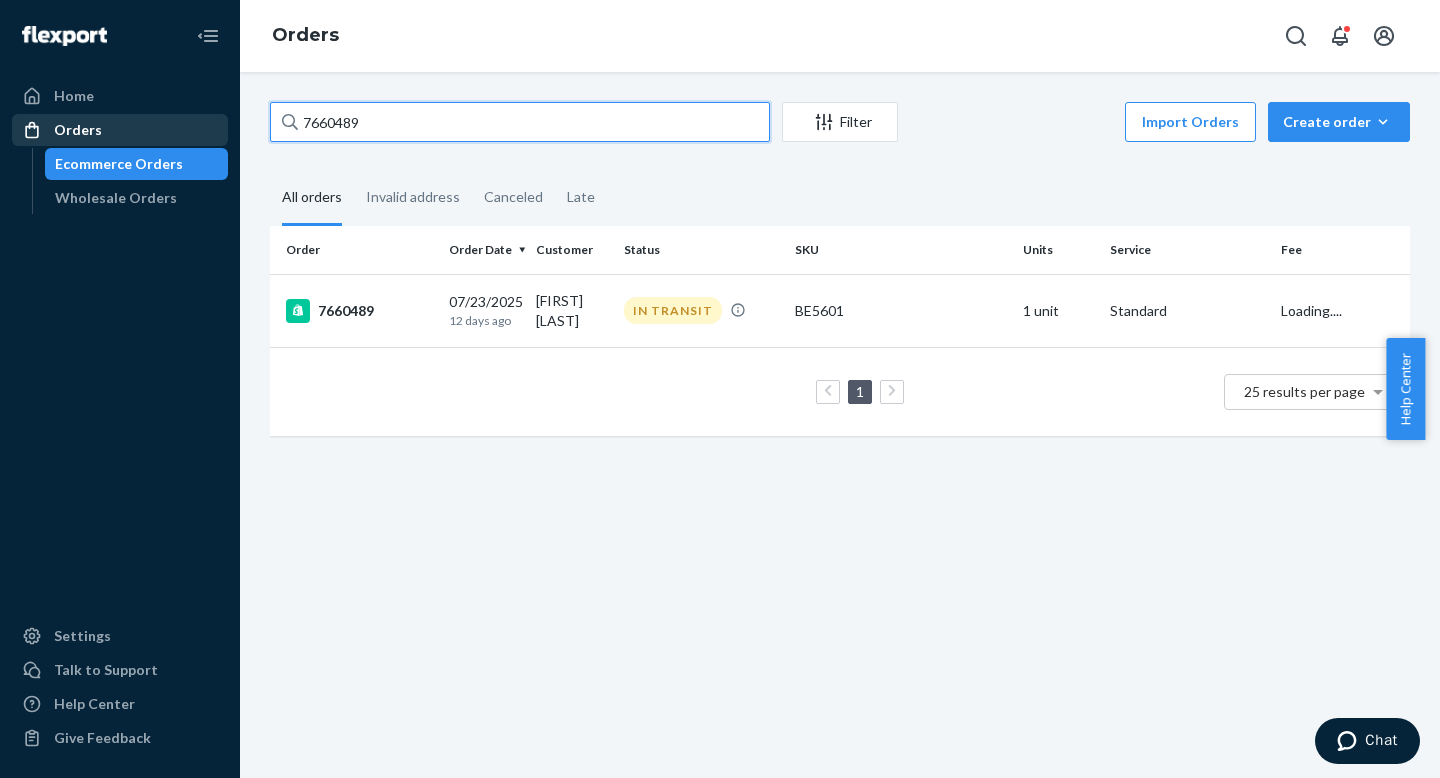 drag, startPoint x: 347, startPoint y: 125, endPoint x: 138, endPoint y: 109, distance: 209.61154 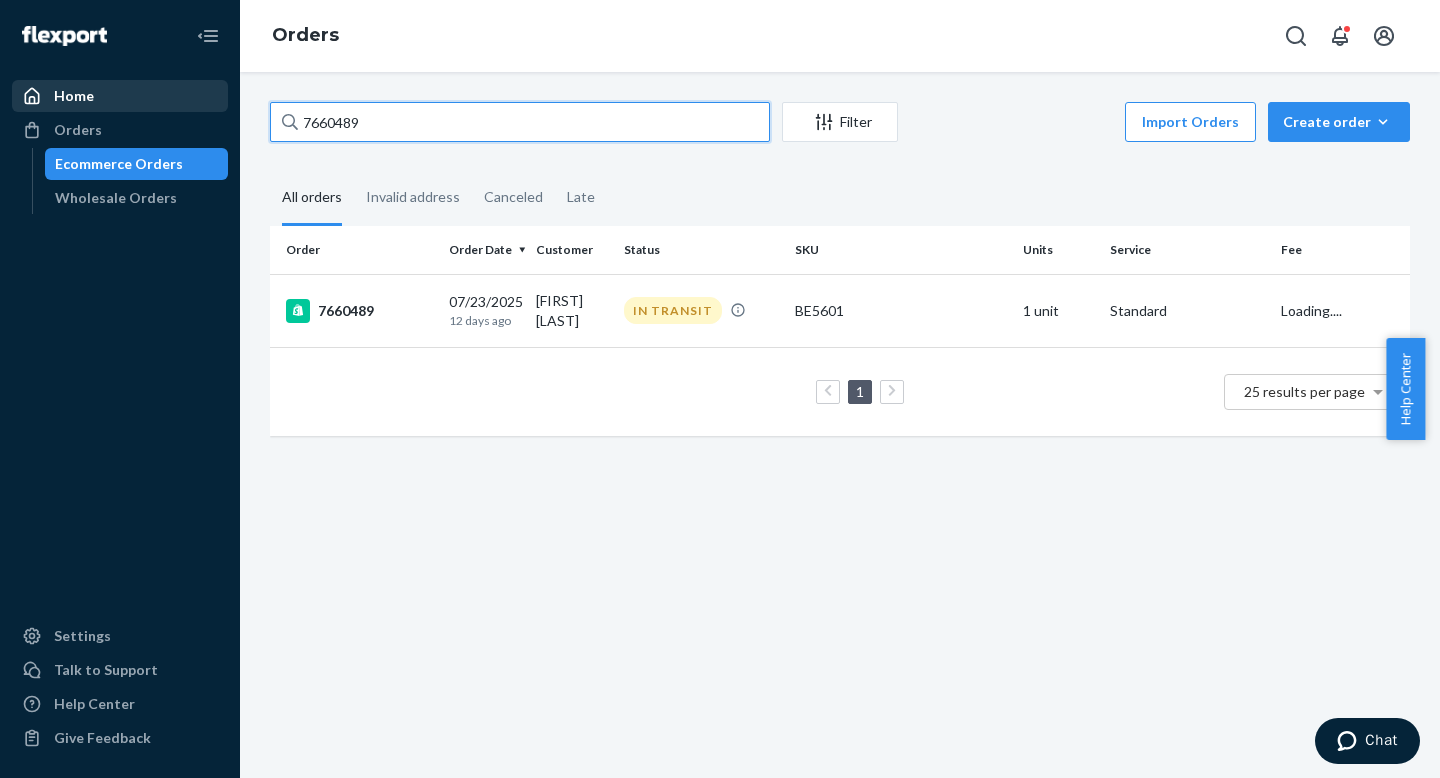 click on "Home Orders Ecommerce Orders Wholesale Orders Settings Talk to Support Help Center Give Feedback Orders 7660489 Filter Import Orders Create order Ecommerce order Removal order All orders Invalid address Canceled Late Order Order Date Customer Status SKU Units Service Fee 7660489 07/23/2025 12 days ago [FIRST] [LAST] IN TRANSIT BE5601 1 unit Standard Loading.... 1 25 results per page" at bounding box center [720, 389] 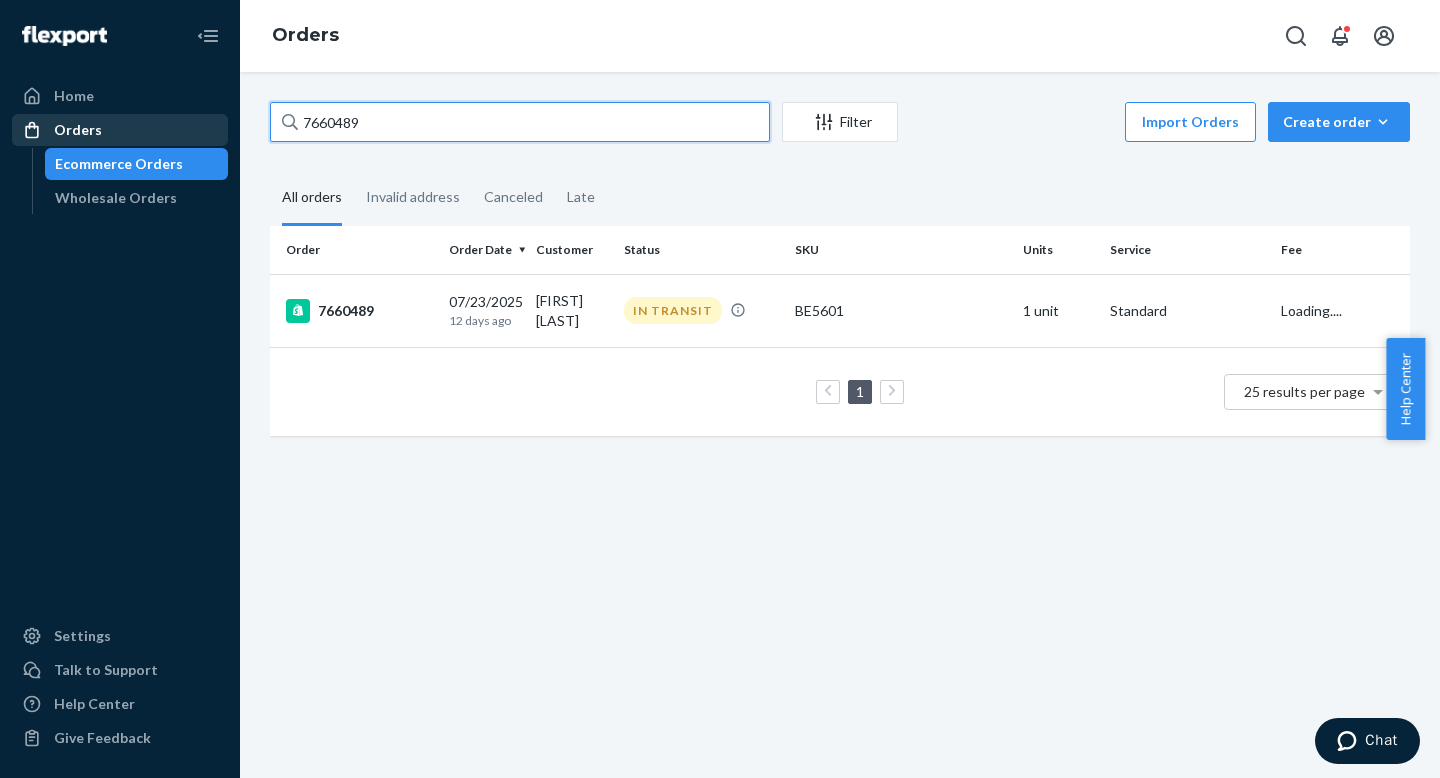 paste on "5641" 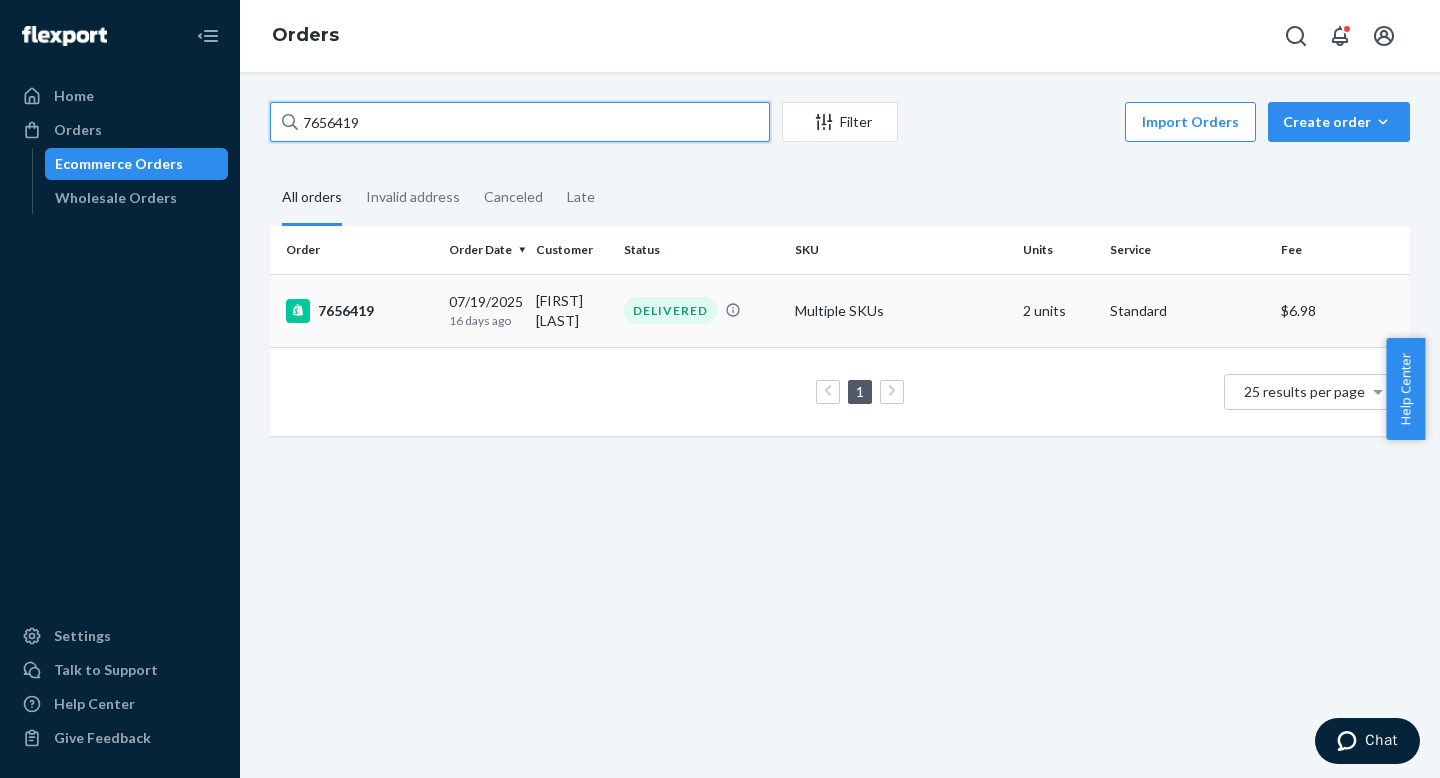 type on "7656419" 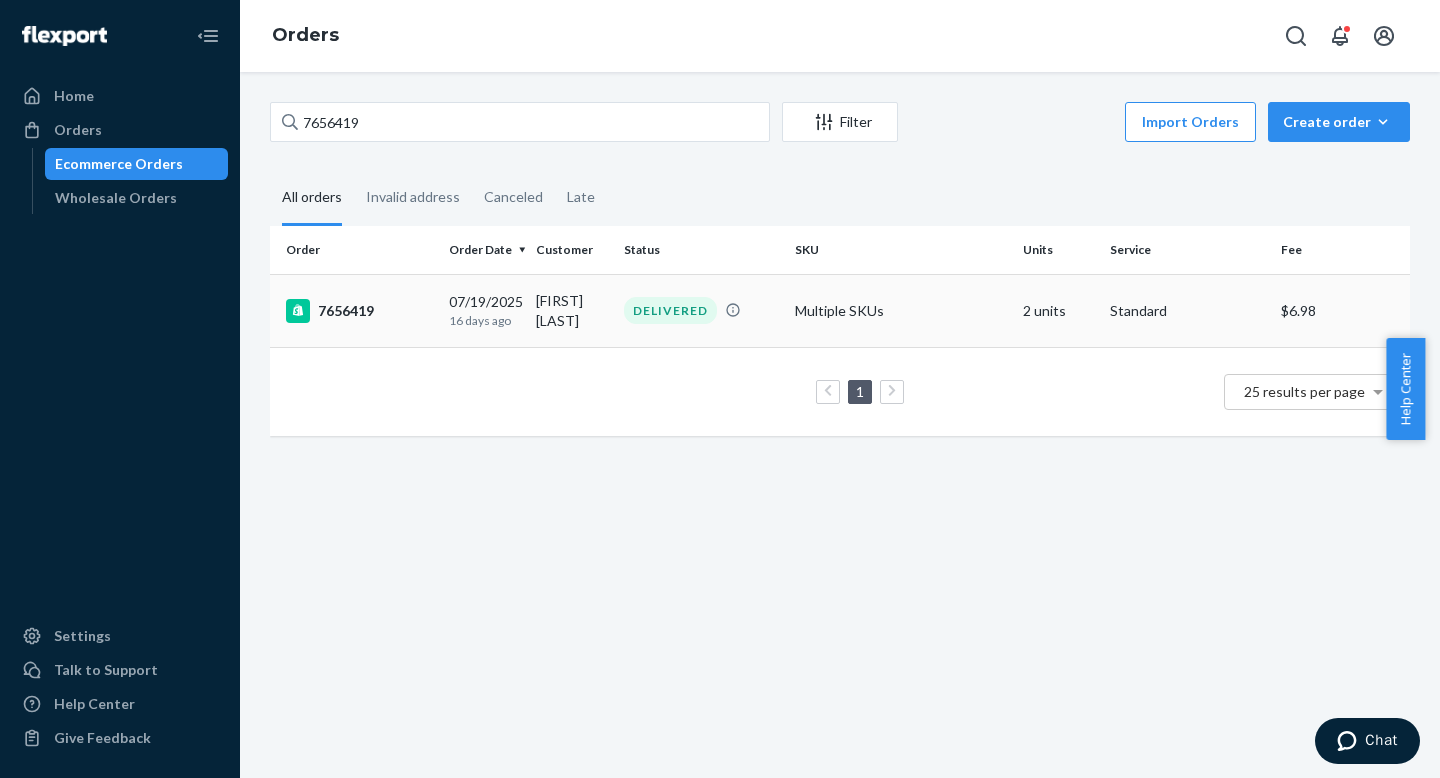 click on "16 days ago" at bounding box center (484, 320) 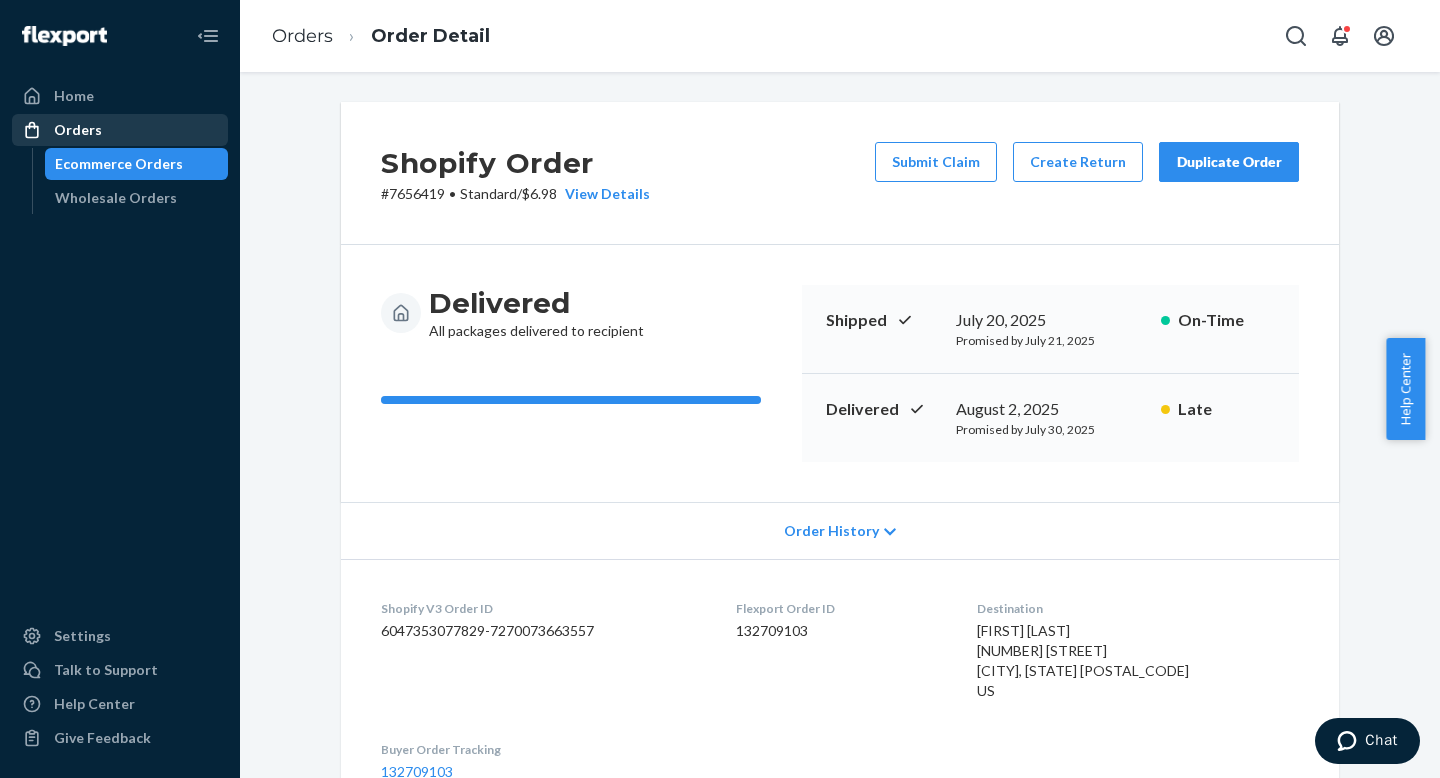 click on "Orders" at bounding box center (120, 130) 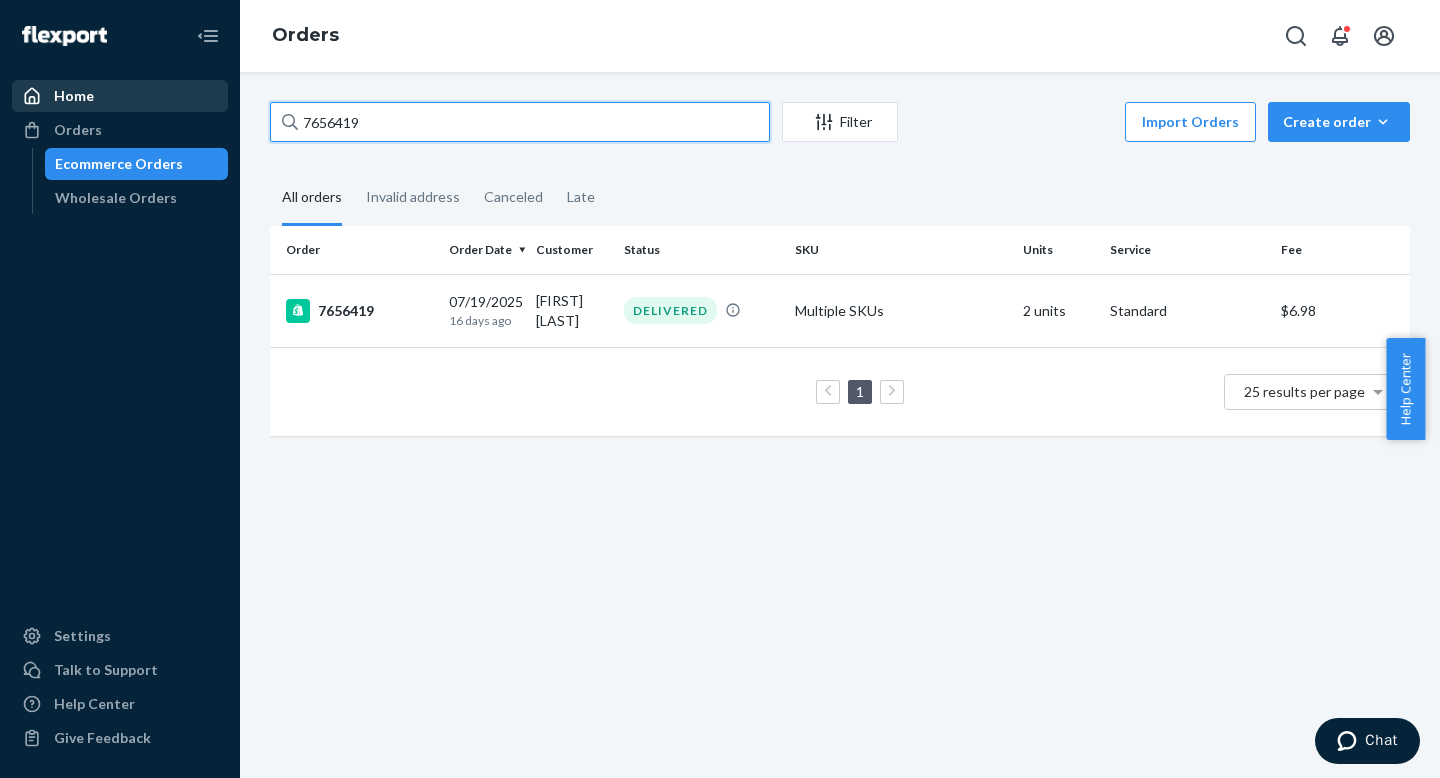 drag, startPoint x: 238, startPoint y: 110, endPoint x: 194, endPoint y: 101, distance: 44.911022 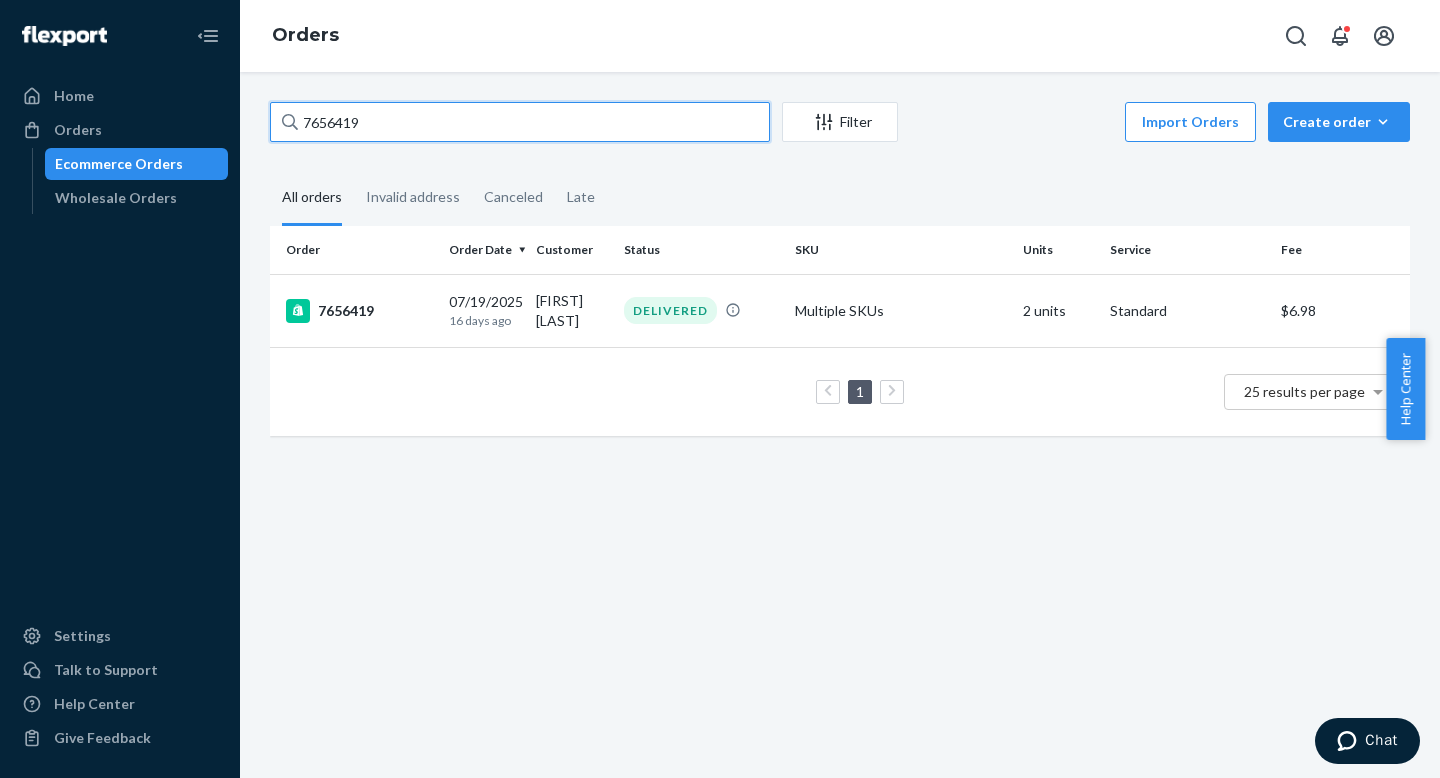 paste on "120" 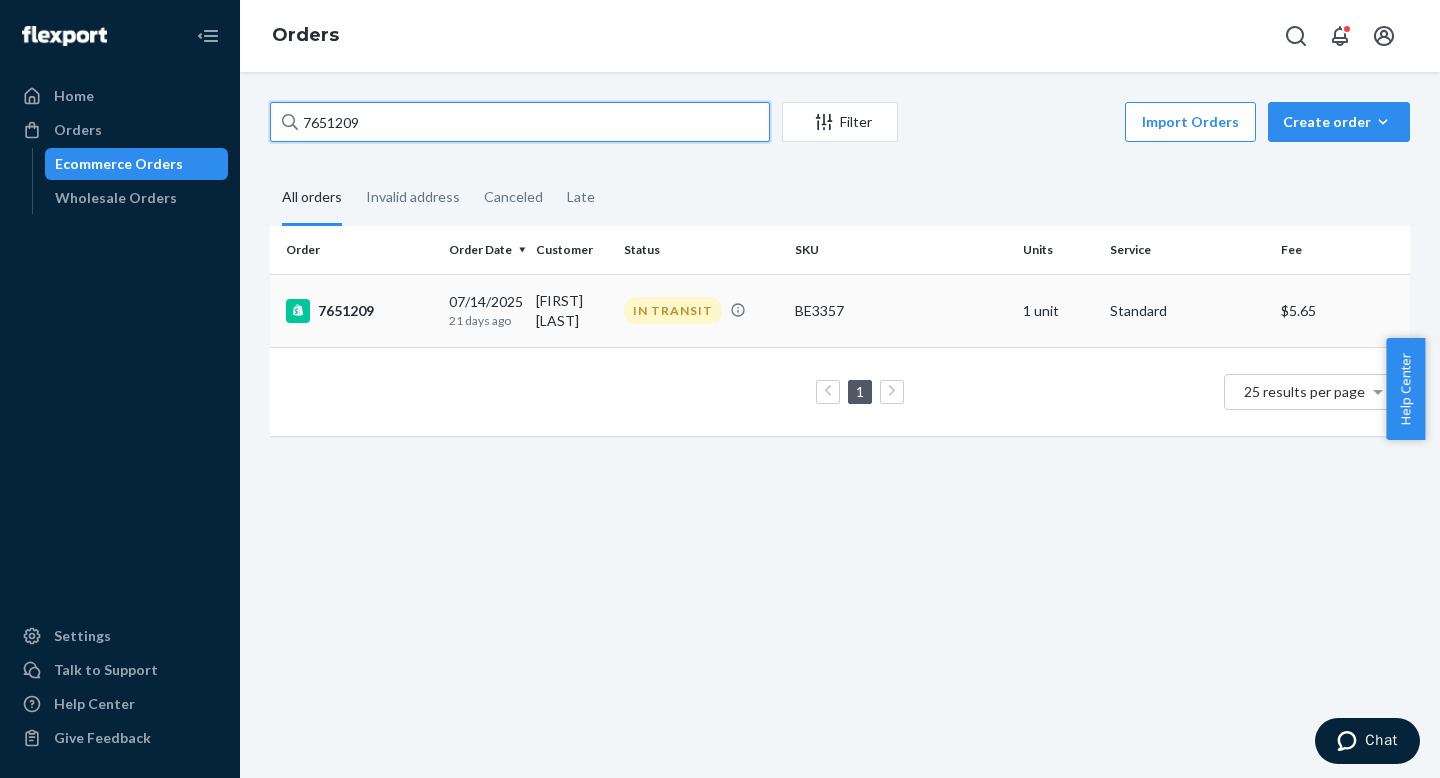 type on "7651209" 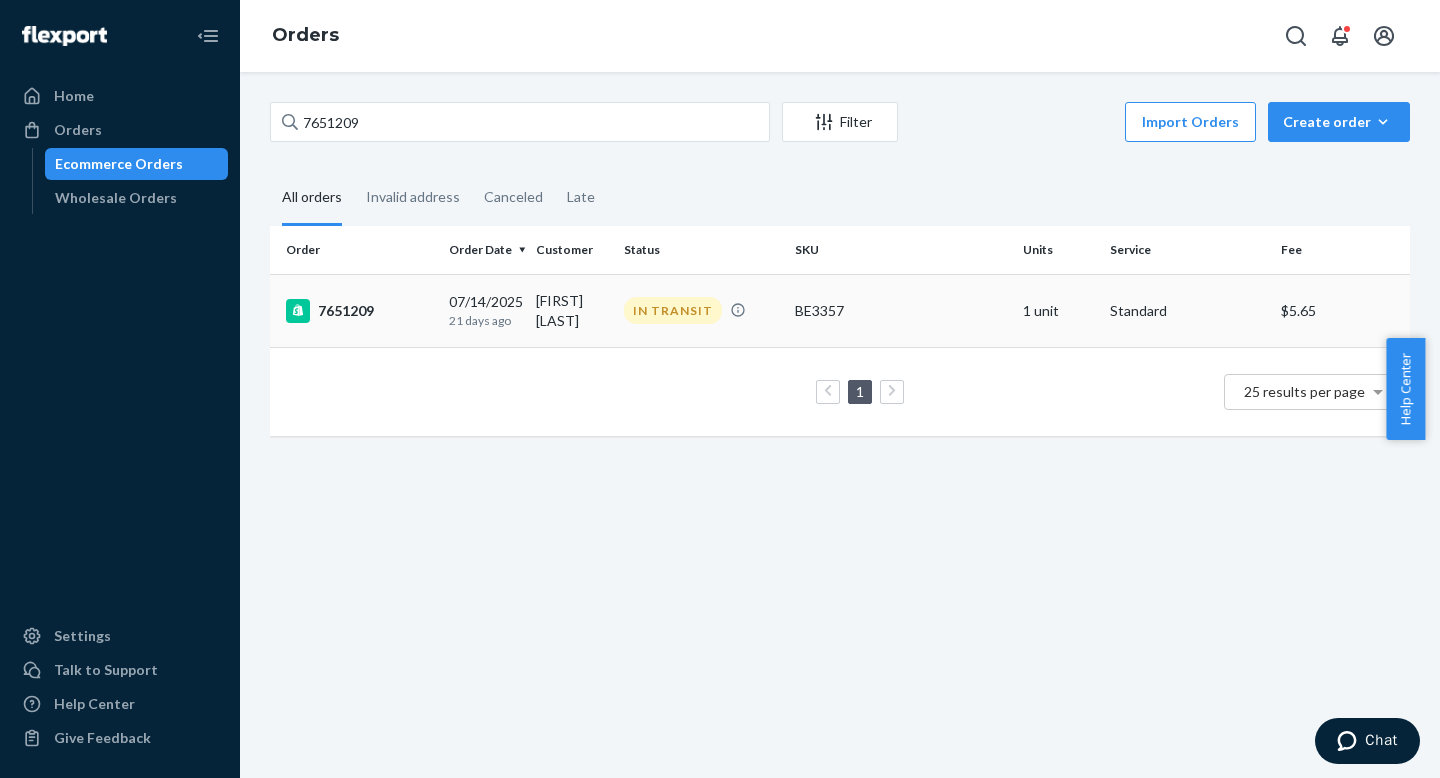 click on "[DATE] [TIME] [RELATIVE_TIME]" at bounding box center (484, 310) 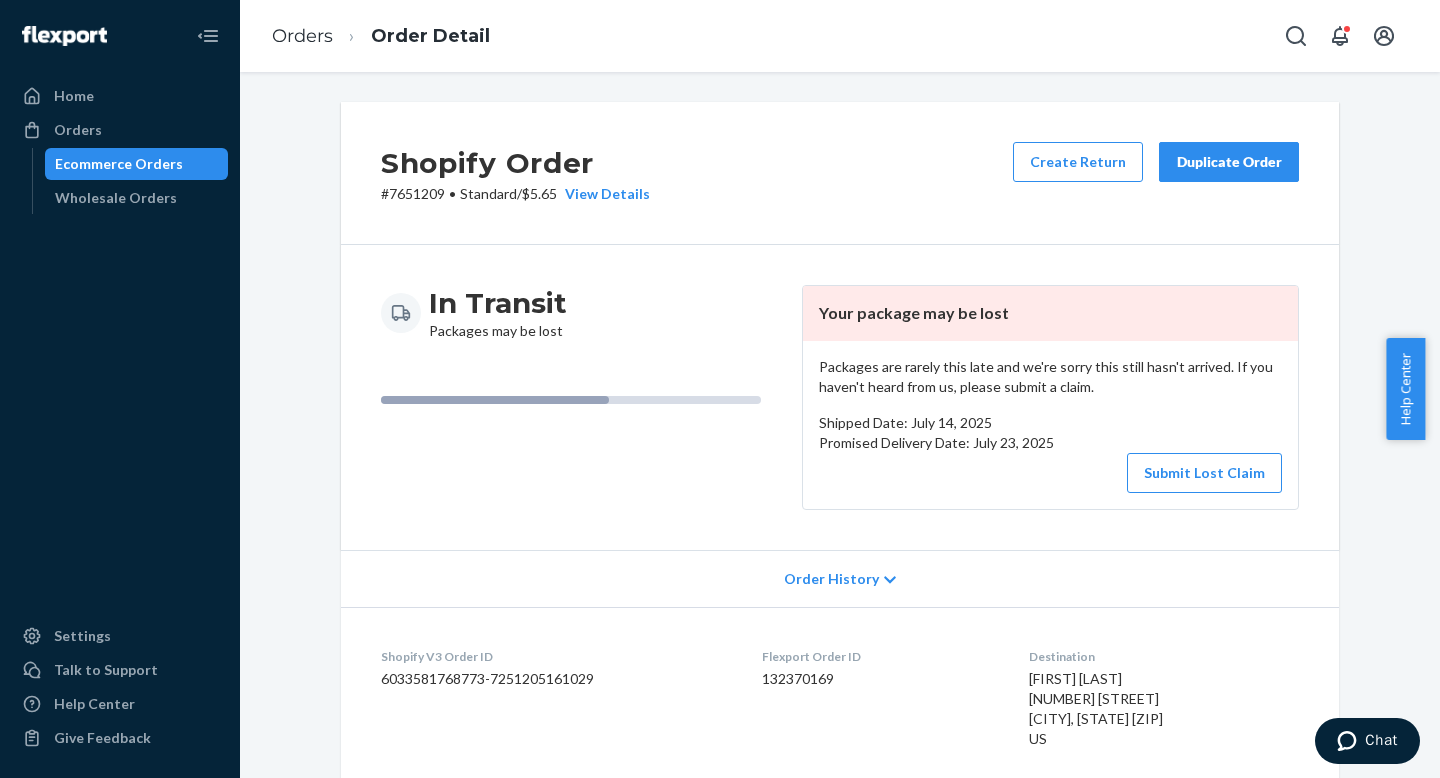 click on "Submit Lost Claim" at bounding box center [1204, 473] 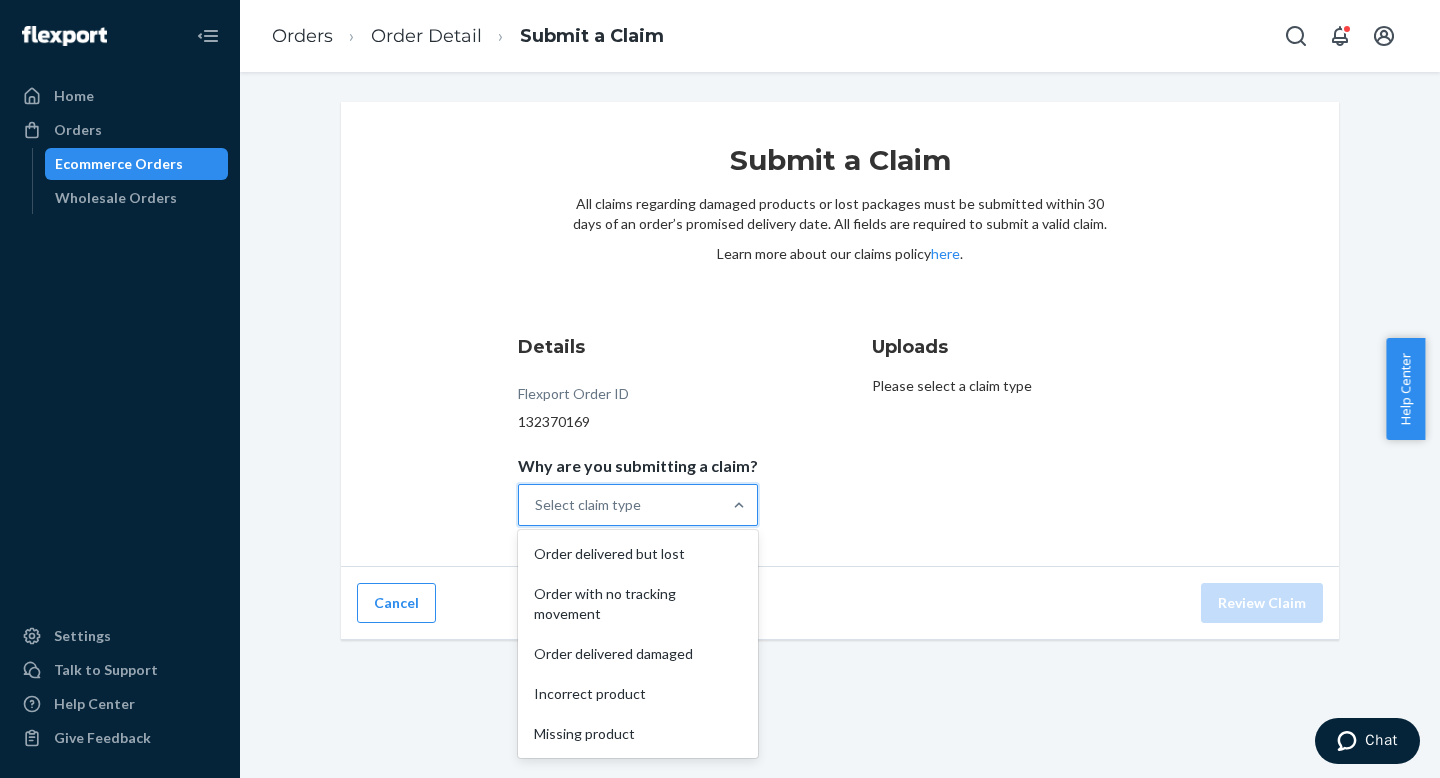 click on "Select claim type" at bounding box center [620, 505] 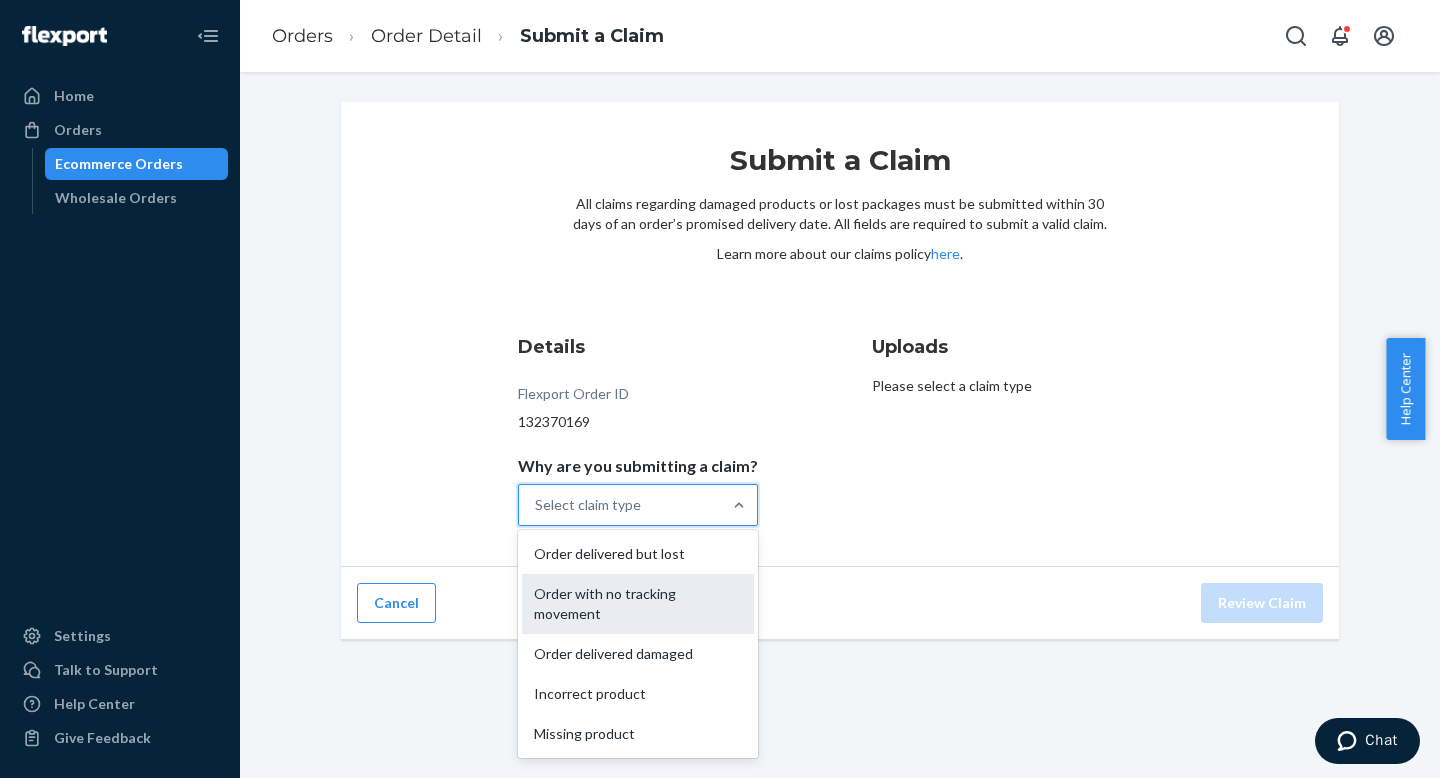 click on "Order with no tracking movement" at bounding box center [638, 604] 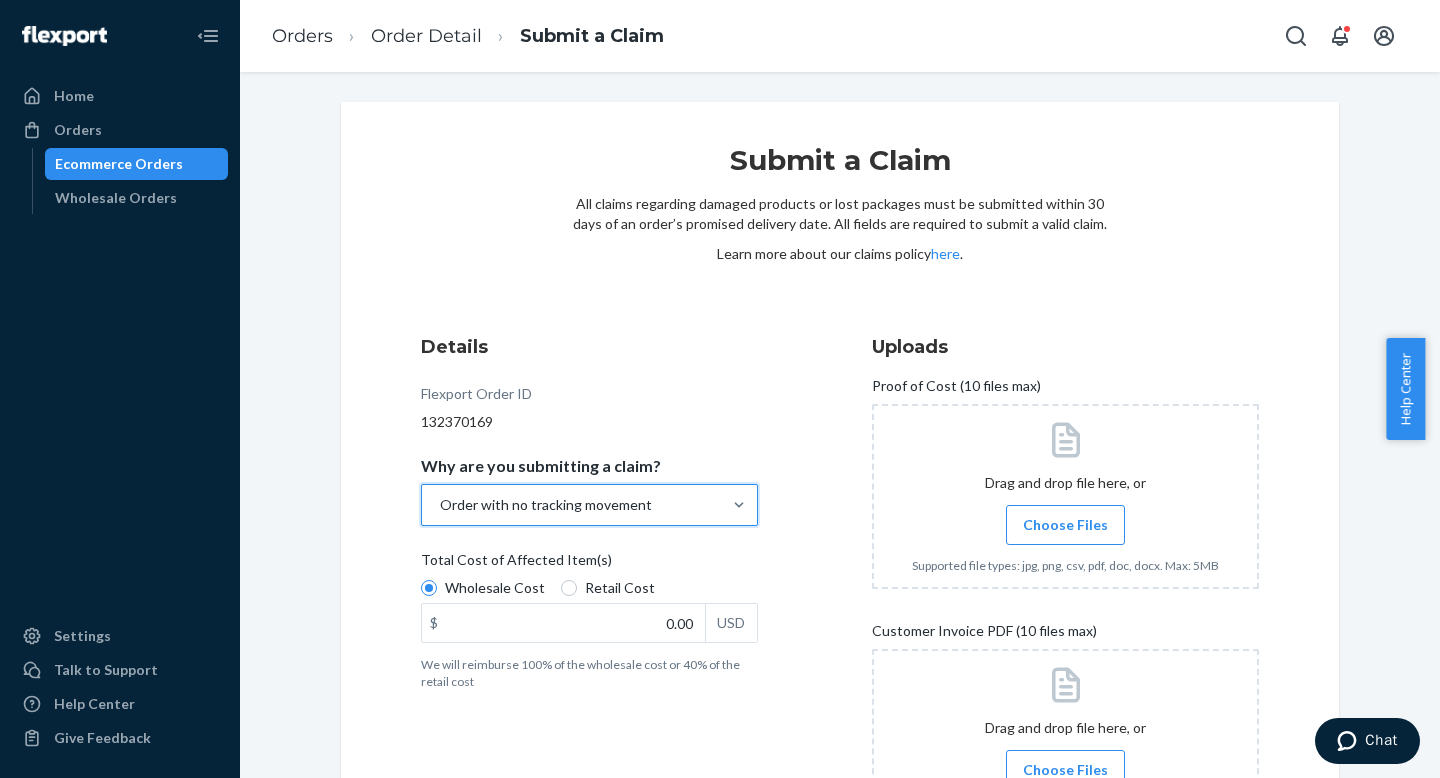 click on "Wholesale Cost" at bounding box center [495, 588] 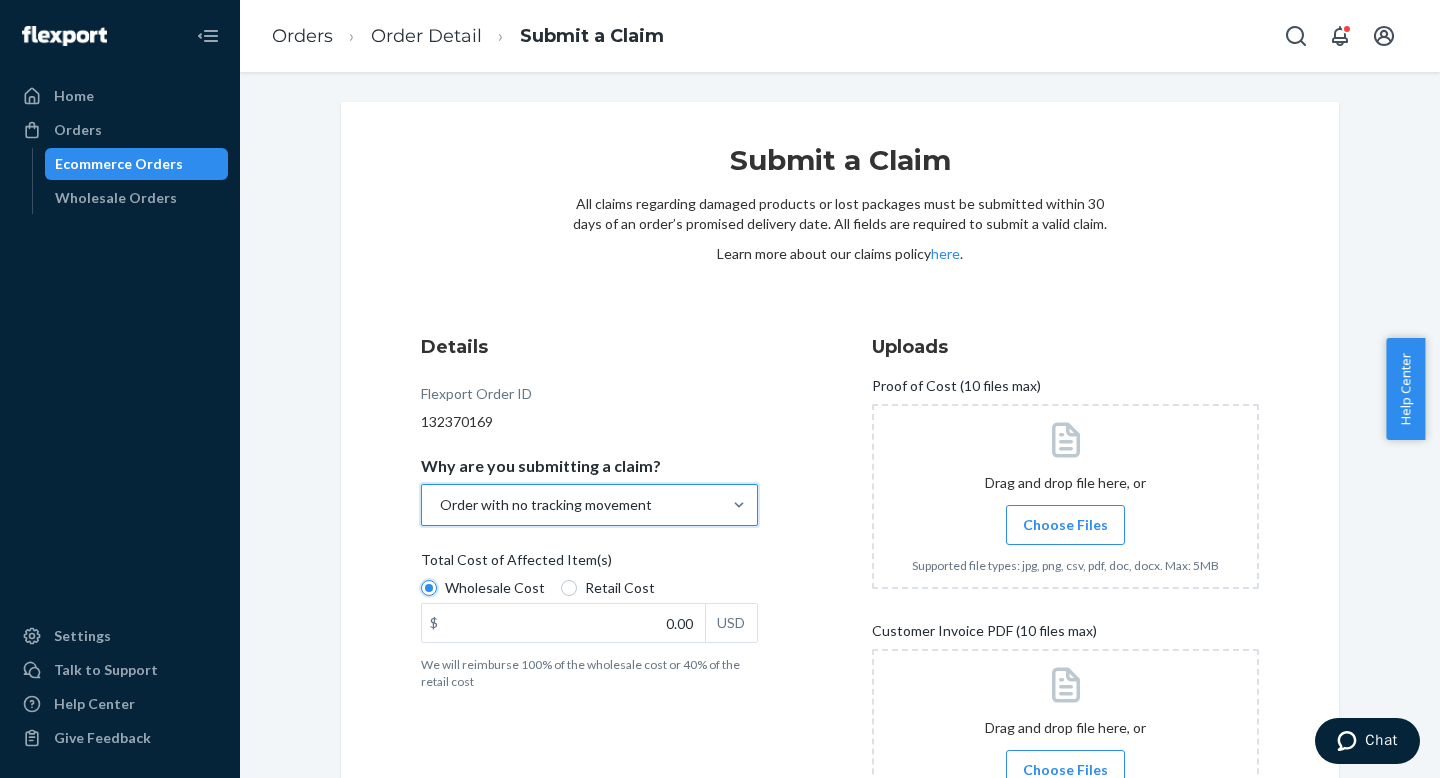click on "Wholesale Cost" at bounding box center [429, 588] 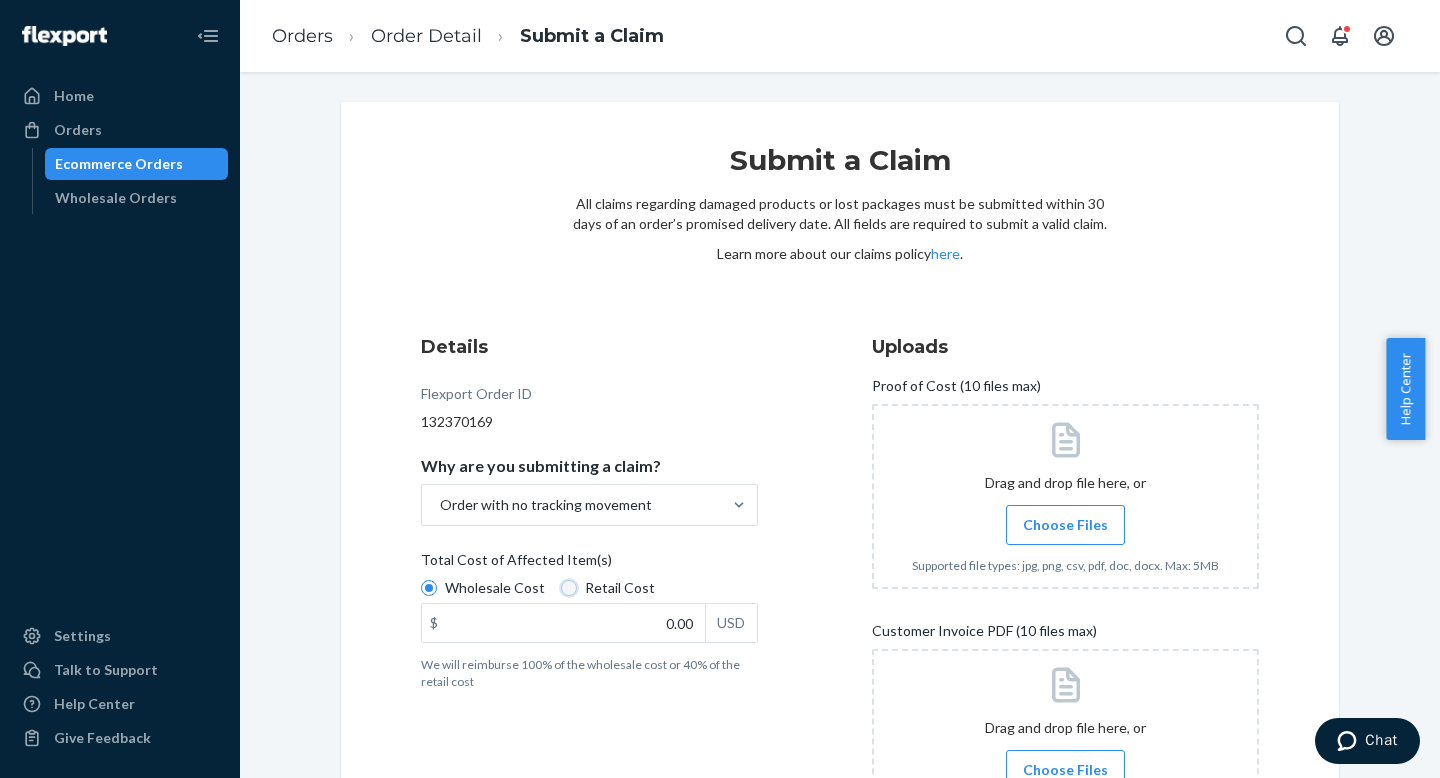 click on "Retail Cost" at bounding box center (569, 588) 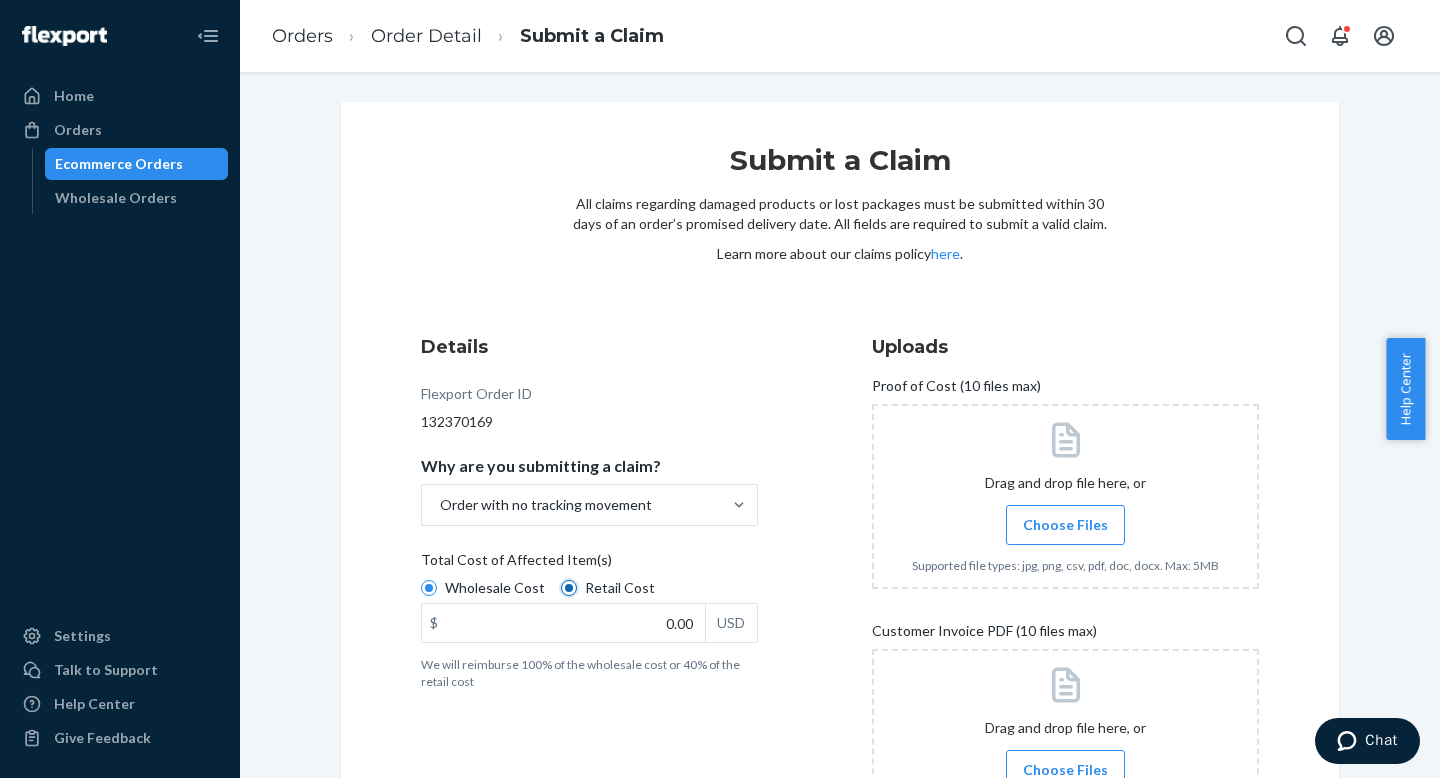 radio on "true" 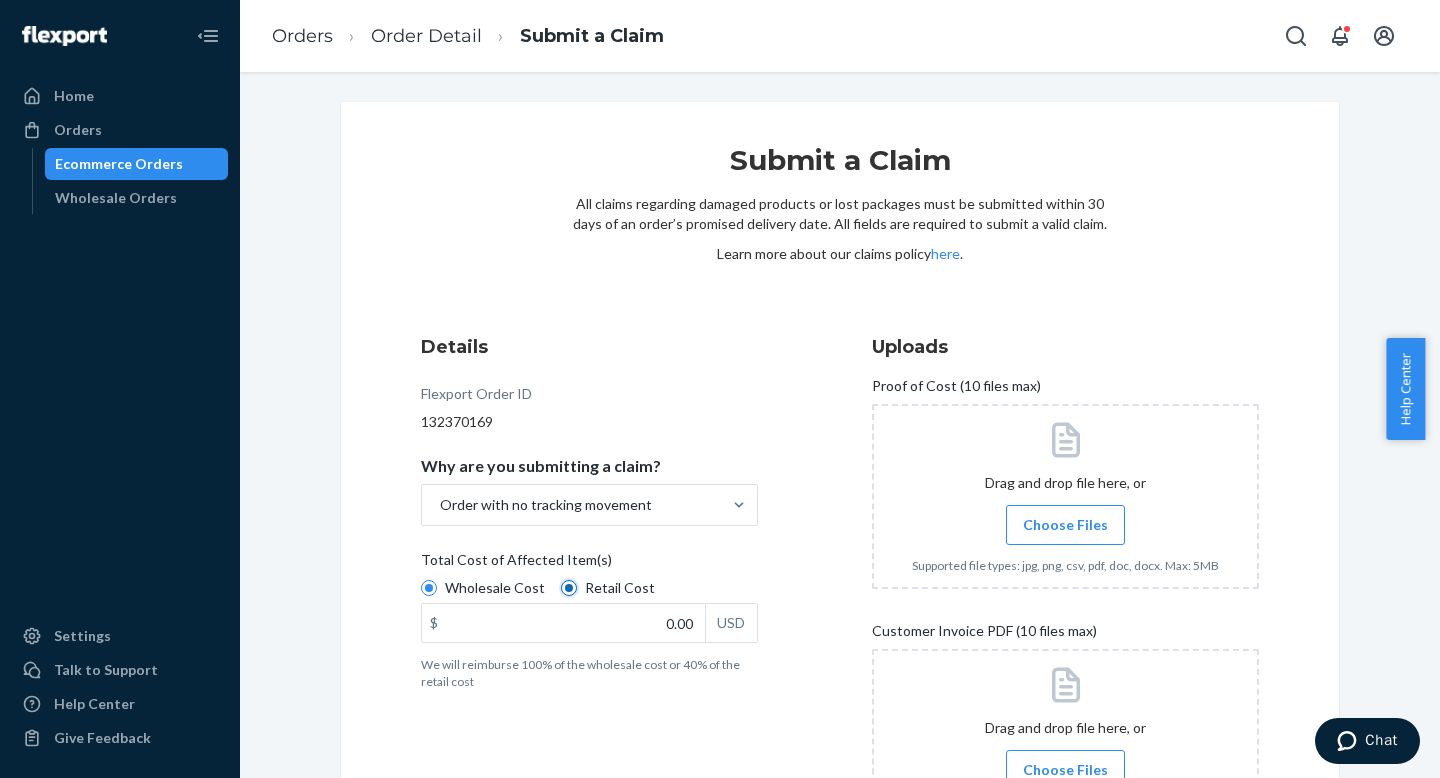 radio on "false" 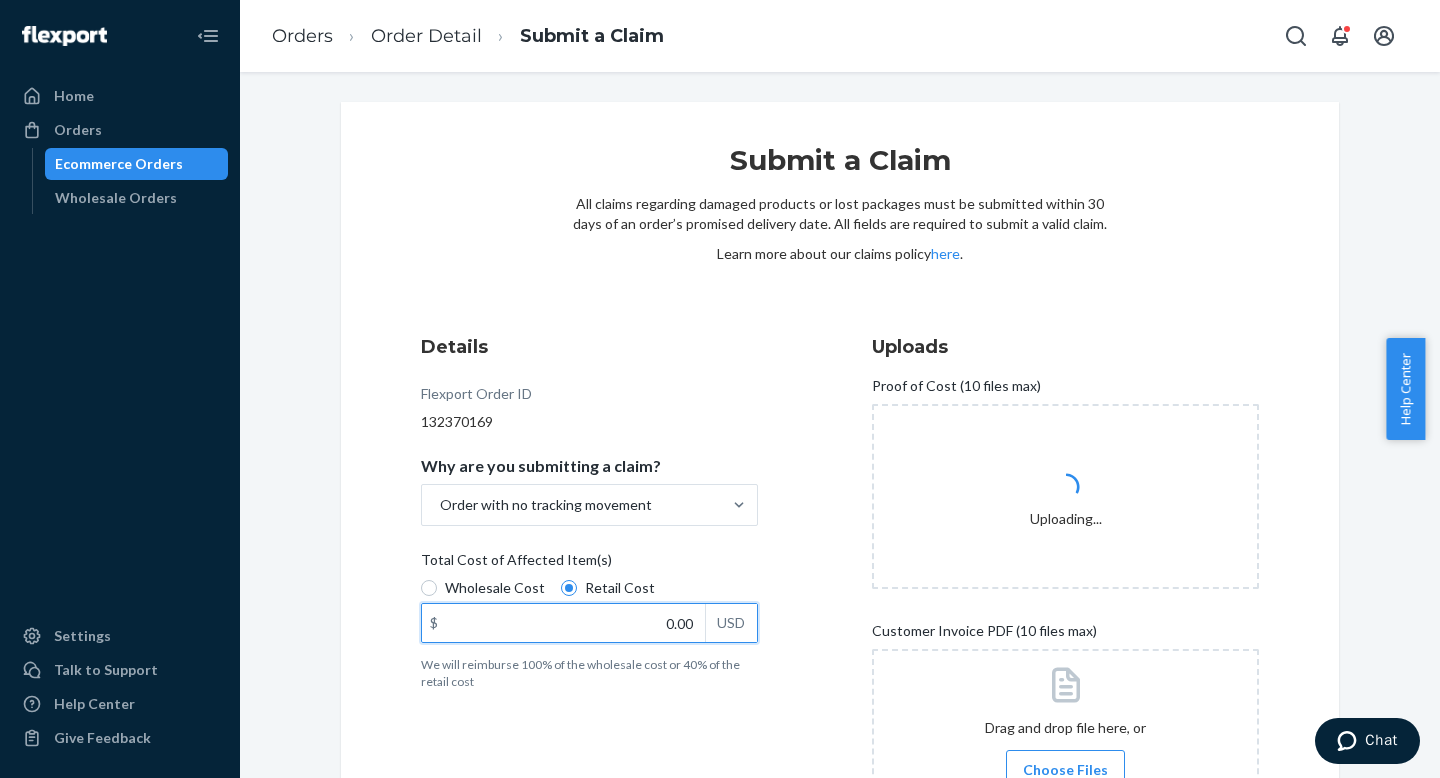 drag, startPoint x: 654, startPoint y: 623, endPoint x: 702, endPoint y: 633, distance: 49.0306 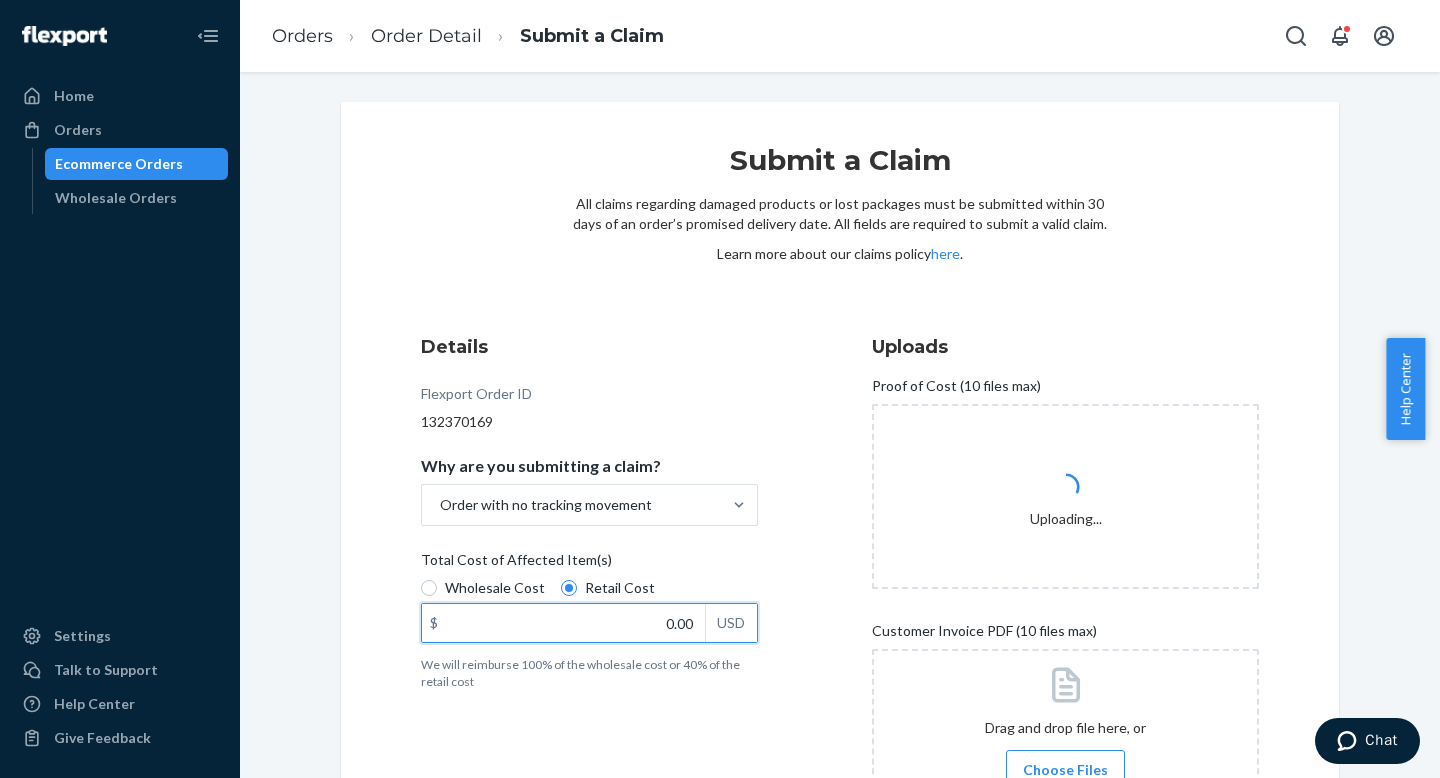 click on "$ 0.00 USD" at bounding box center [589, 623] 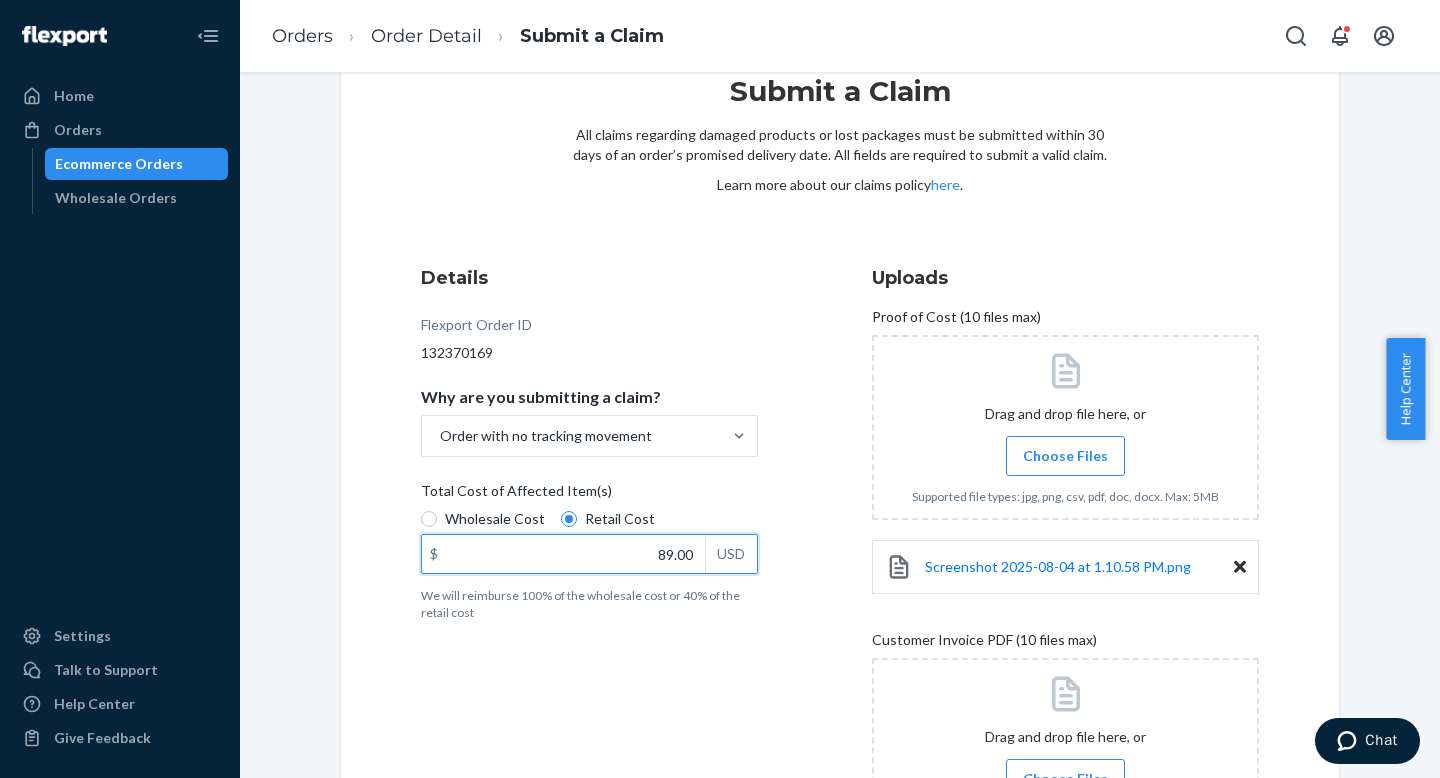 scroll, scrollTop: 289, scrollLeft: 0, axis: vertical 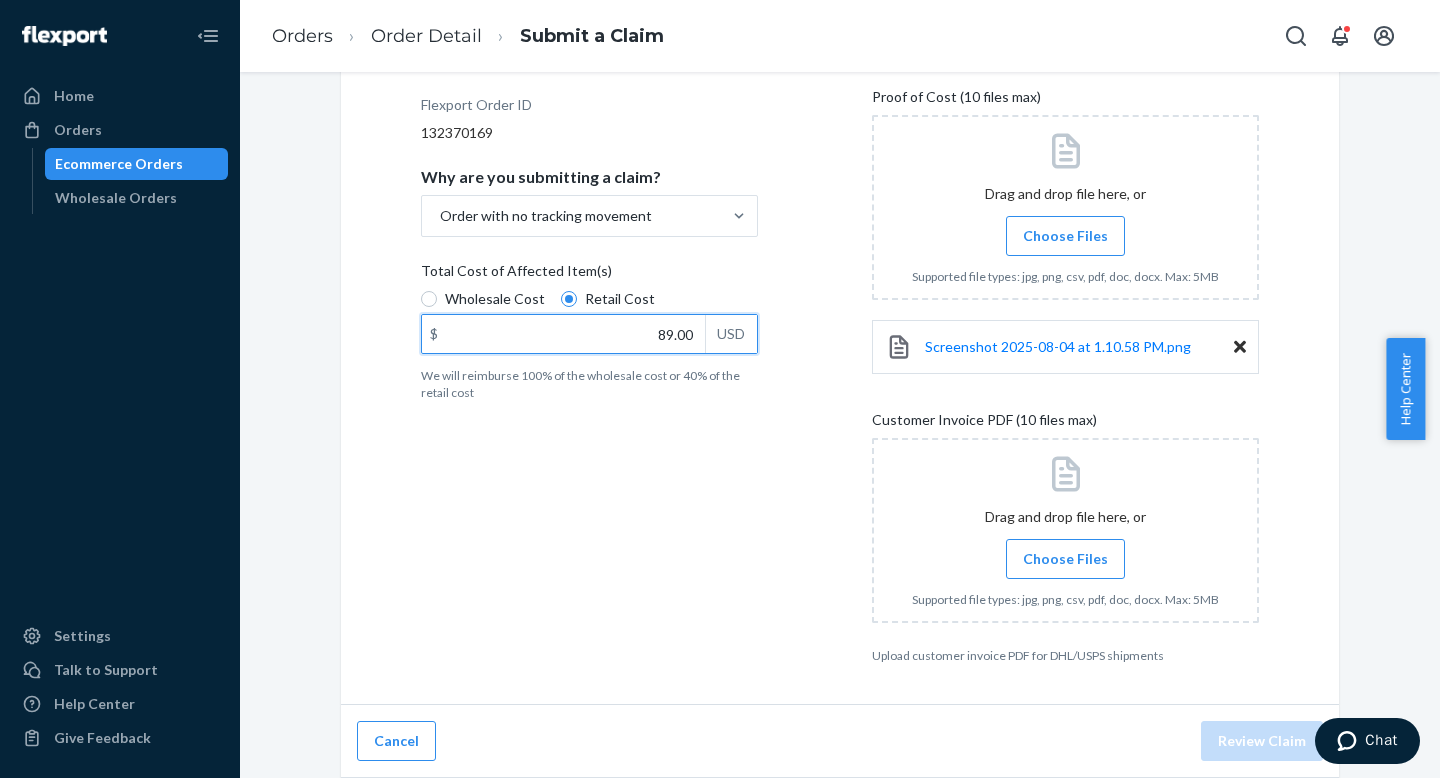 type on "89.00" 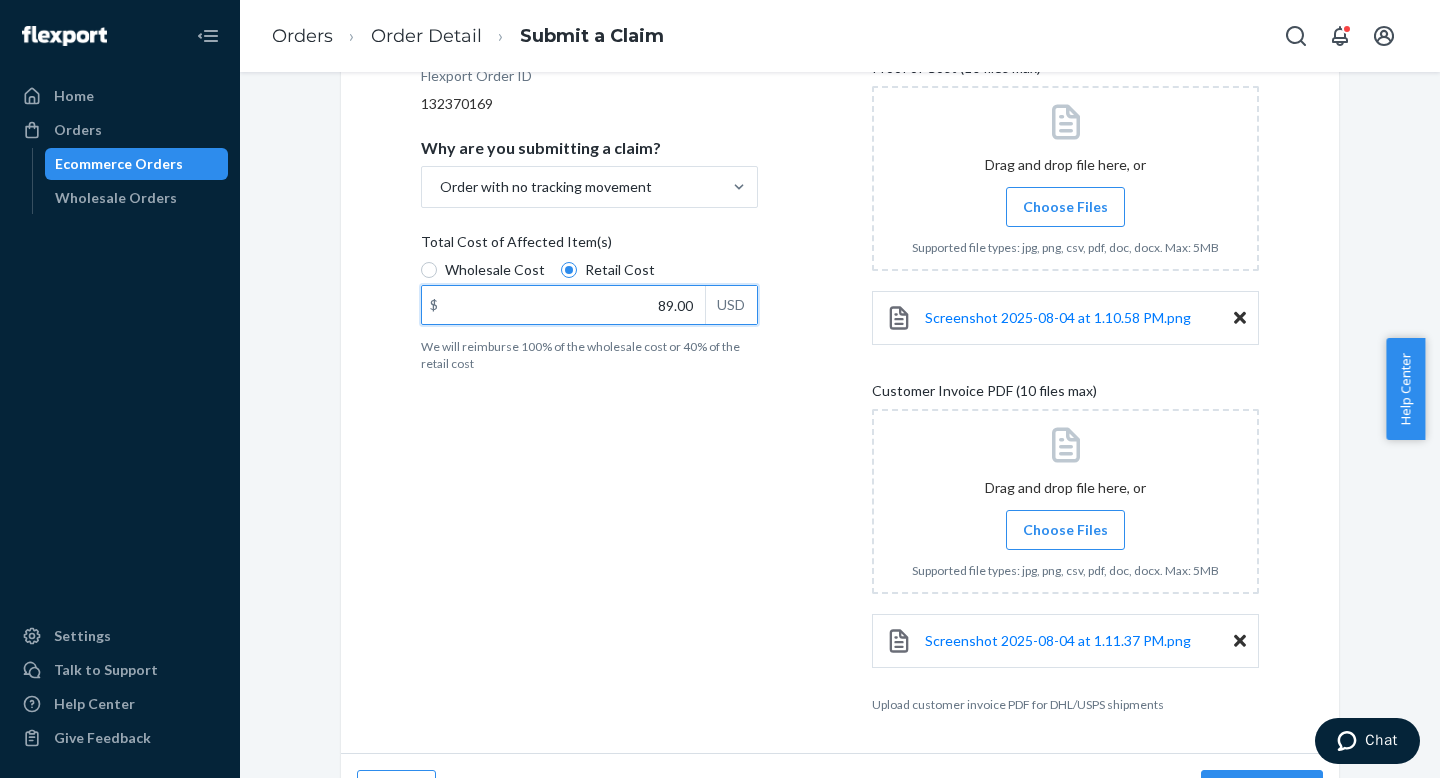 scroll, scrollTop: 367, scrollLeft: 0, axis: vertical 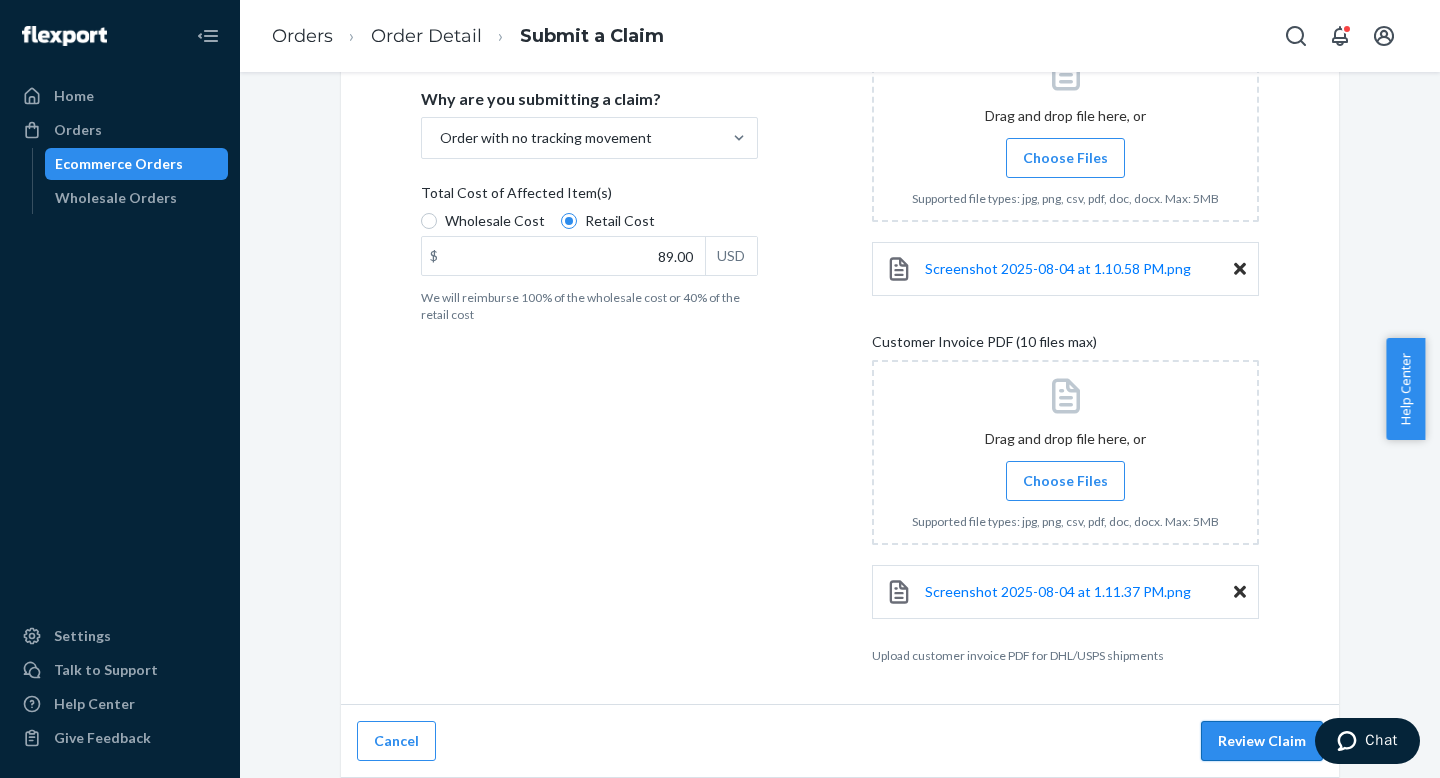 click on "Review Claim" at bounding box center [1262, 741] 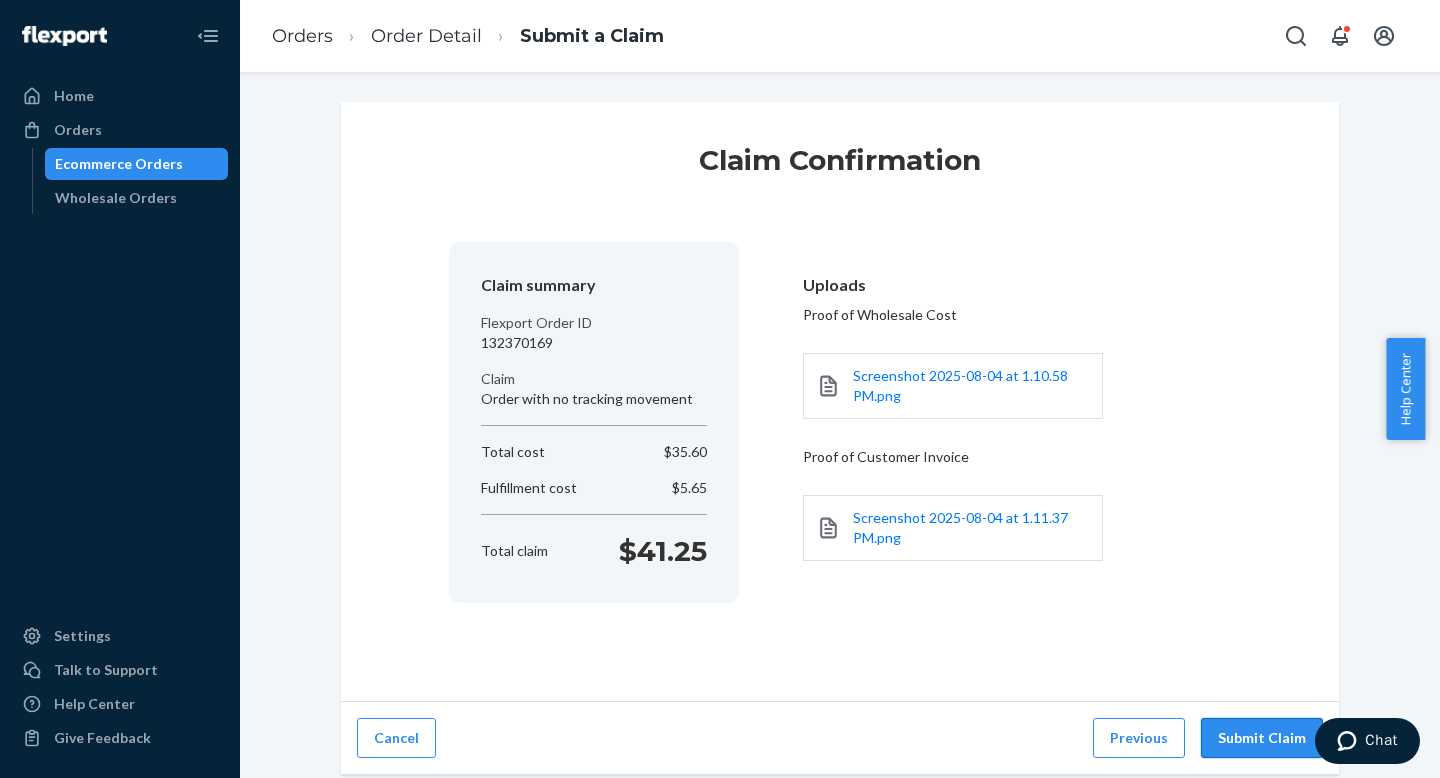 click on "Submit Claim" at bounding box center [1262, 738] 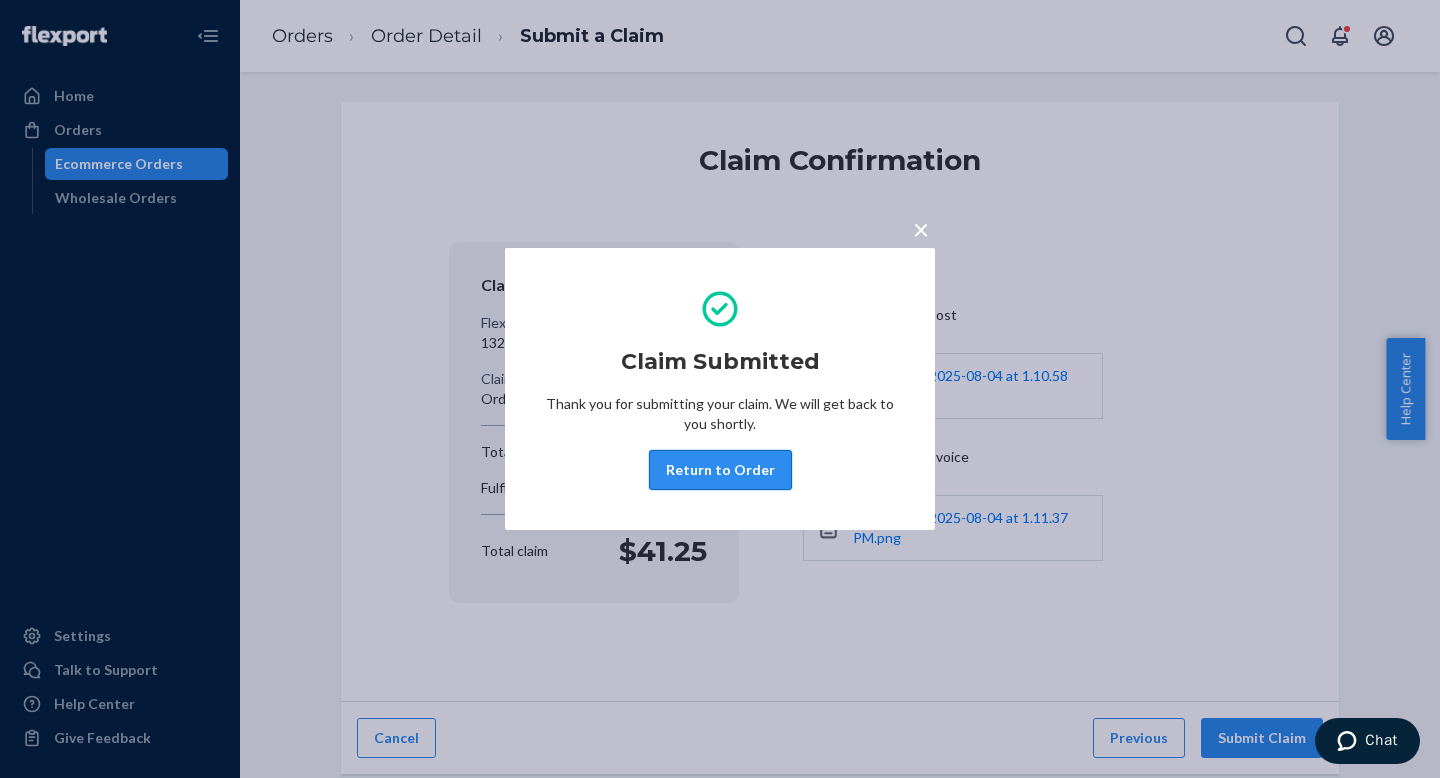 click on "Return to Order" at bounding box center (720, 470) 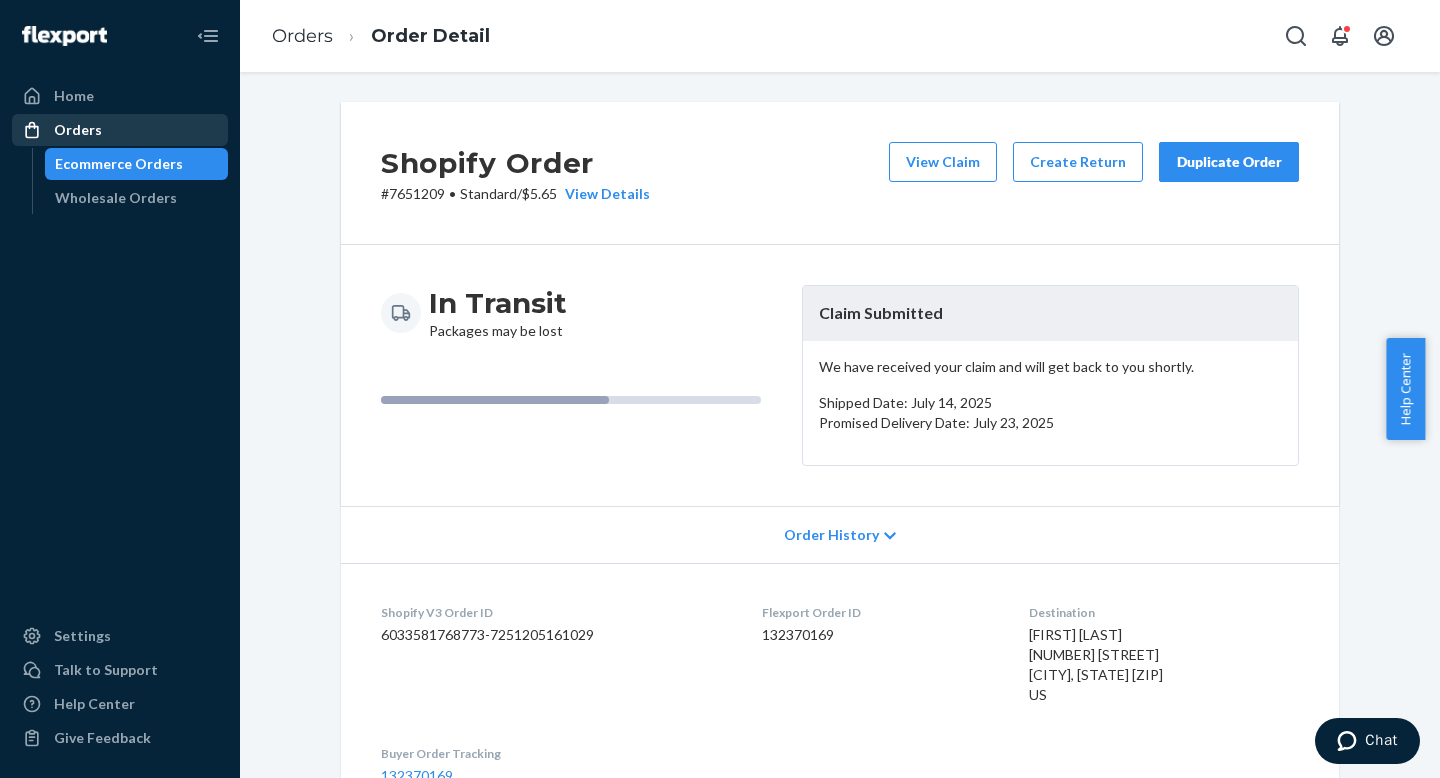 drag, startPoint x: 126, startPoint y: 131, endPoint x: 155, endPoint y: 129, distance: 29.068884 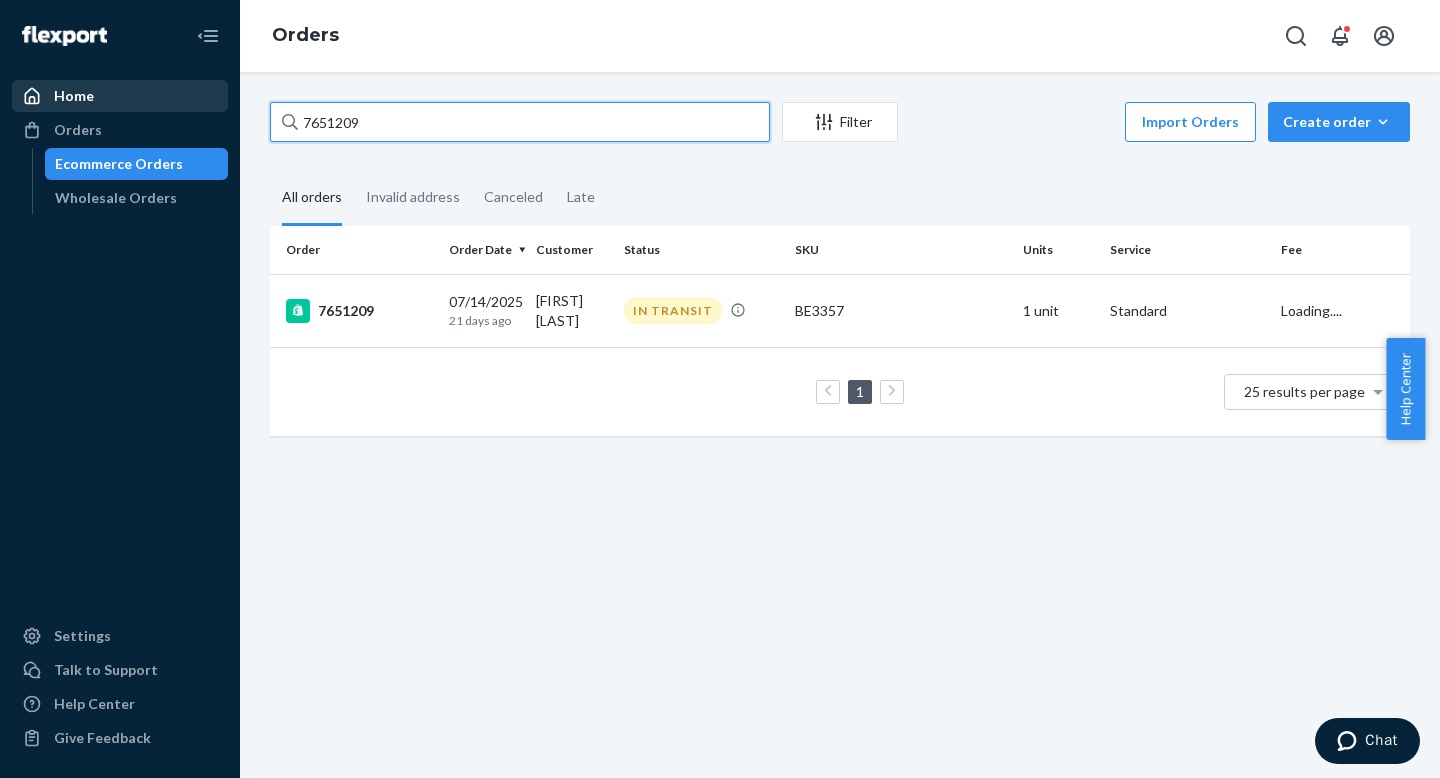 drag, startPoint x: 371, startPoint y: 124, endPoint x: 192, endPoint y: 109, distance: 179.6274 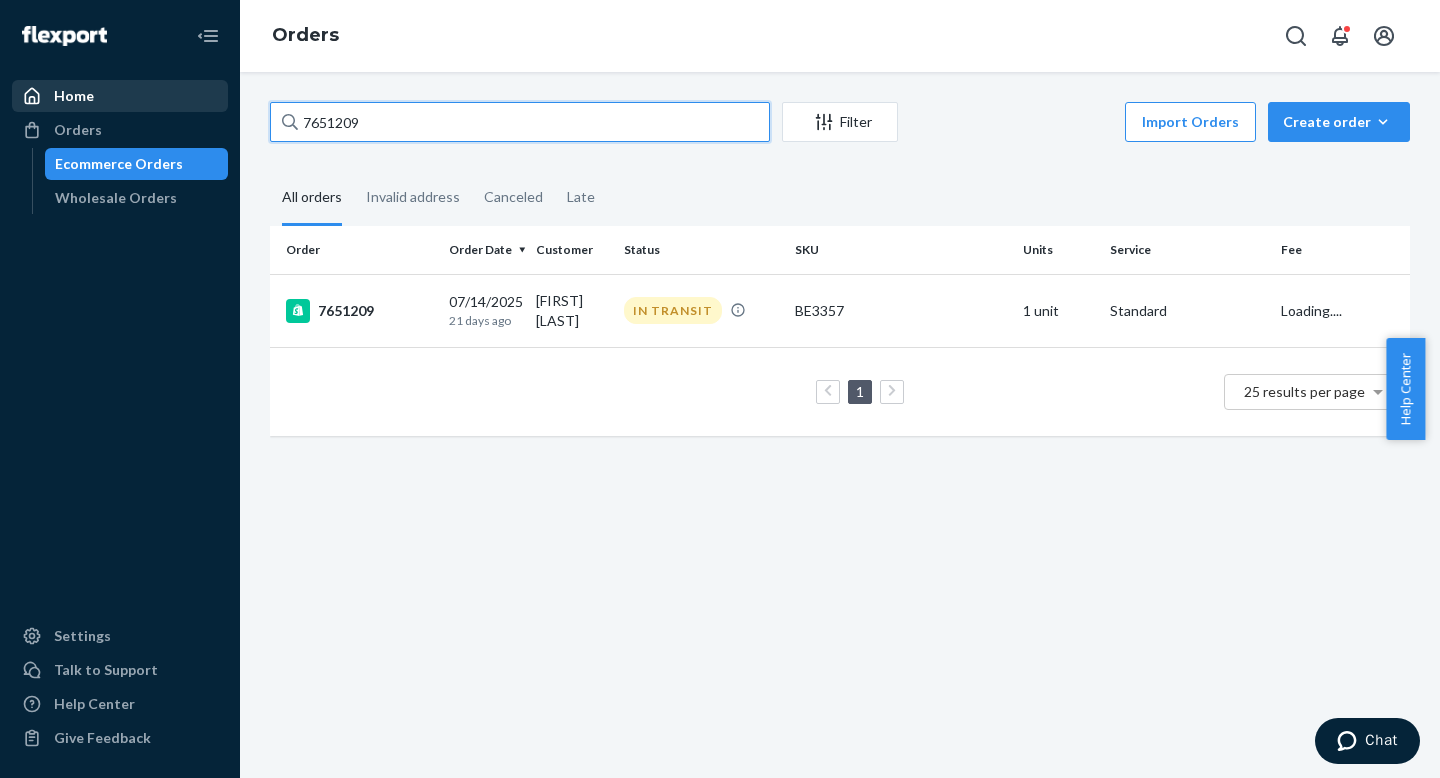 click on "Home Orders Ecommerce Orders Wholesale Orders Settings Talk to Support Help Center Give Feedback Orders 7651209 Filter Import Orders Create order Ecommerce order Removal order All orders Invalid address Canceled Late Order Order Date Customer Status SKU Units Service Fee 7651209 07/14/2025 21 days ago [FIRST] [LAST] IN TRANSIT BE3357 1 unit Standard Loading.... 1 25 results per page" at bounding box center [720, 389] 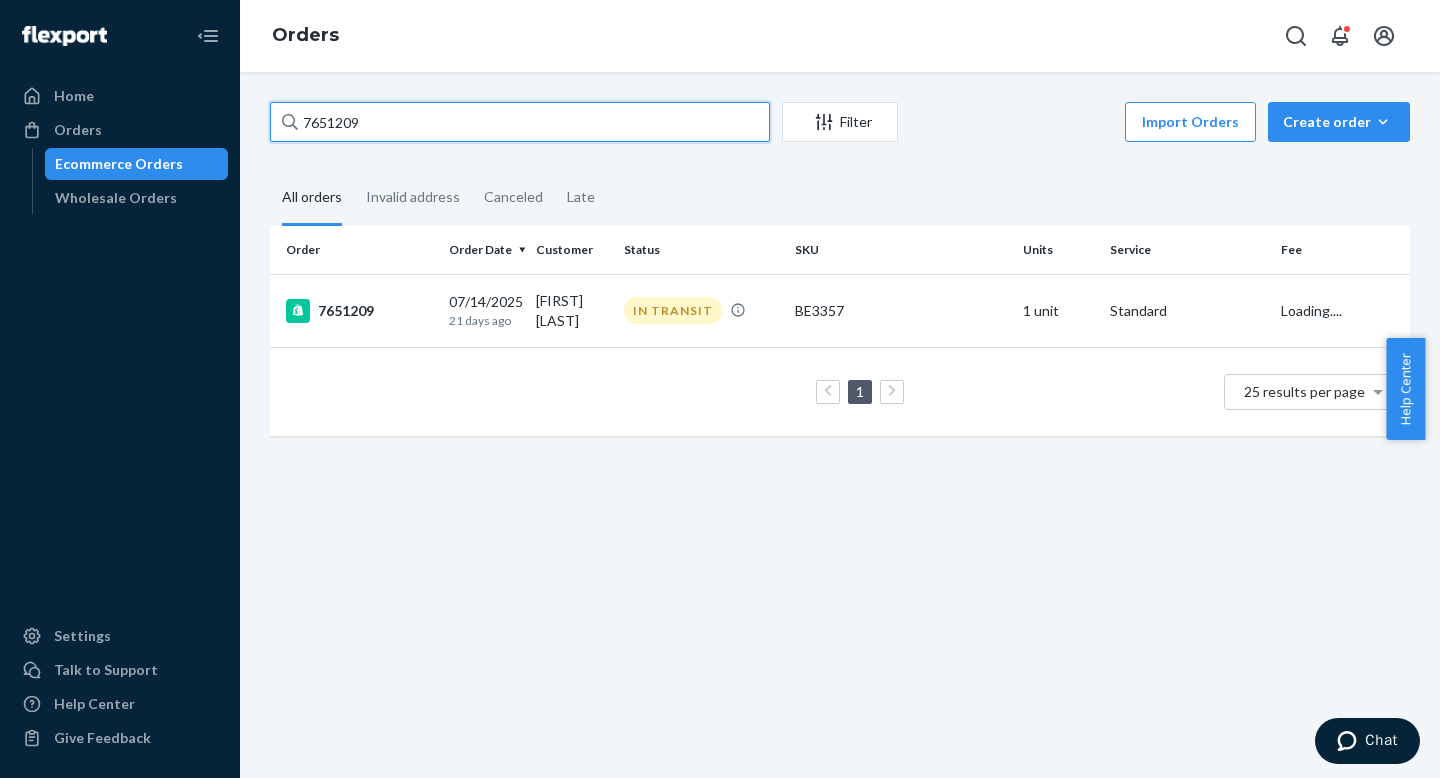 paste on "6441" 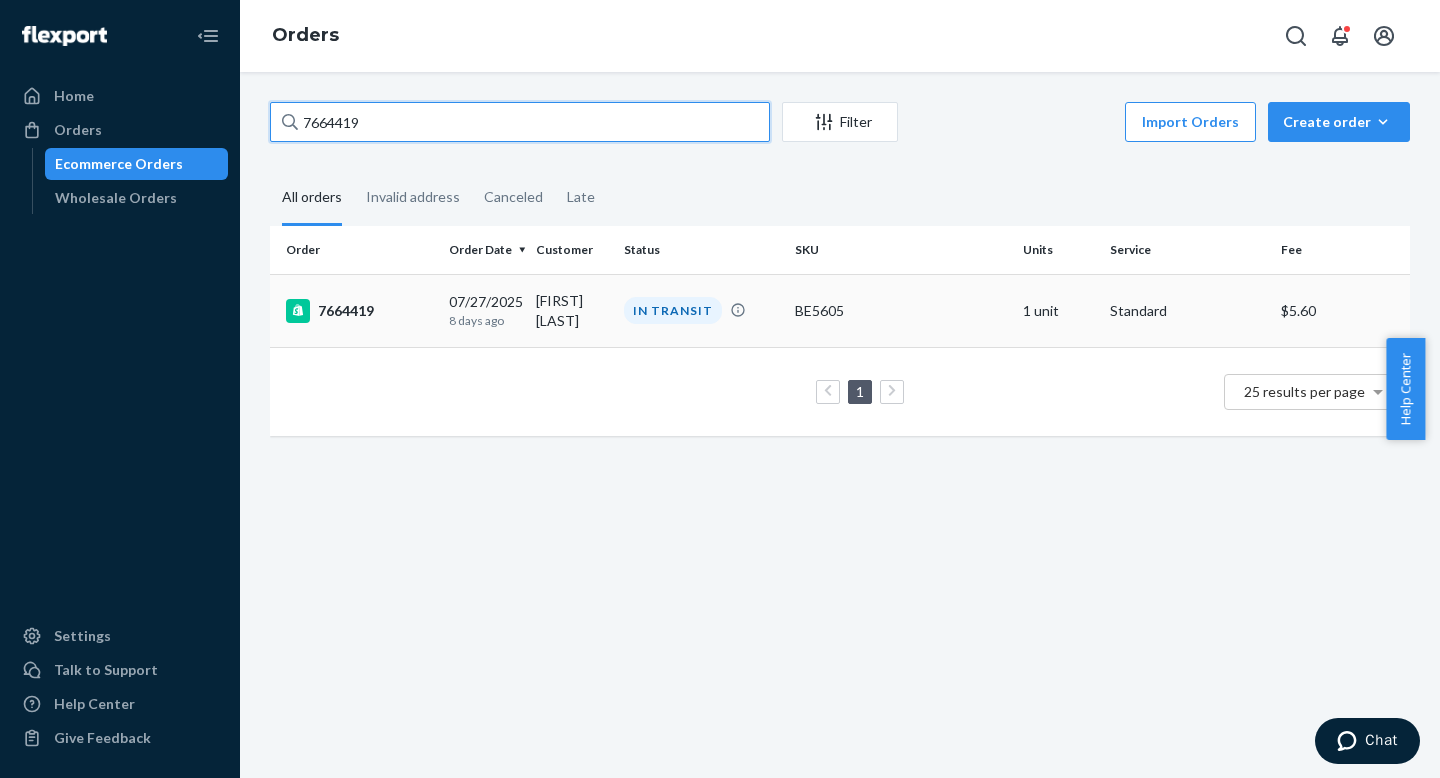 type on "7664419" 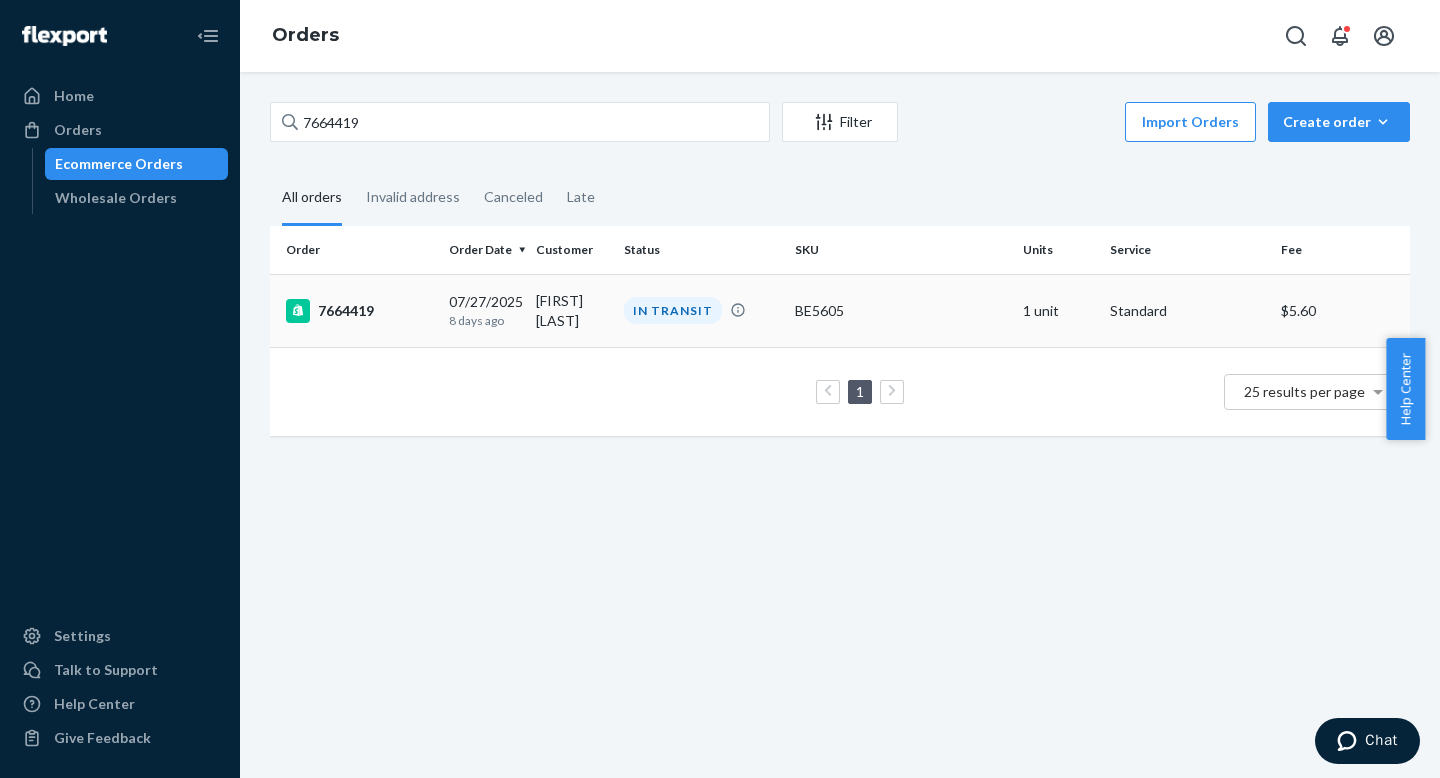 click on "7664419" at bounding box center (359, 311) 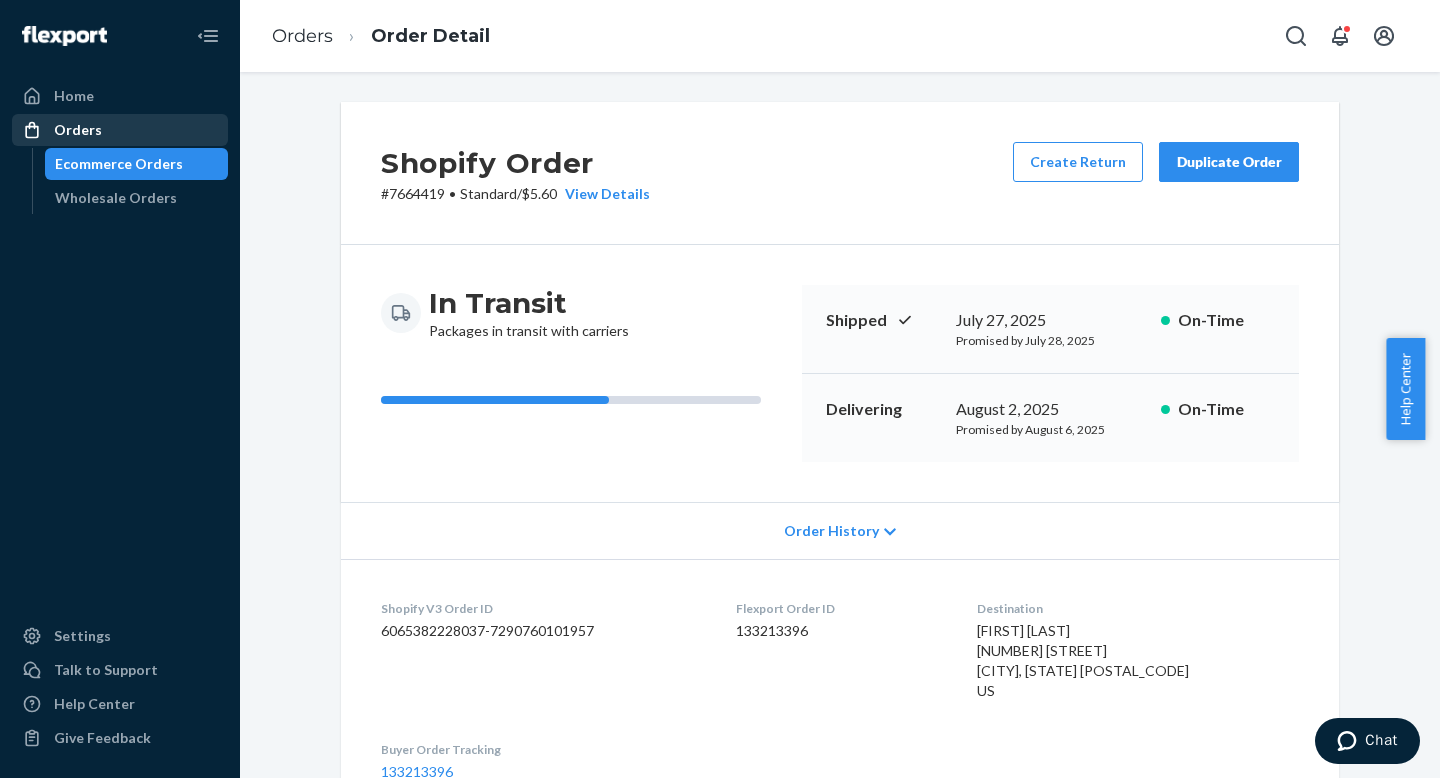 click on "Orders" at bounding box center (78, 130) 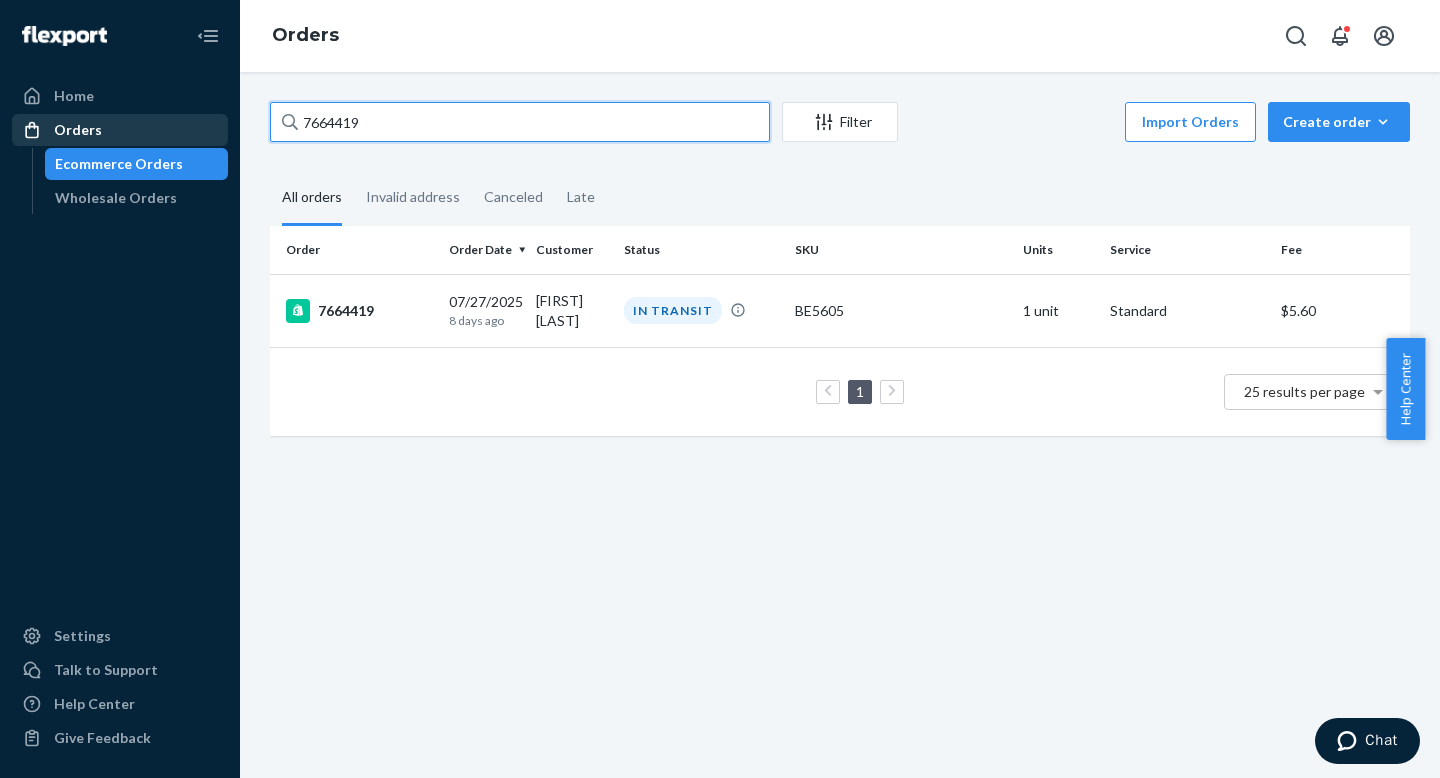 click on "Home Orders Ecommerce Orders Wholesale Orders Settings Talk to Support Help Center Give Feedback Orders 7664419 Filter Import Orders Create order Ecommerce order Removal order All orders Invalid address Canceled Late Order Order Date Customer Status SKU Units Service Fee 7664419 07/27/2025 8 days ago [FIRST] [LAST] IN TRANSIT BE5605 1 unit Standard $5.60 1 25 results per page" at bounding box center [720, 389] 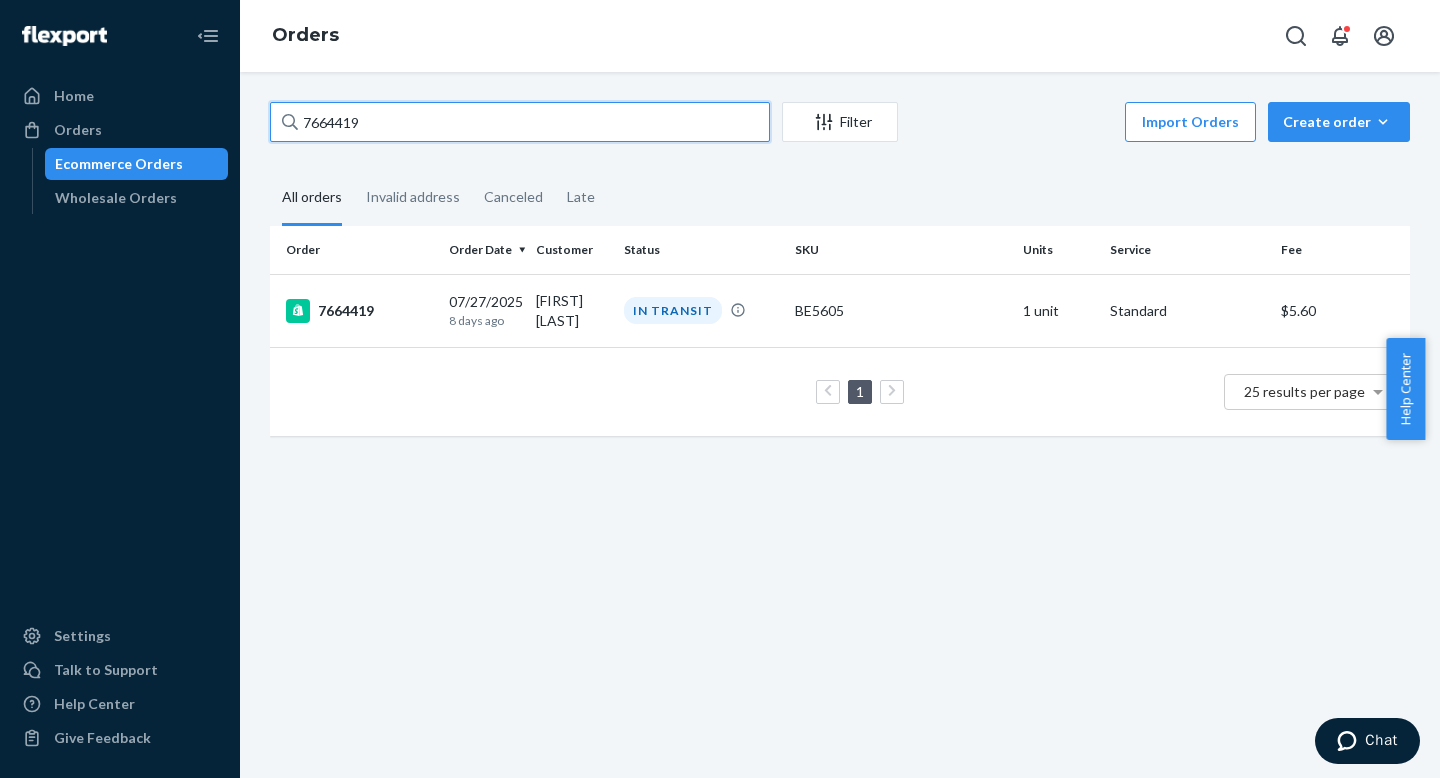 paste on "24046" 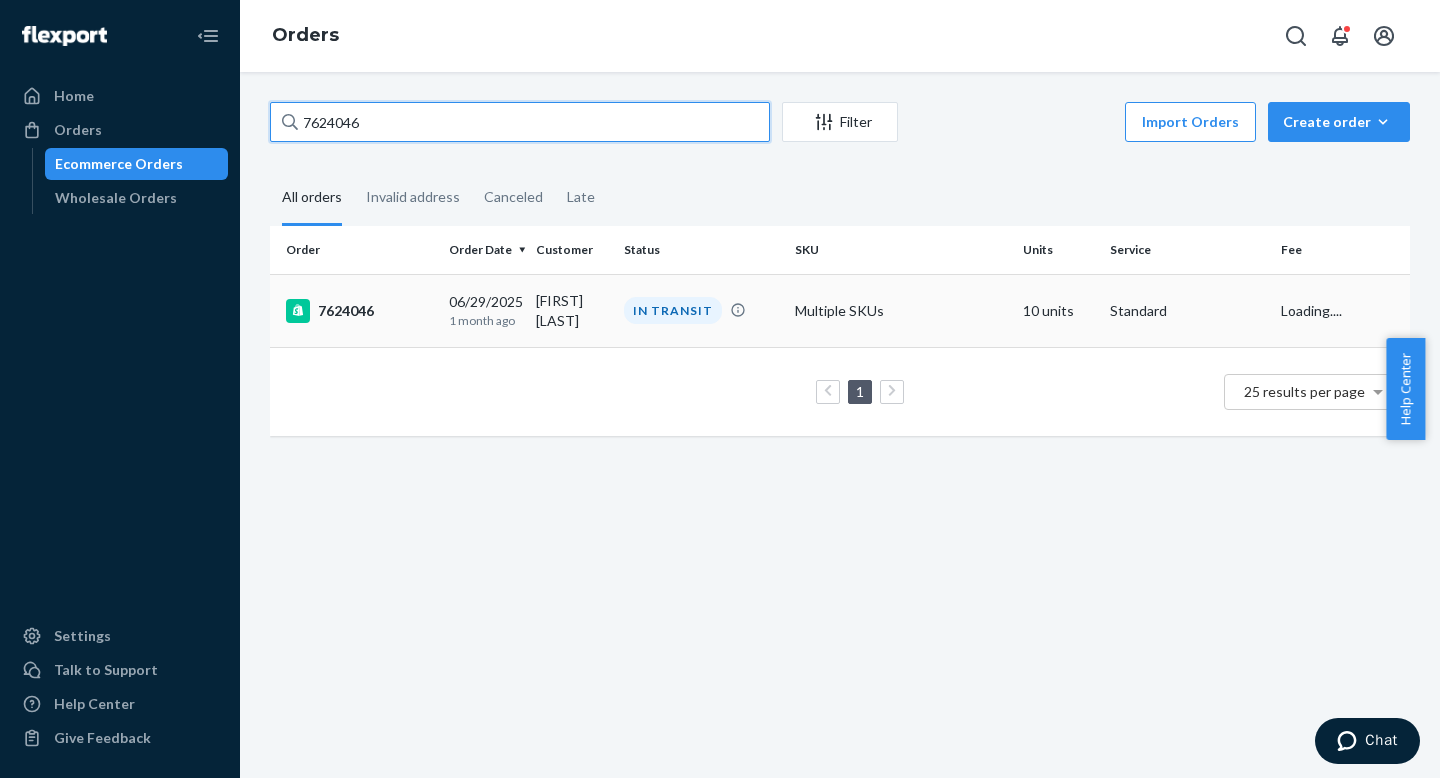 type on "7624046" 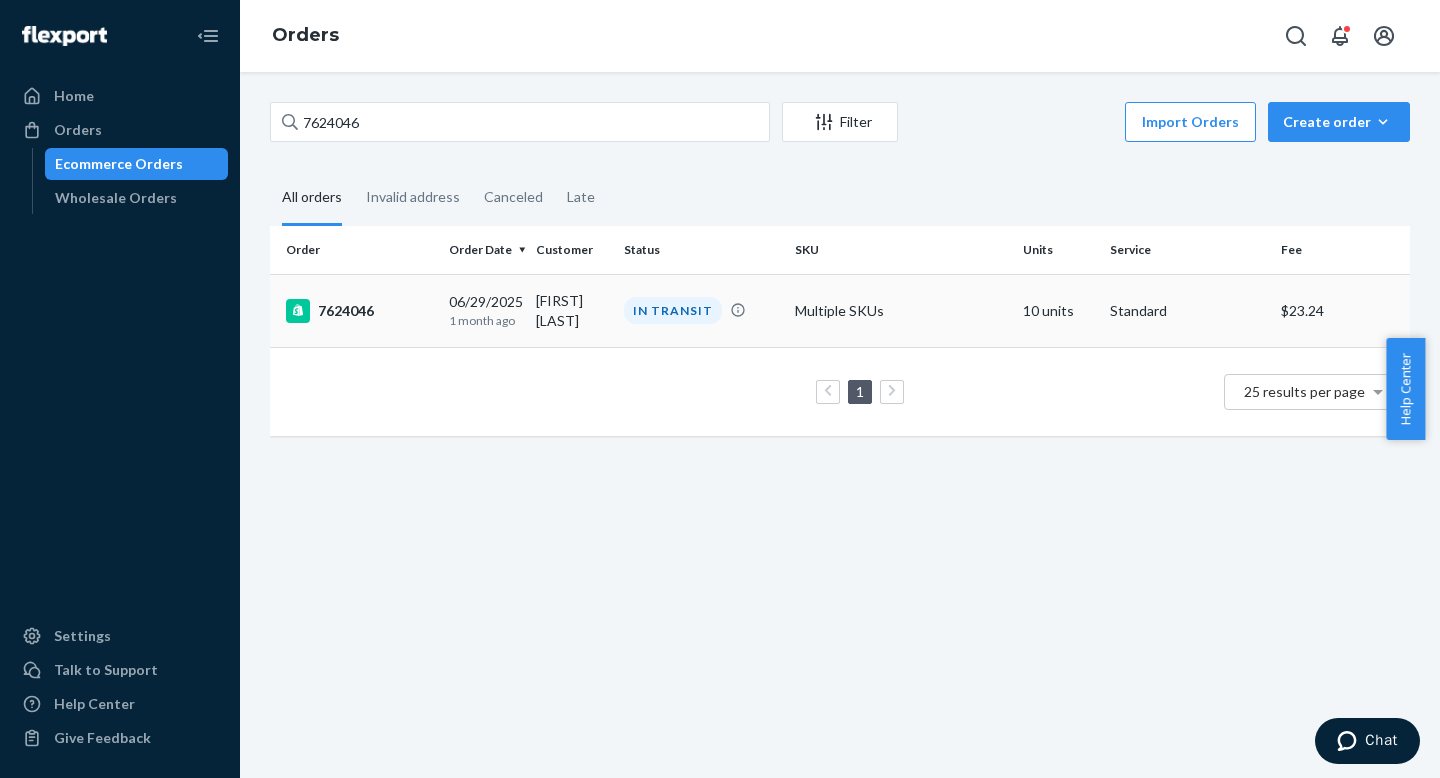 click on "7624046" at bounding box center [355, 310] 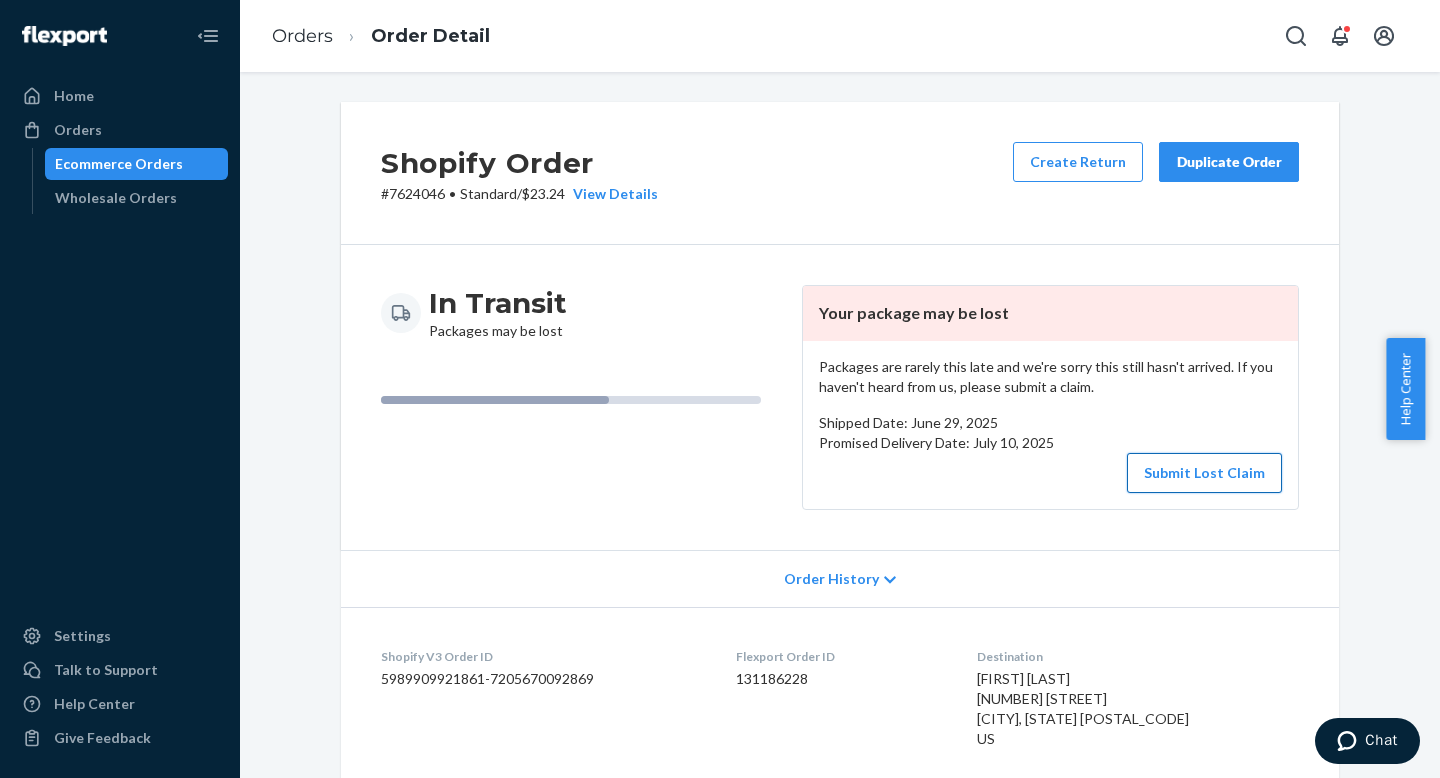 click on "Submit Lost Claim" at bounding box center (1204, 473) 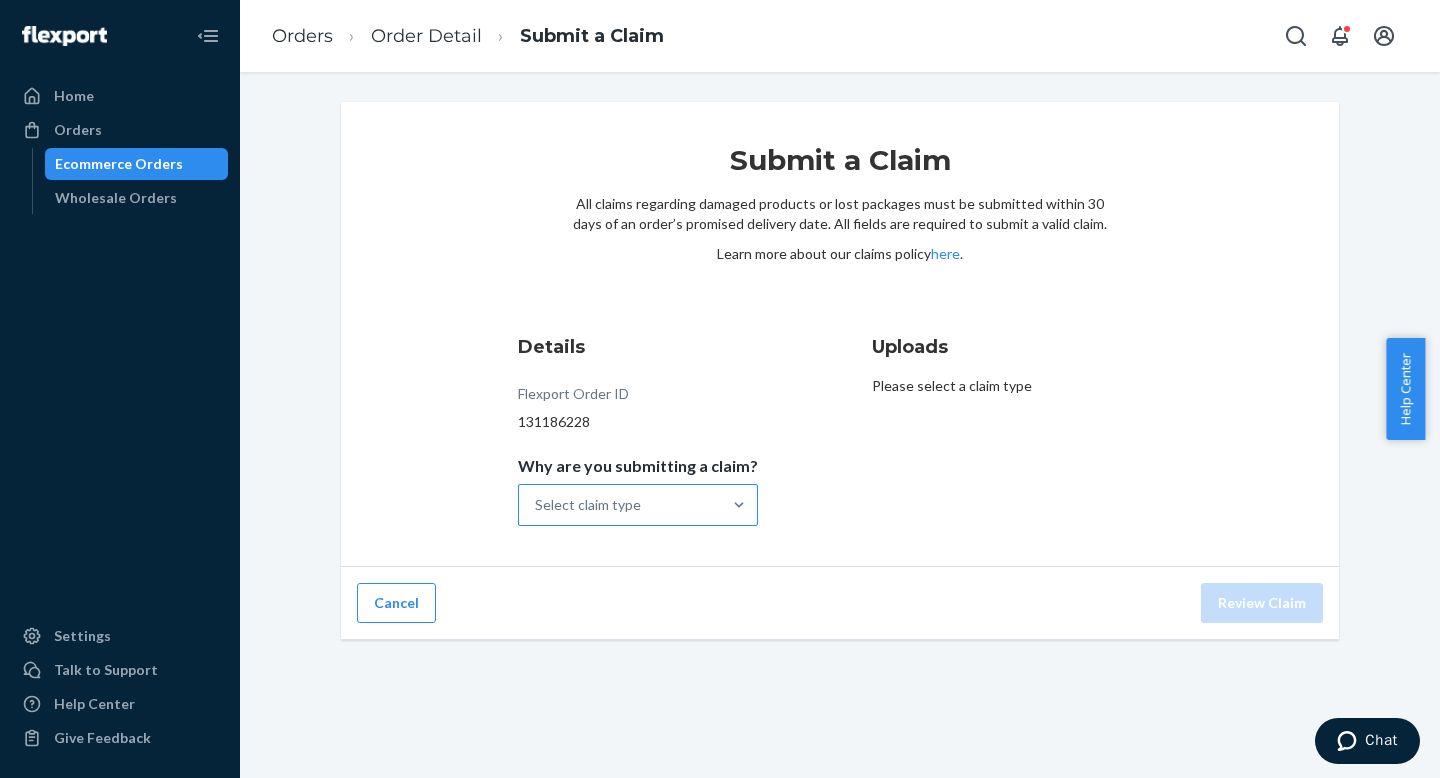 click on "Select claim type" at bounding box center (620, 505) 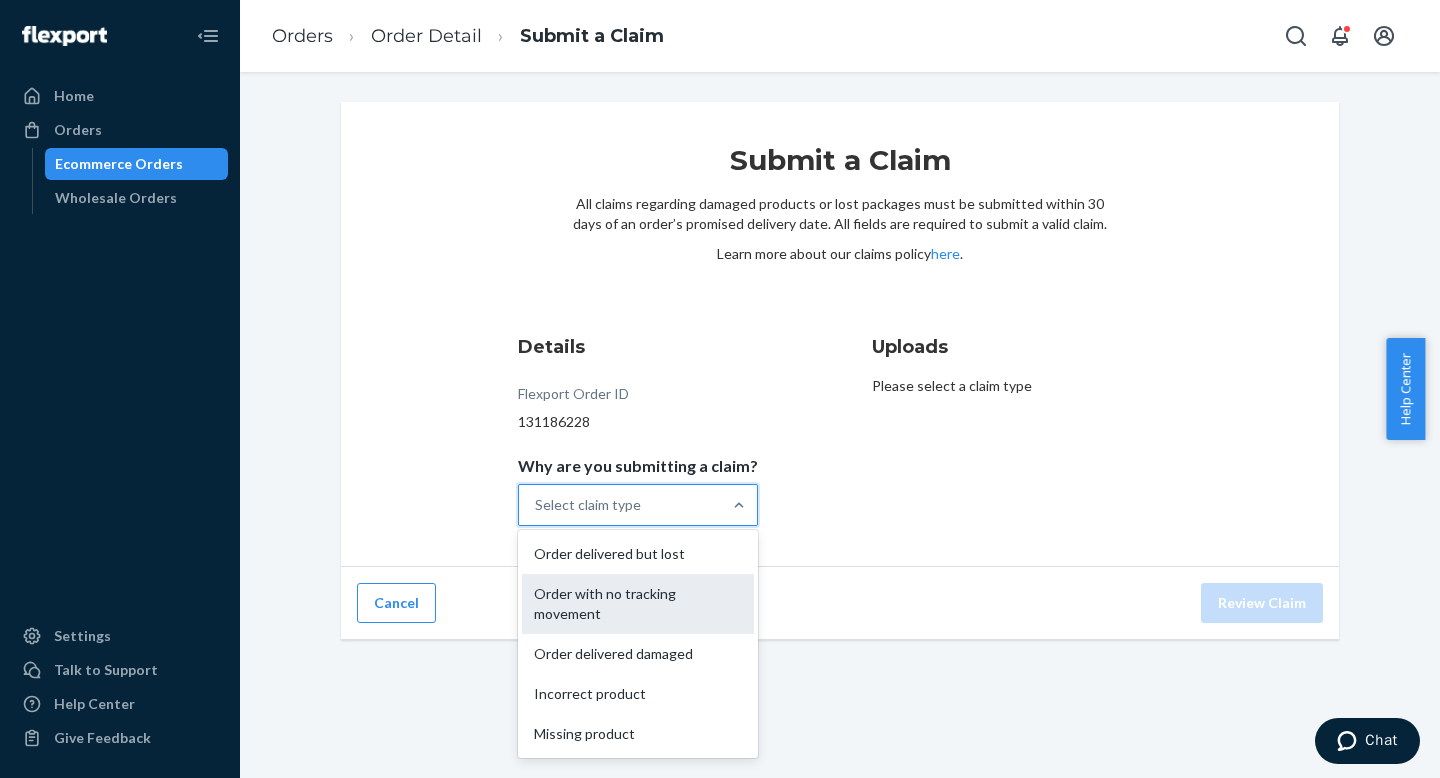 click on "Order with no tracking movement" at bounding box center (638, 604) 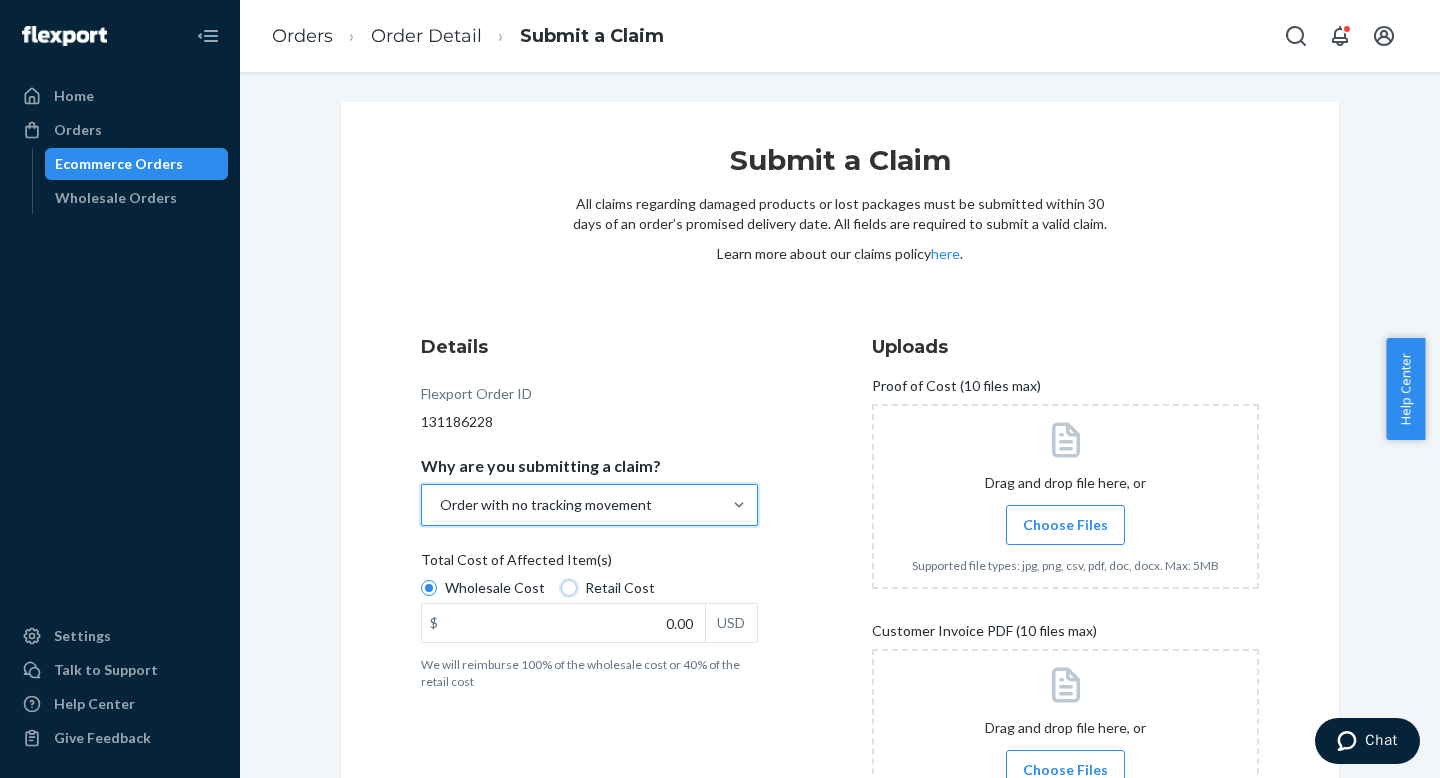 click on "Retail Cost" at bounding box center [569, 588] 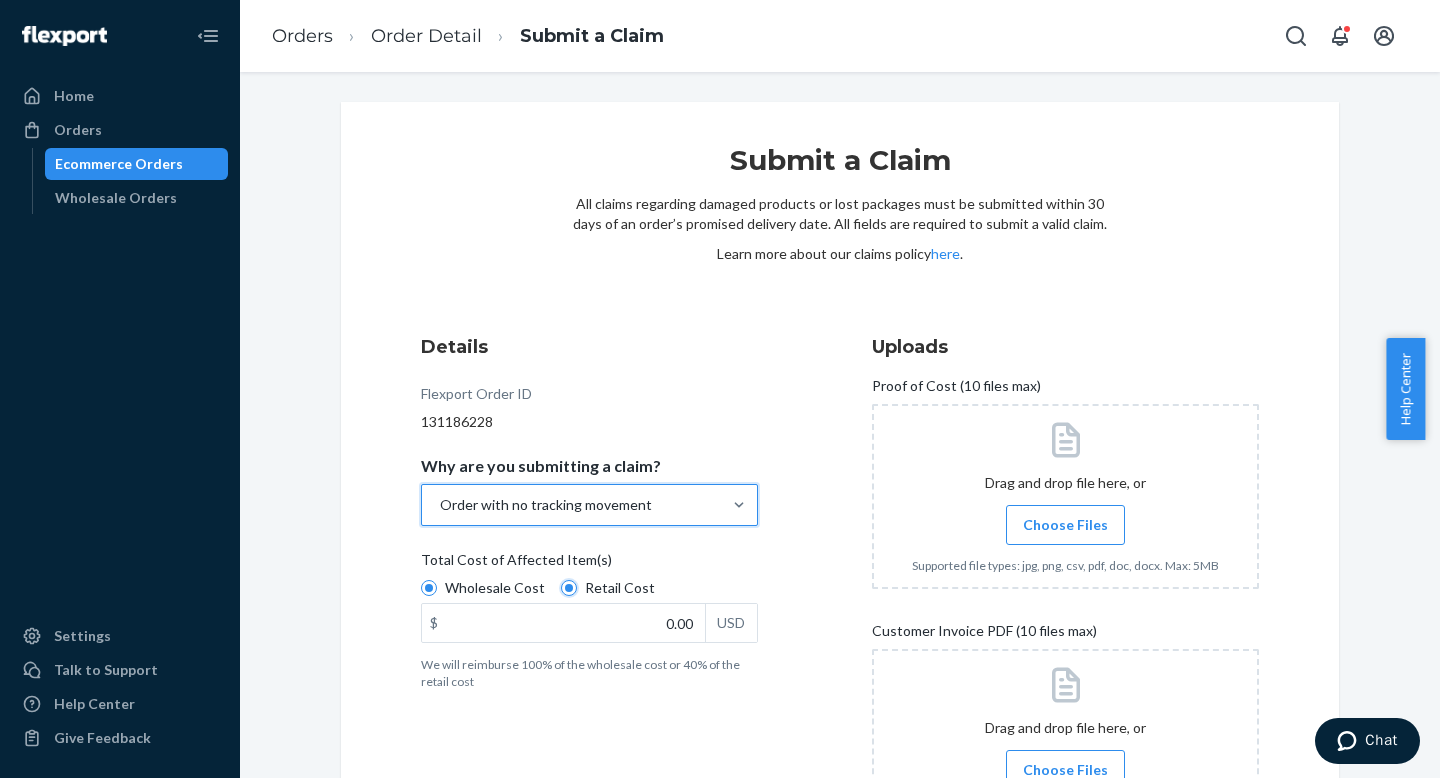 radio on "true" 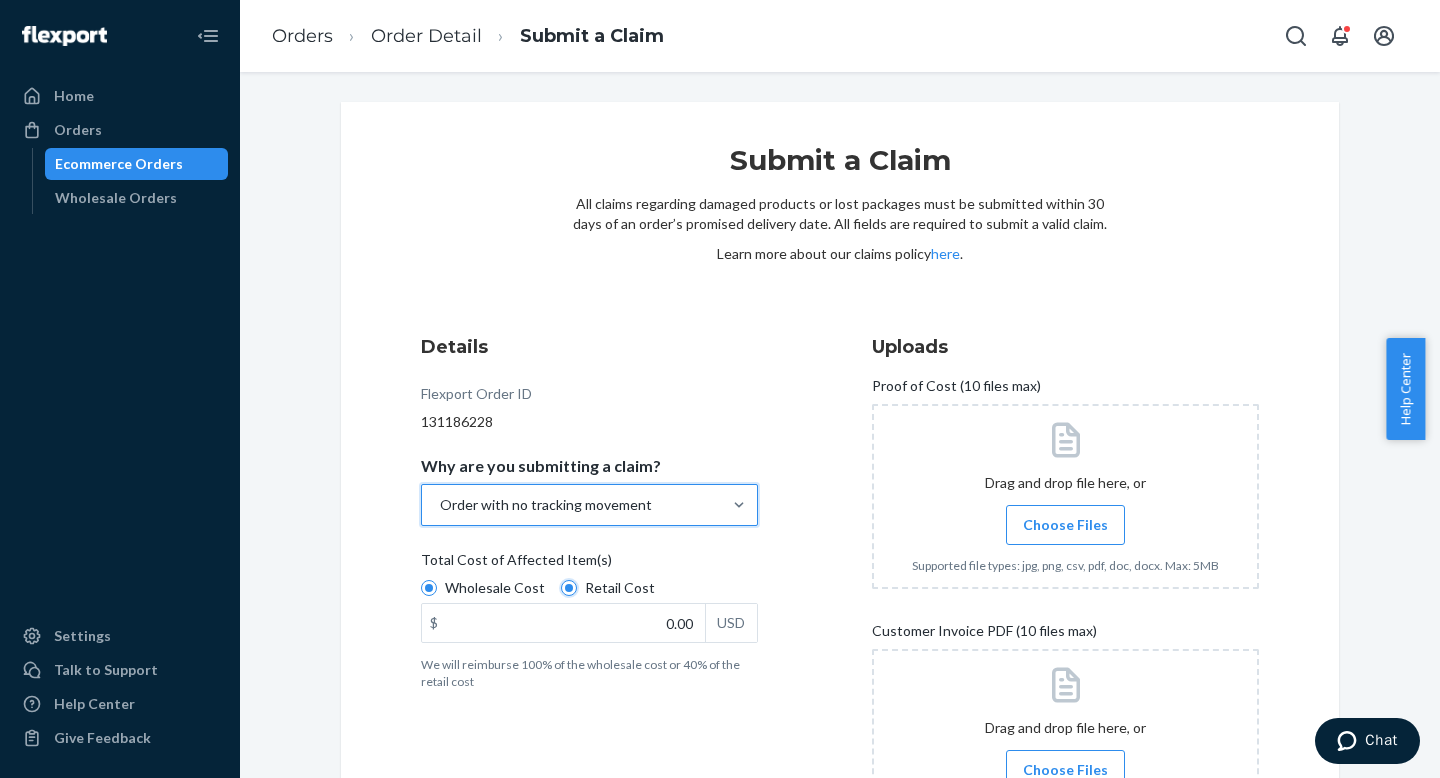 radio on "false" 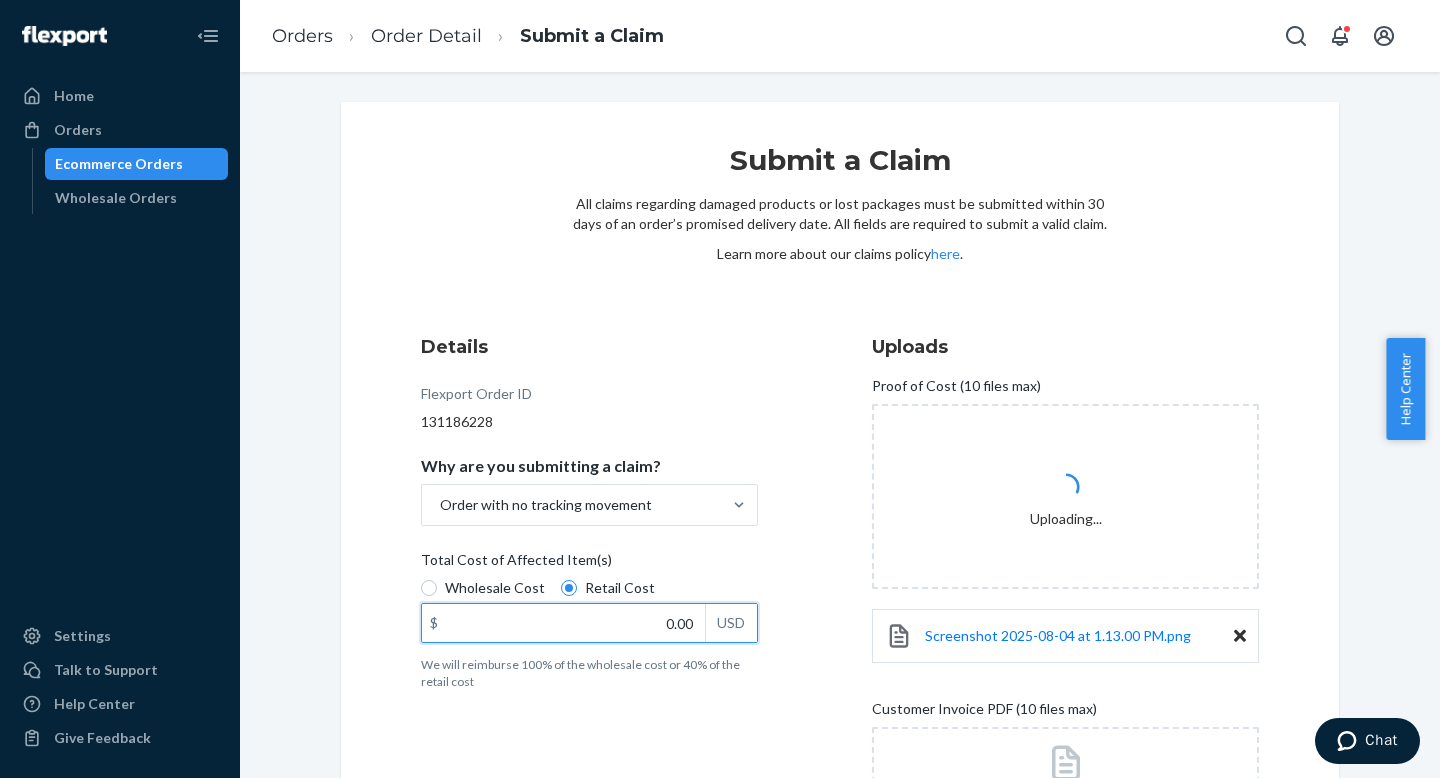 click on "$ 0.00 USD" at bounding box center (589, 623) 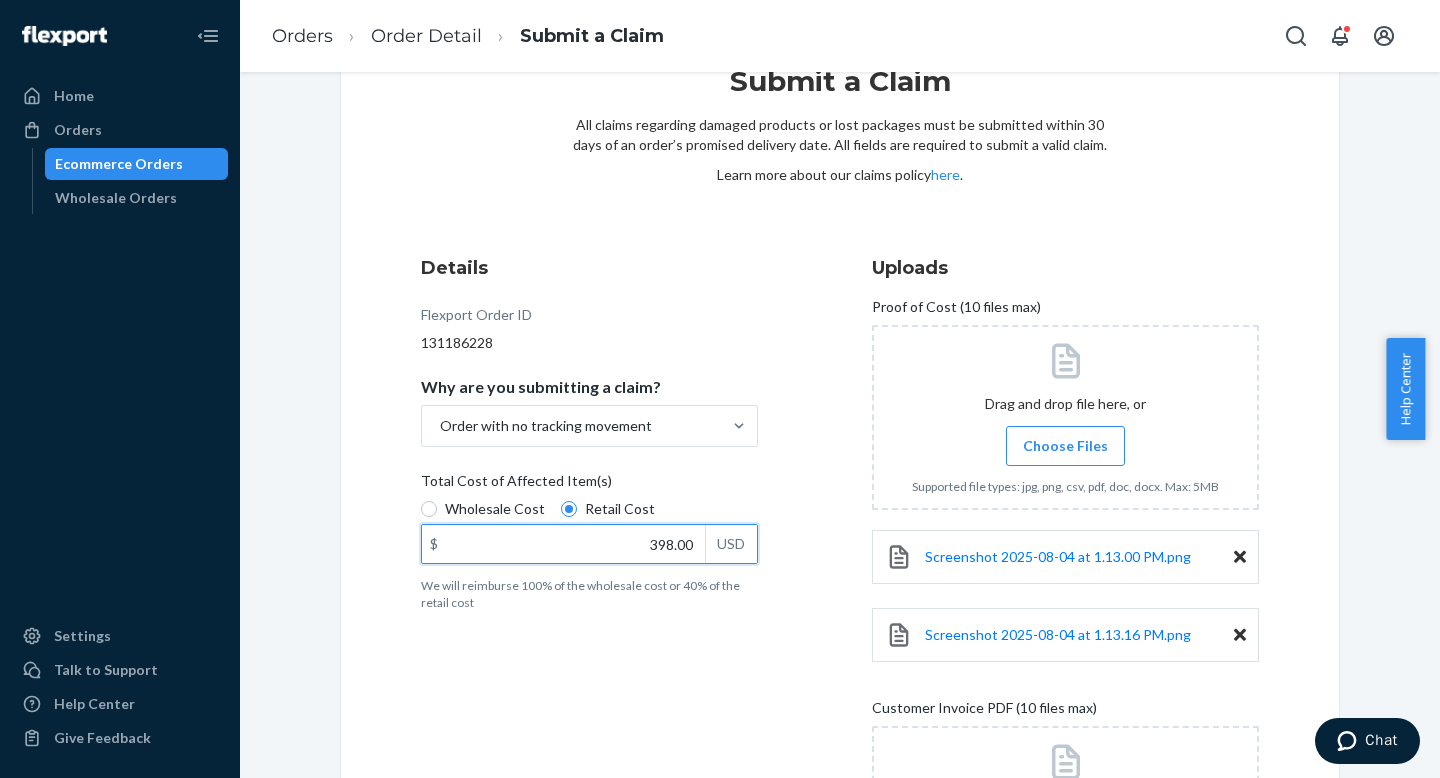 scroll, scrollTop: 227, scrollLeft: 0, axis: vertical 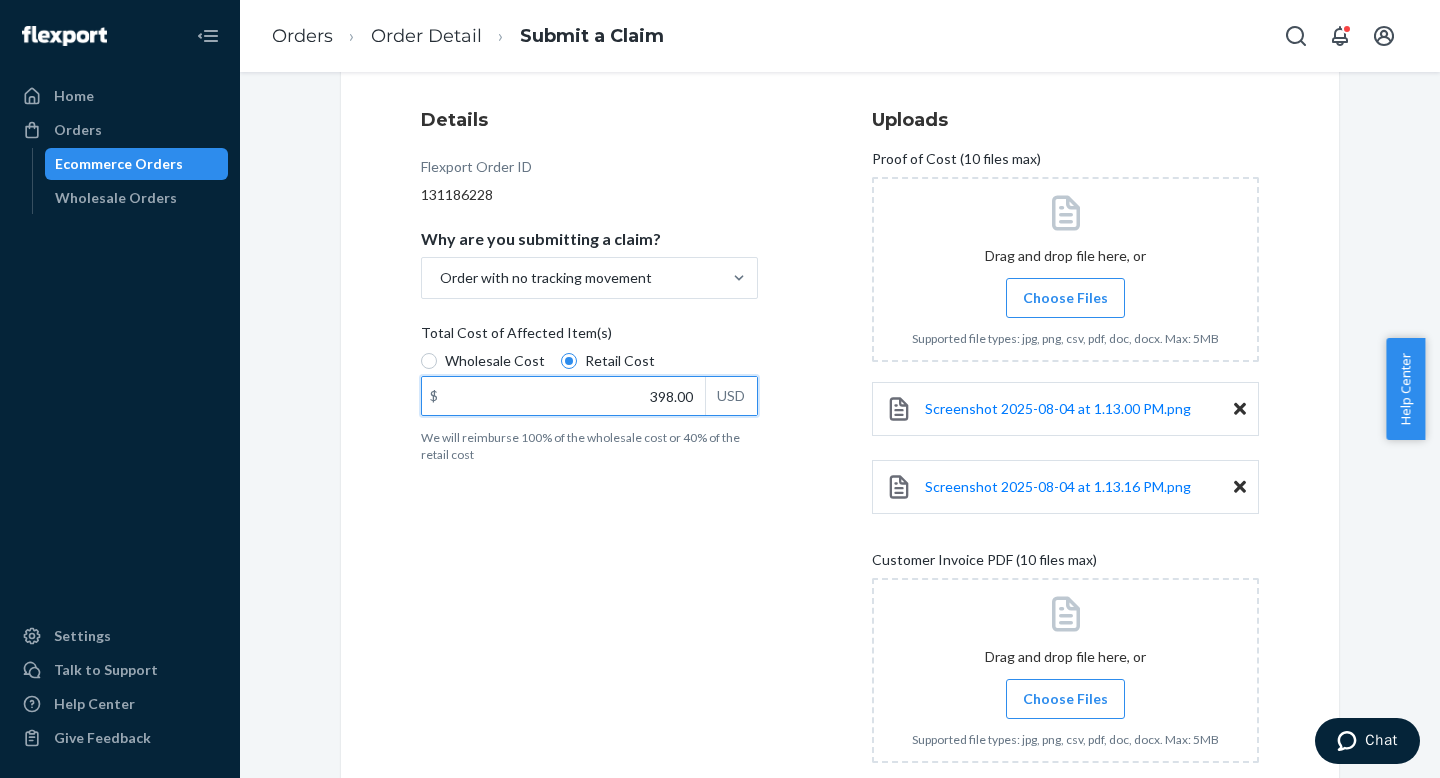 type on "398.00" 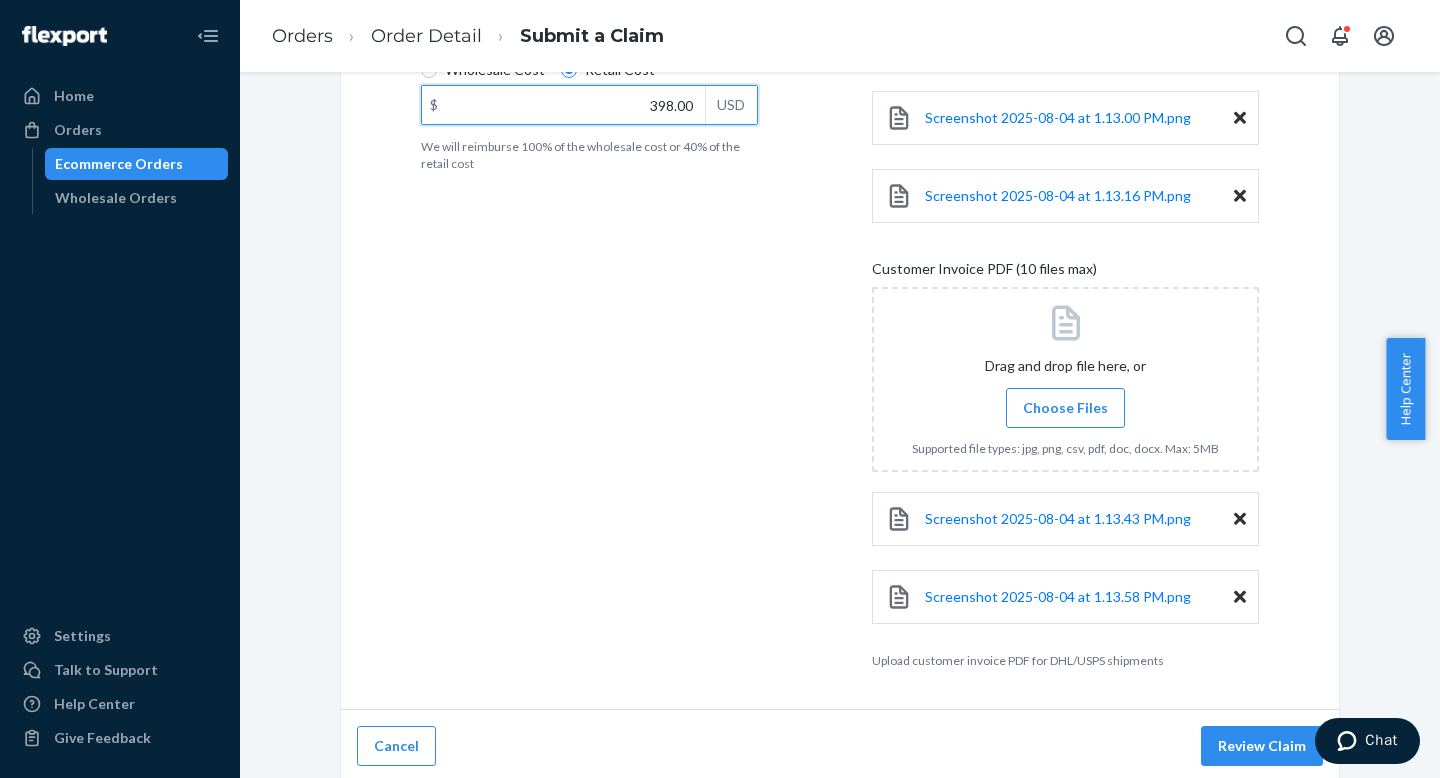 scroll, scrollTop: 523, scrollLeft: 0, axis: vertical 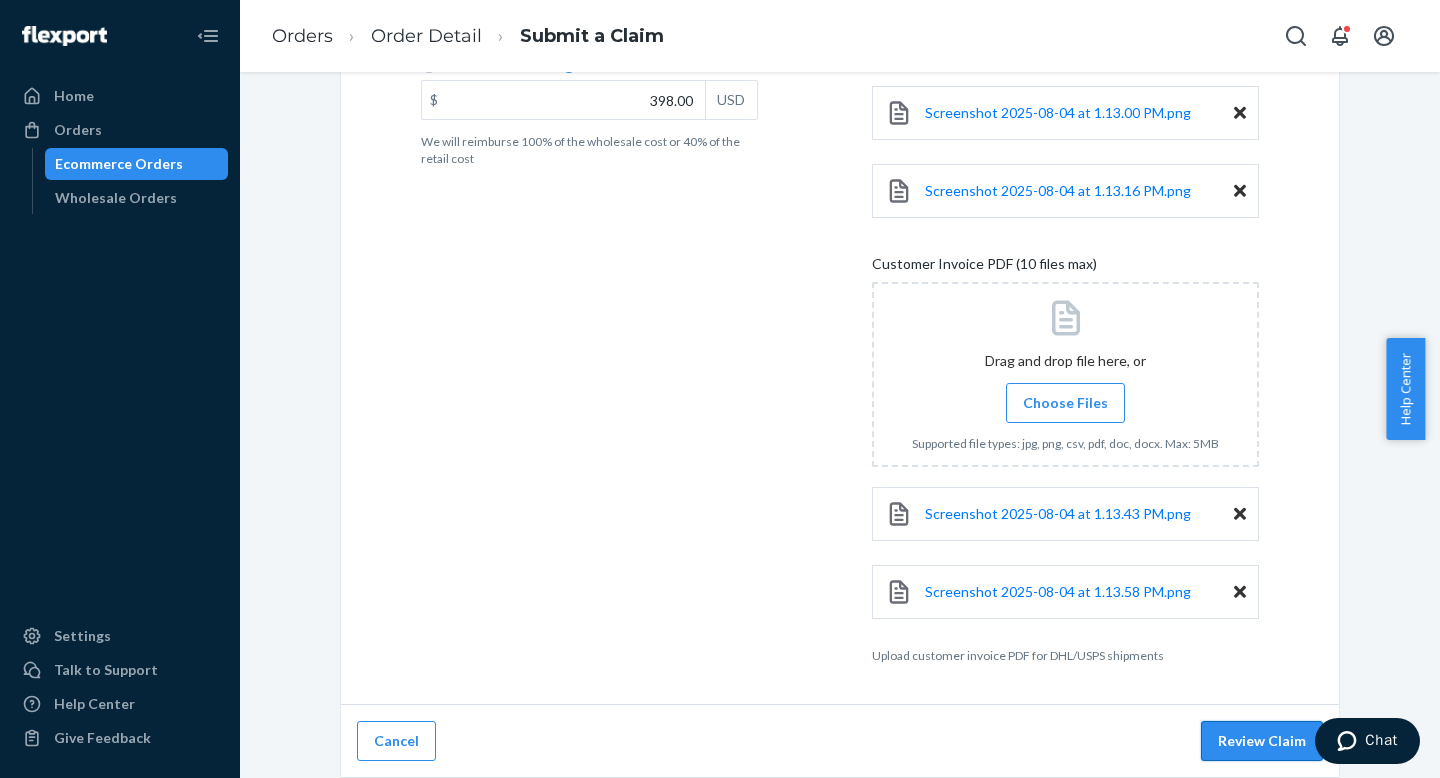 click on "Review Claim" at bounding box center (1262, 741) 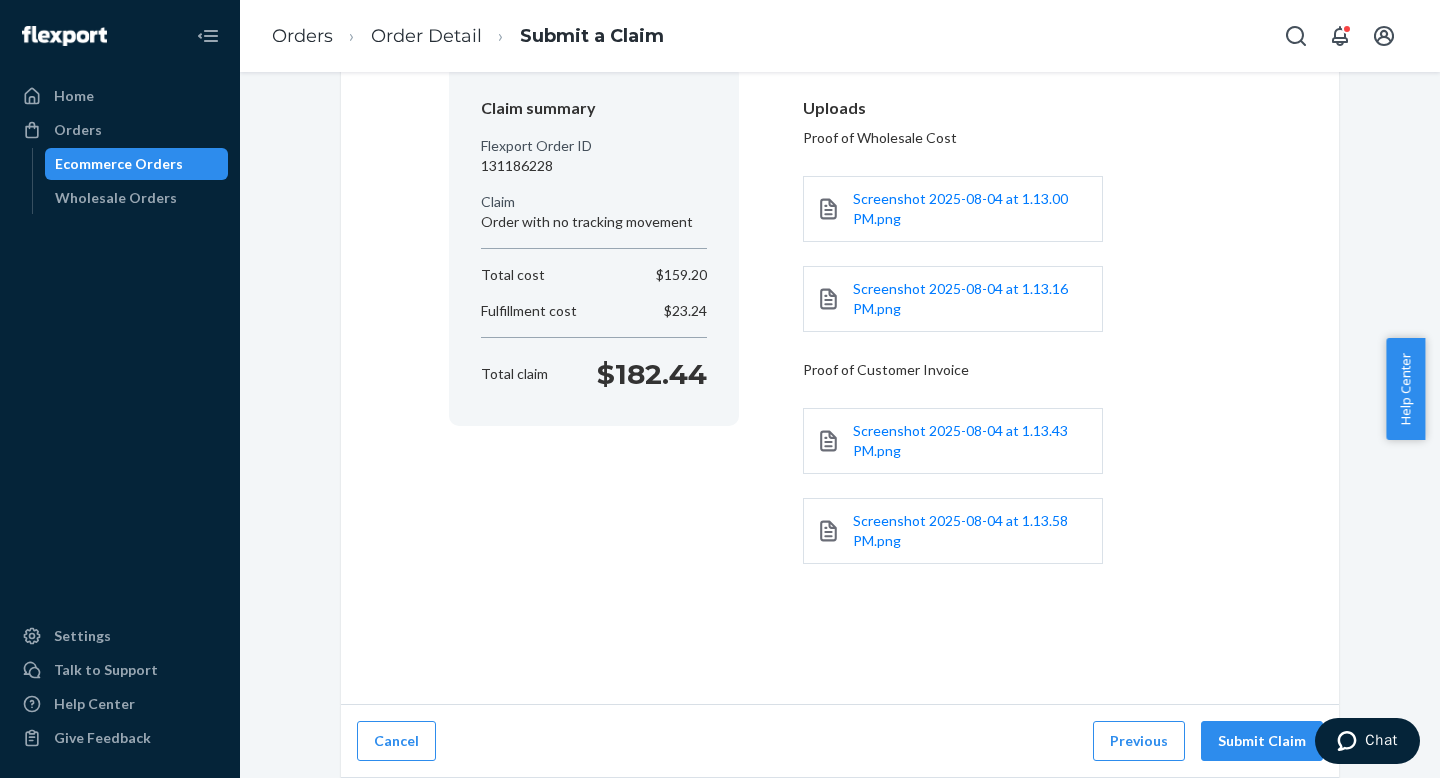 click on "Submit Claim" at bounding box center (1262, 741) 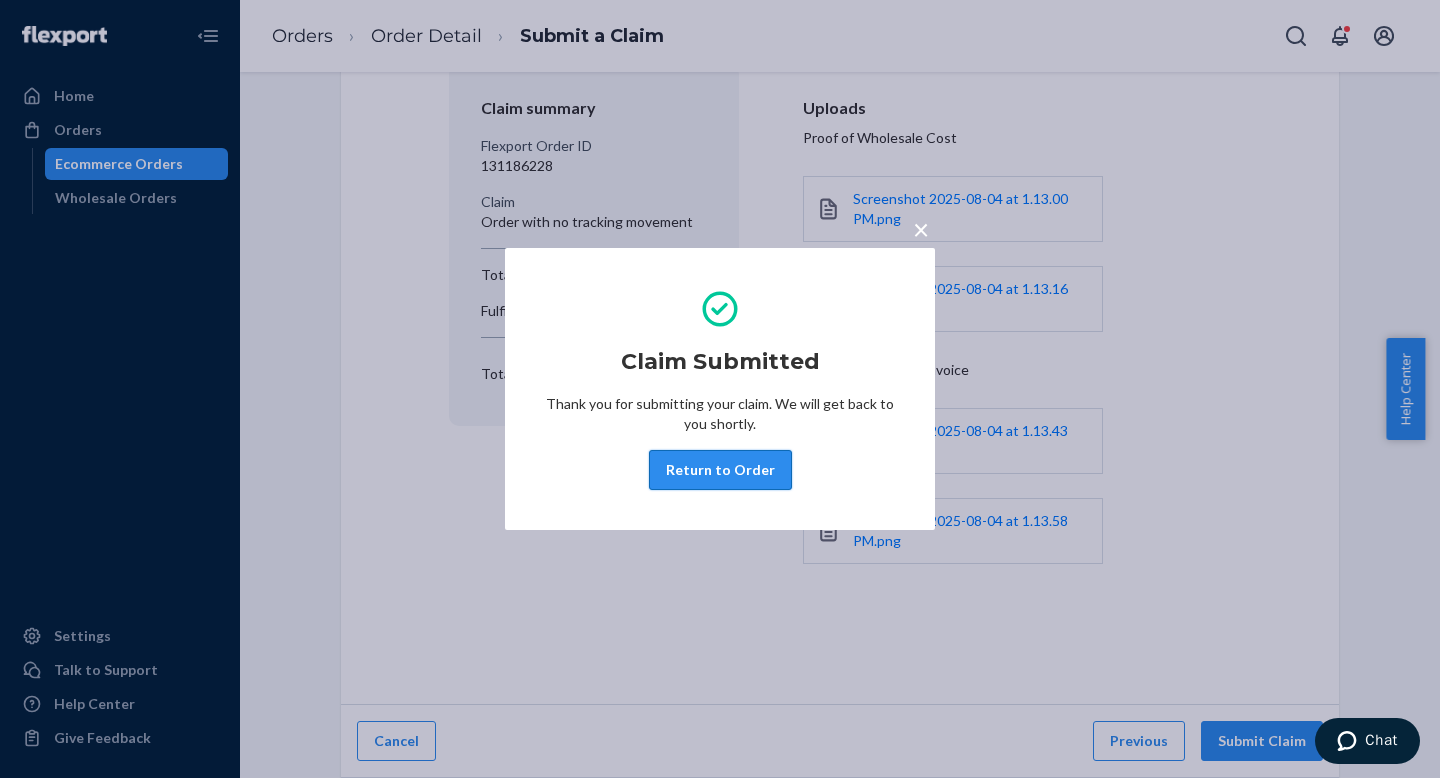 click on "Return to Order" at bounding box center (720, 470) 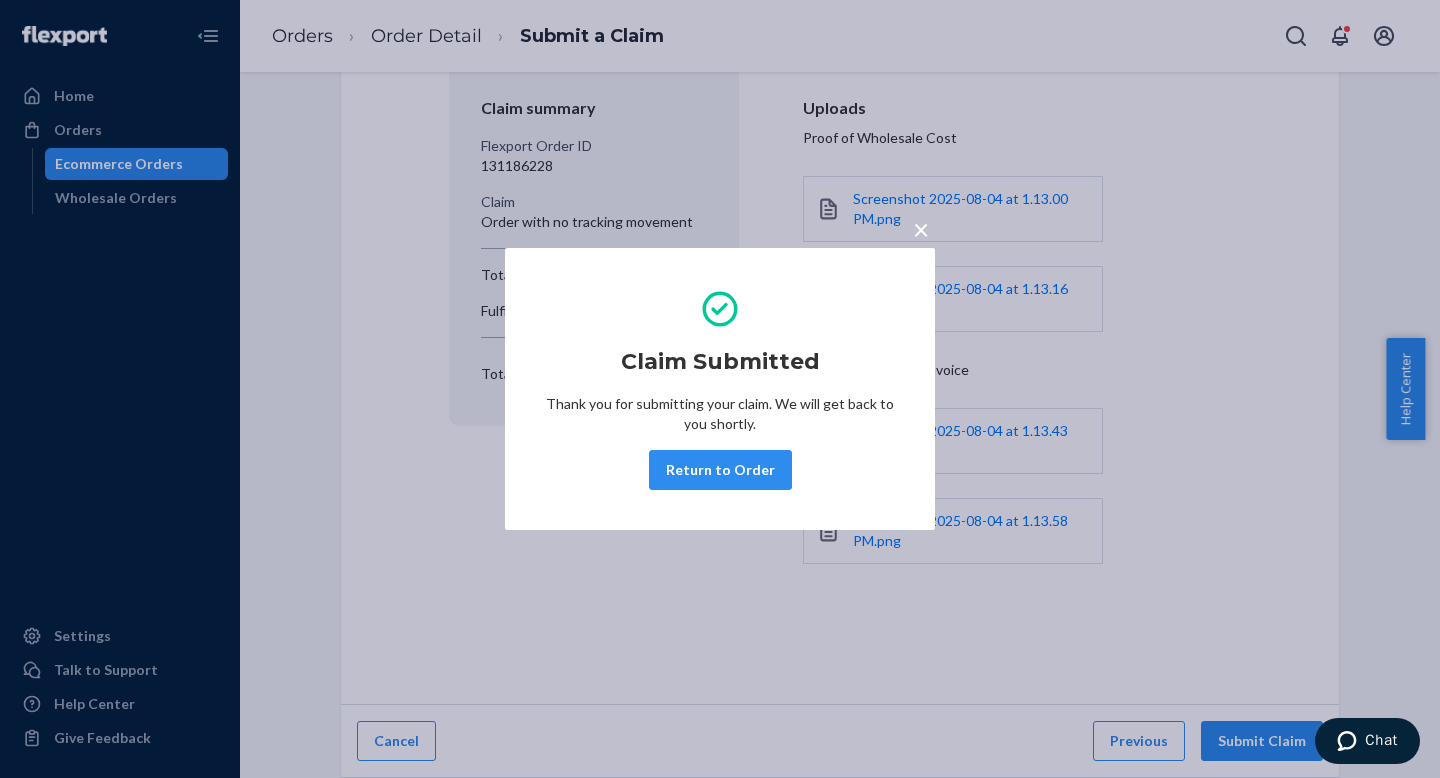 scroll, scrollTop: 0, scrollLeft: 0, axis: both 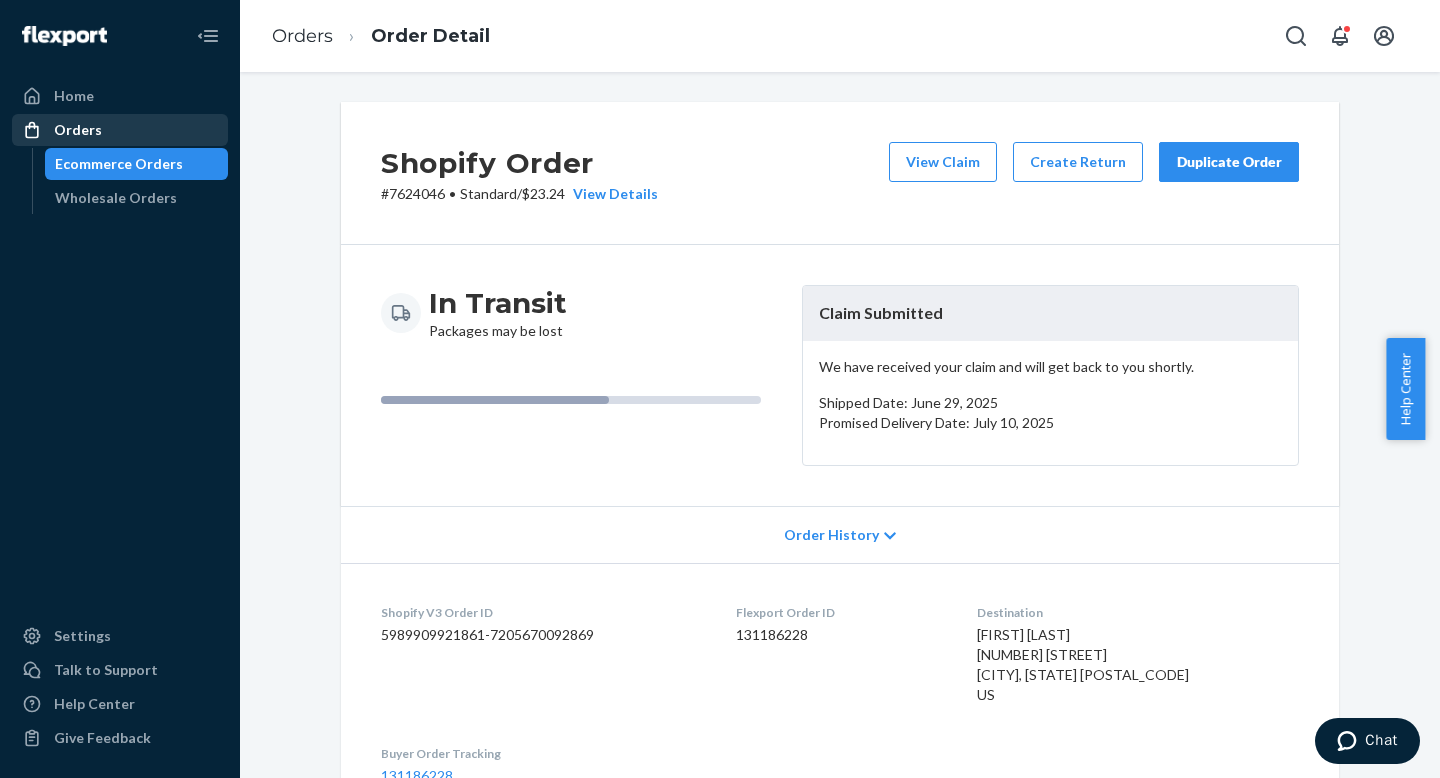 click on "Orders" at bounding box center (120, 130) 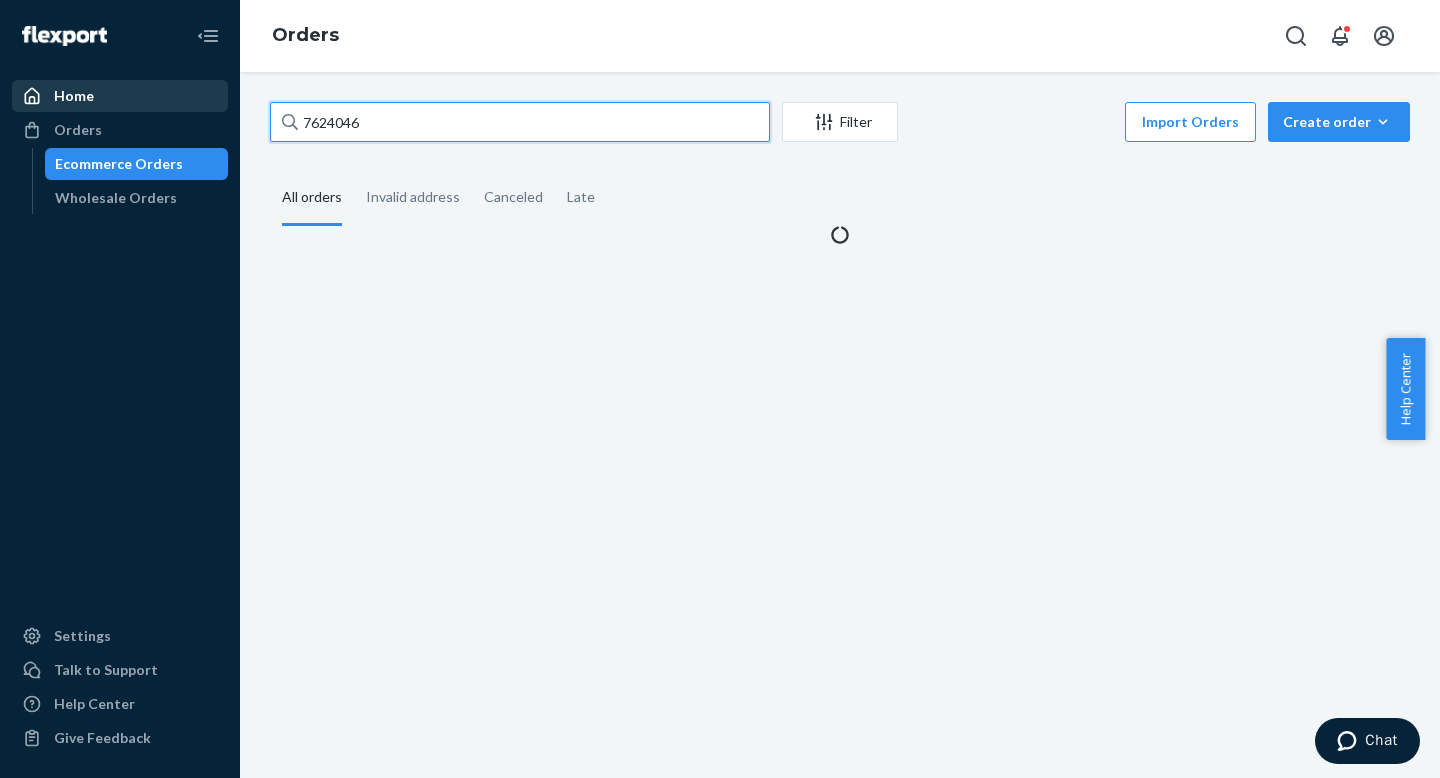 drag, startPoint x: 381, startPoint y: 122, endPoint x: 158, endPoint y: 89, distance: 225.42848 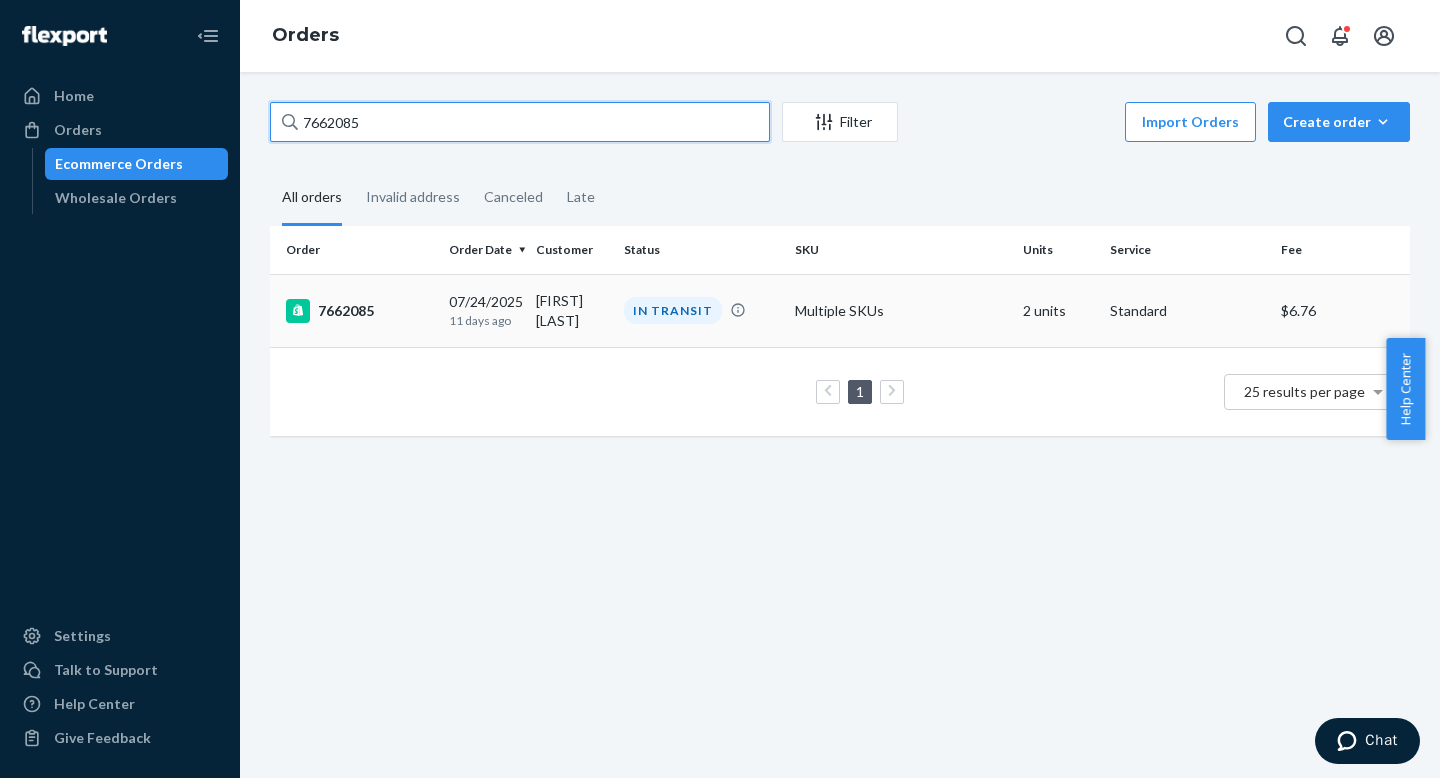 type on "7662085" 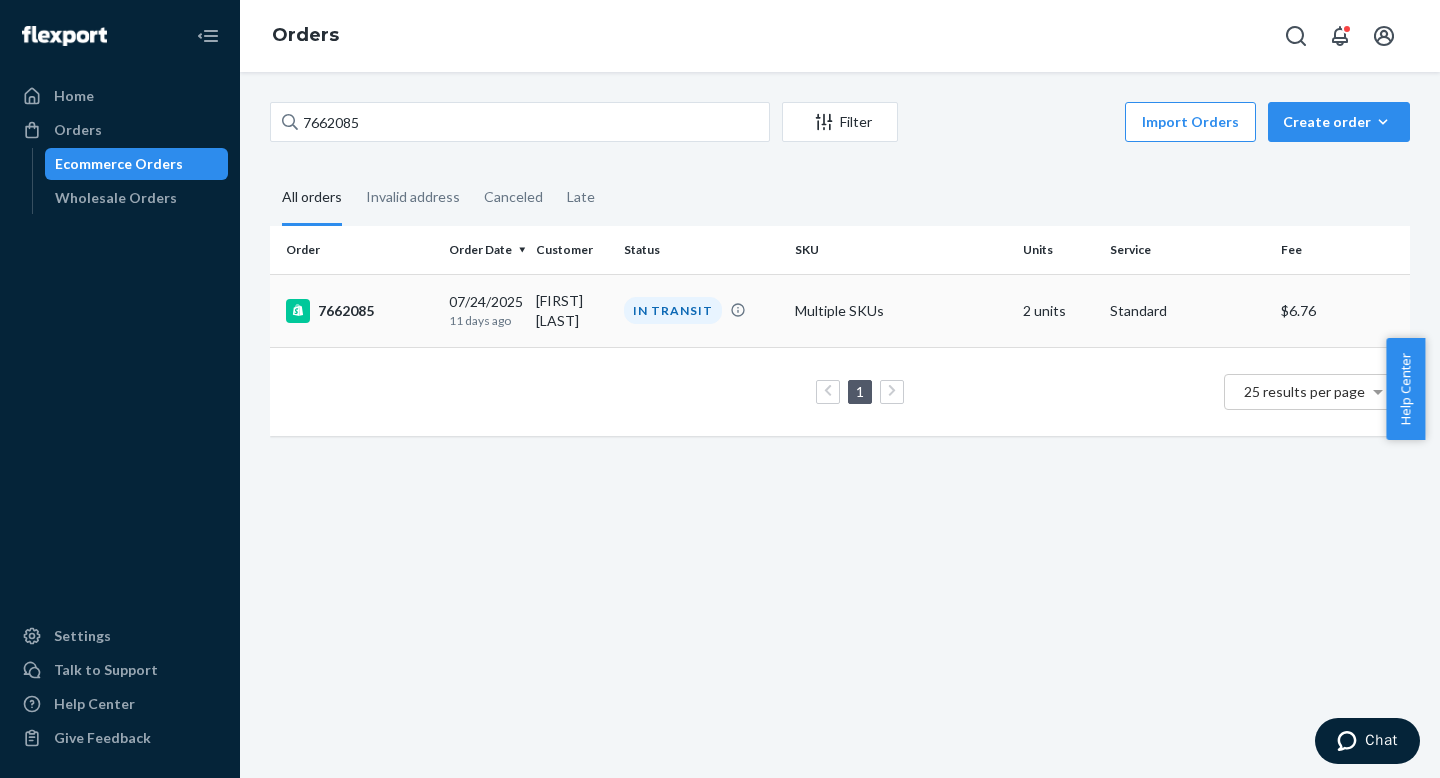 click on "7662085" at bounding box center (355, 310) 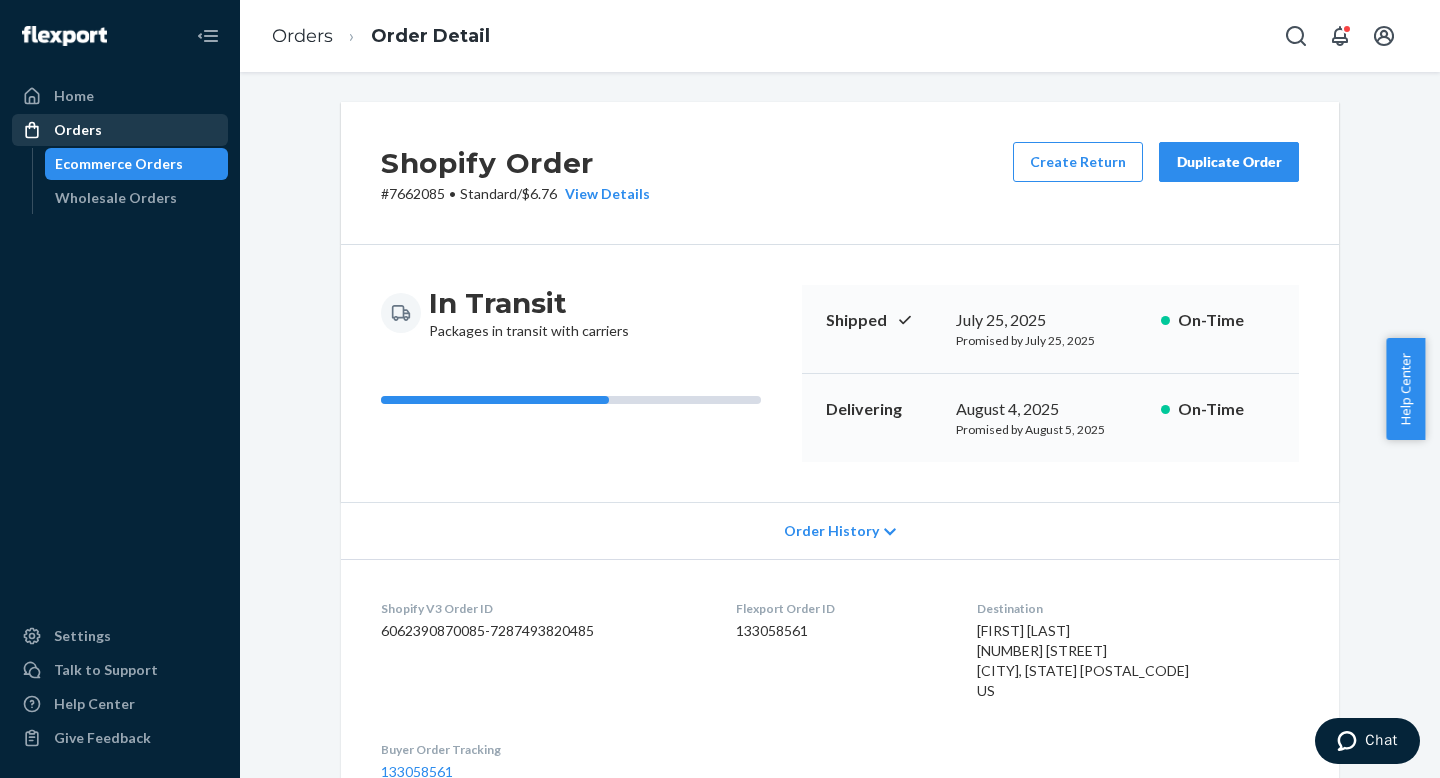 click on "Orders" at bounding box center (120, 130) 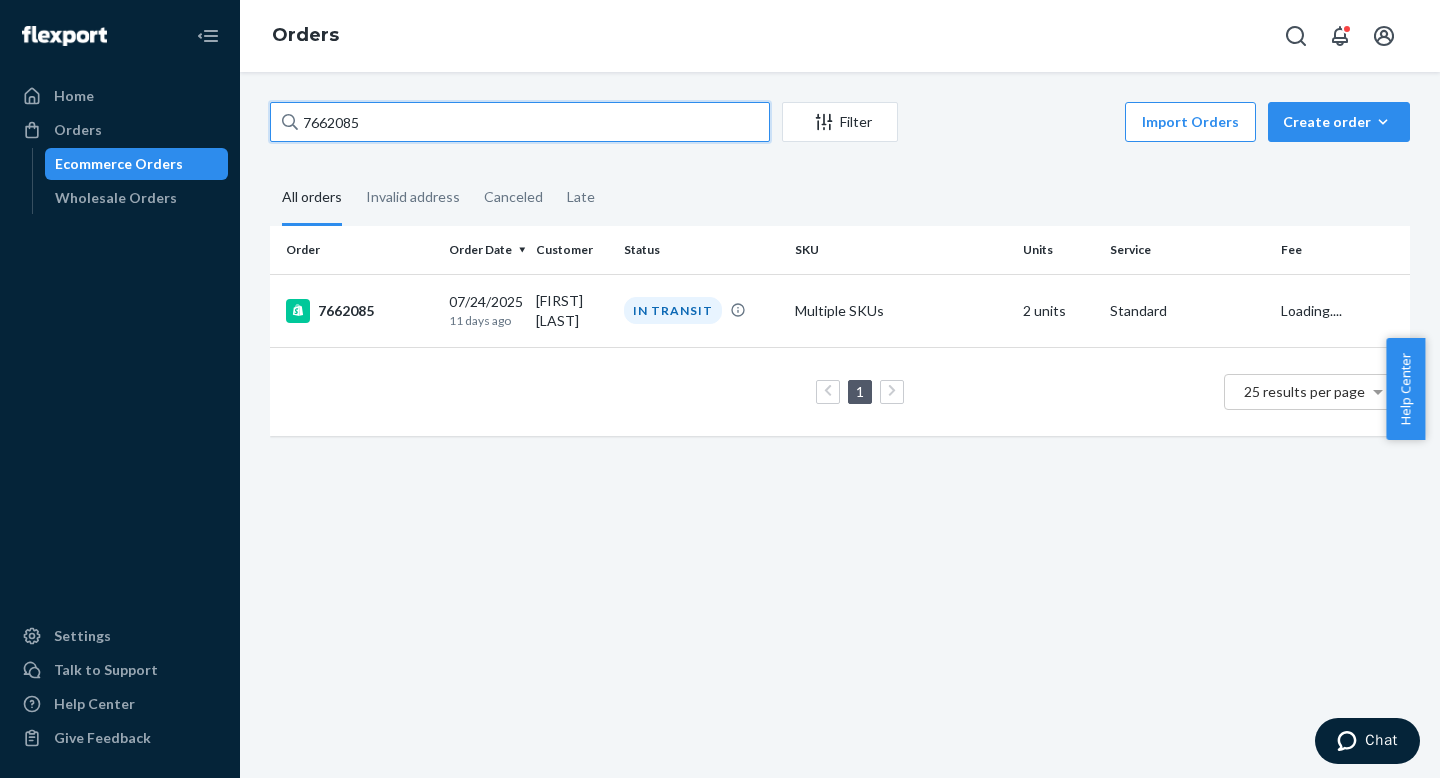drag, startPoint x: 389, startPoint y: 130, endPoint x: 162, endPoint y: 112, distance: 227.71254 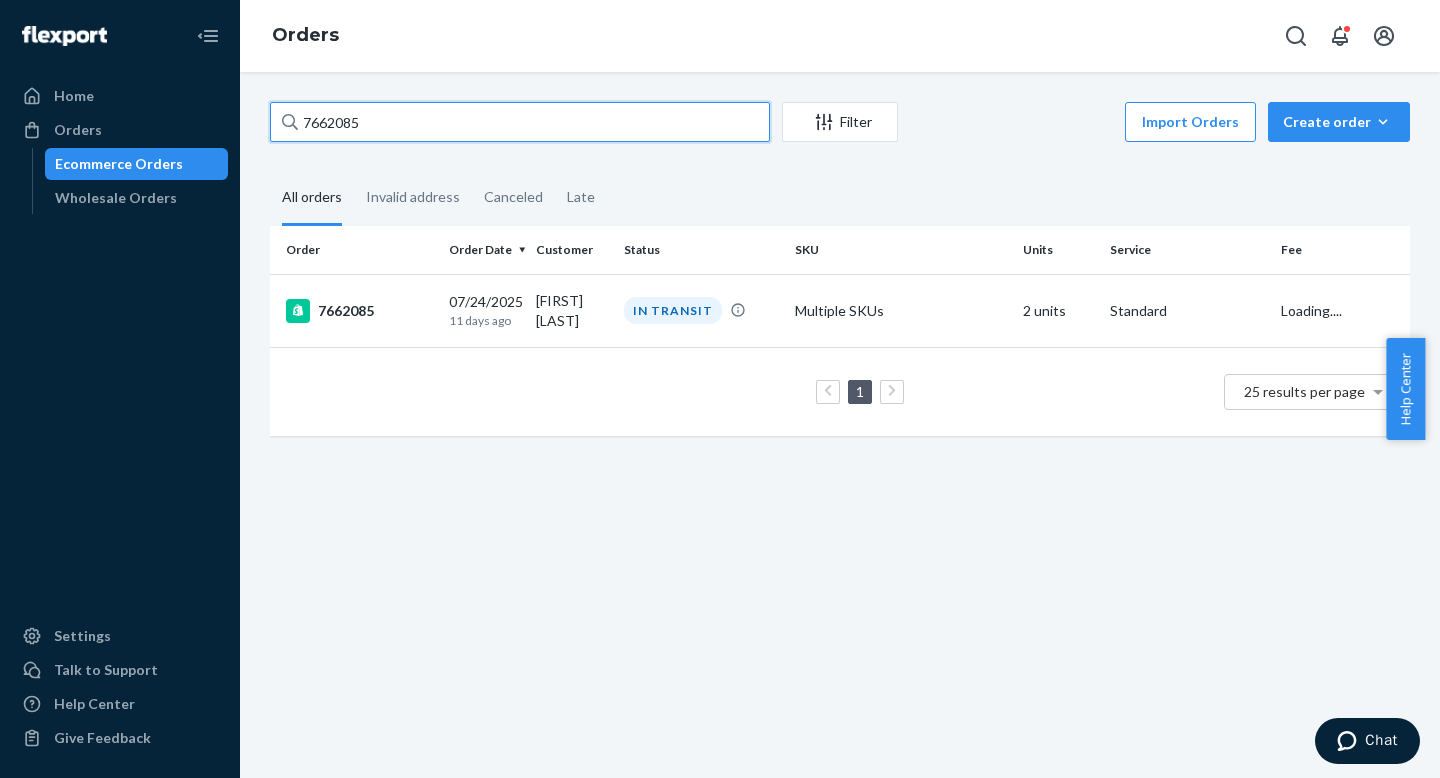 click on "Home Orders Ecommerce Orders Wholesale Orders Settings Talk to Support Help Center Give Feedback Orders 7662085 Filter Import Orders Create order Ecommerce order Removal order All orders Invalid address Canceled Late Order Order Date Customer Status SKU Units Service Fee 7662085 07/24/2025 11 days ago [FIRST] [LAST] IN TRANSIT Multiple SKUs 2 units Standard Loading.... 1 25 results per page" at bounding box center (720, 389) 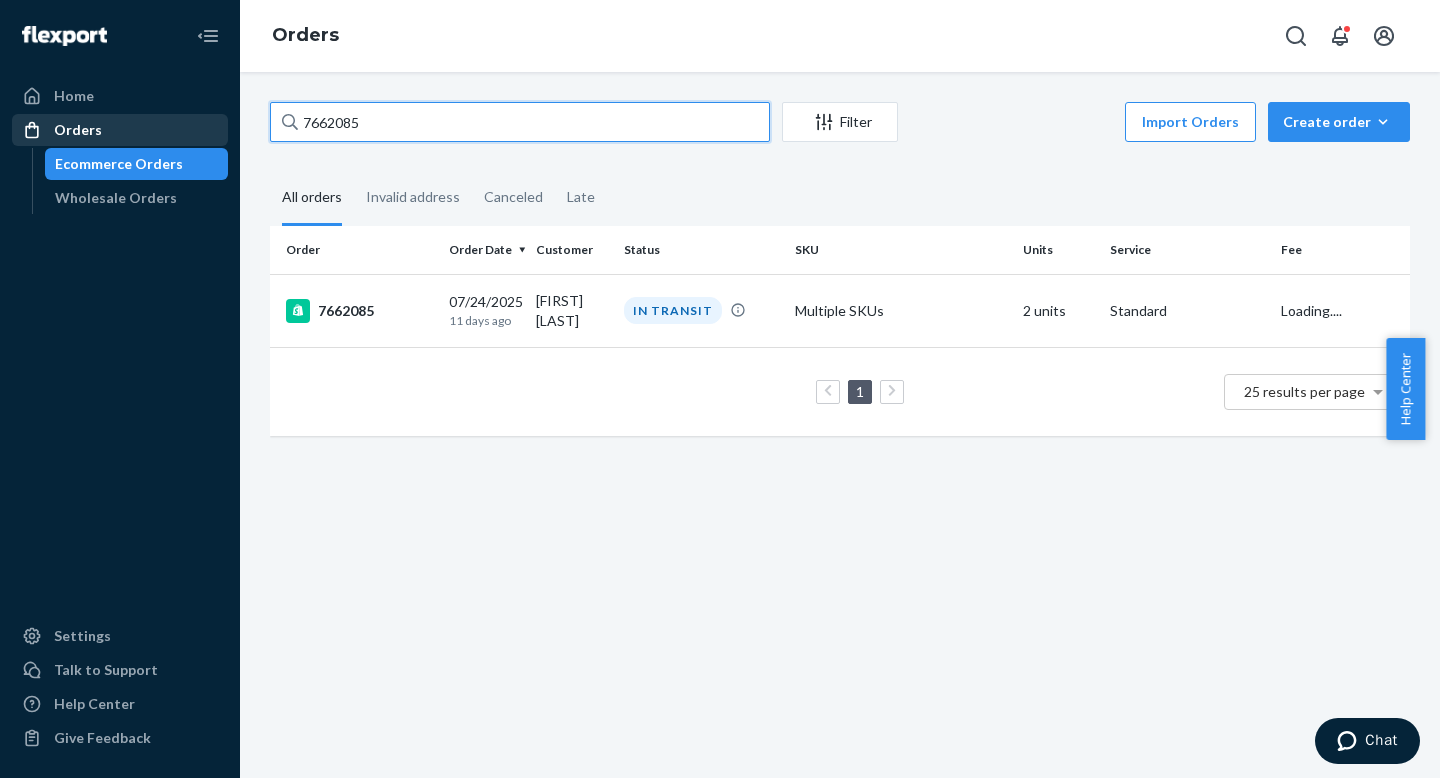 paste on "53672" 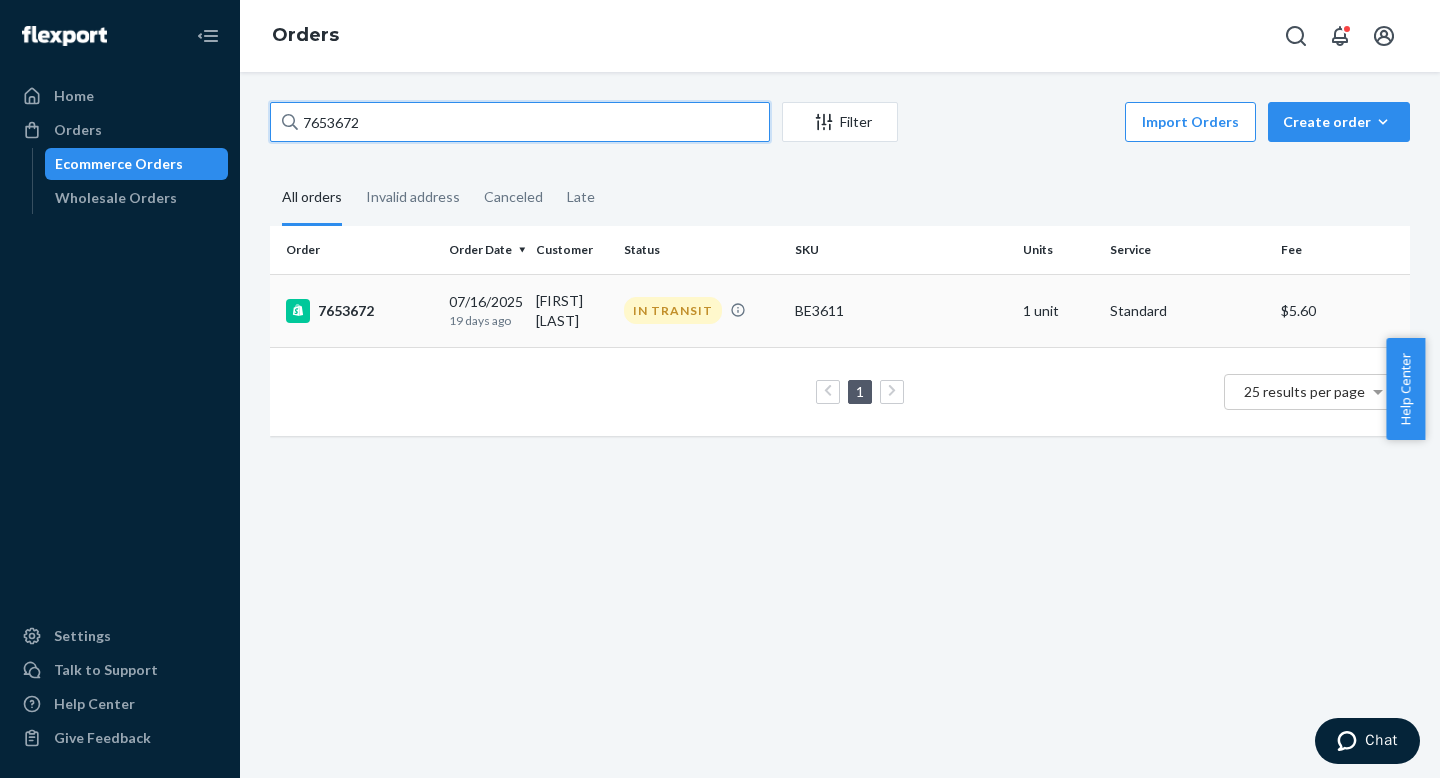 type on "7653672" 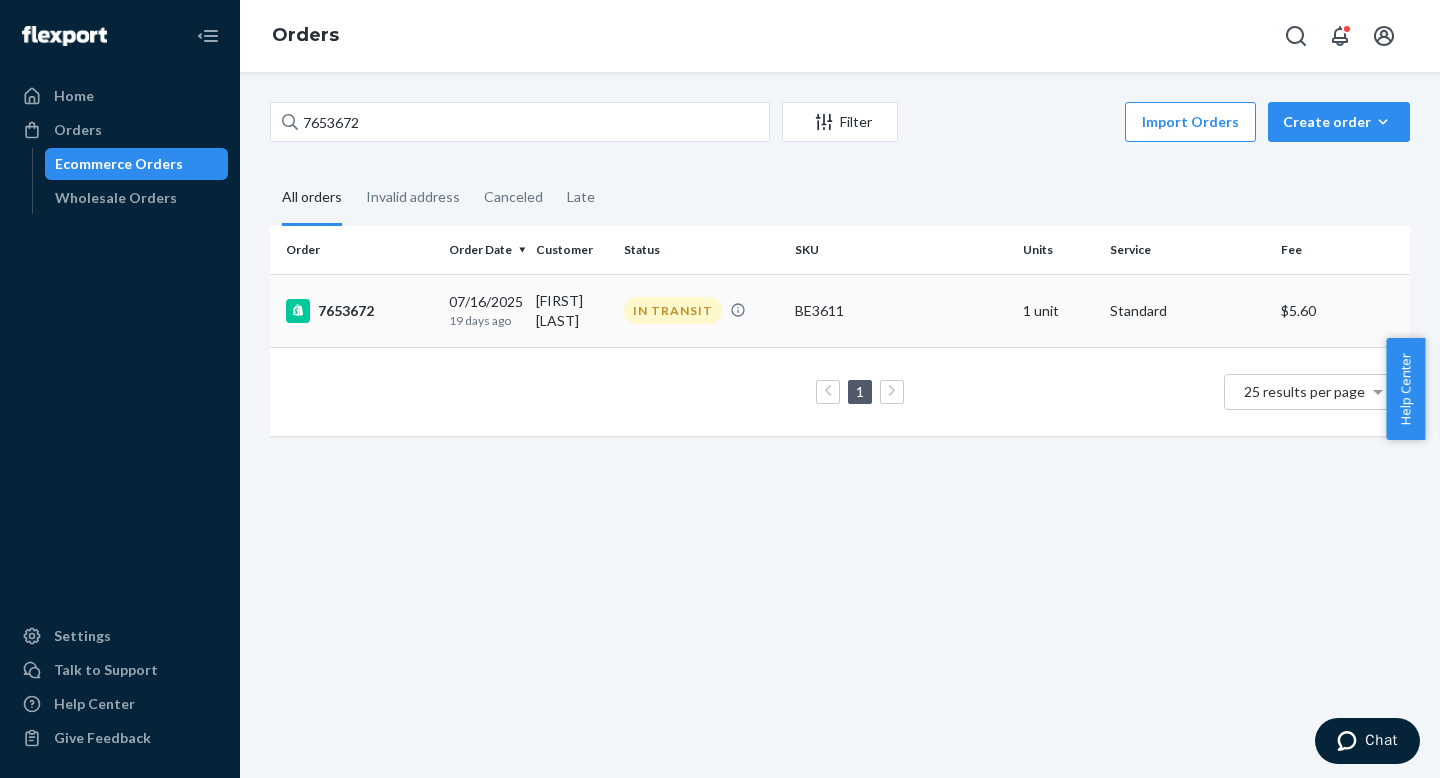 click on "7653672" at bounding box center (355, 310) 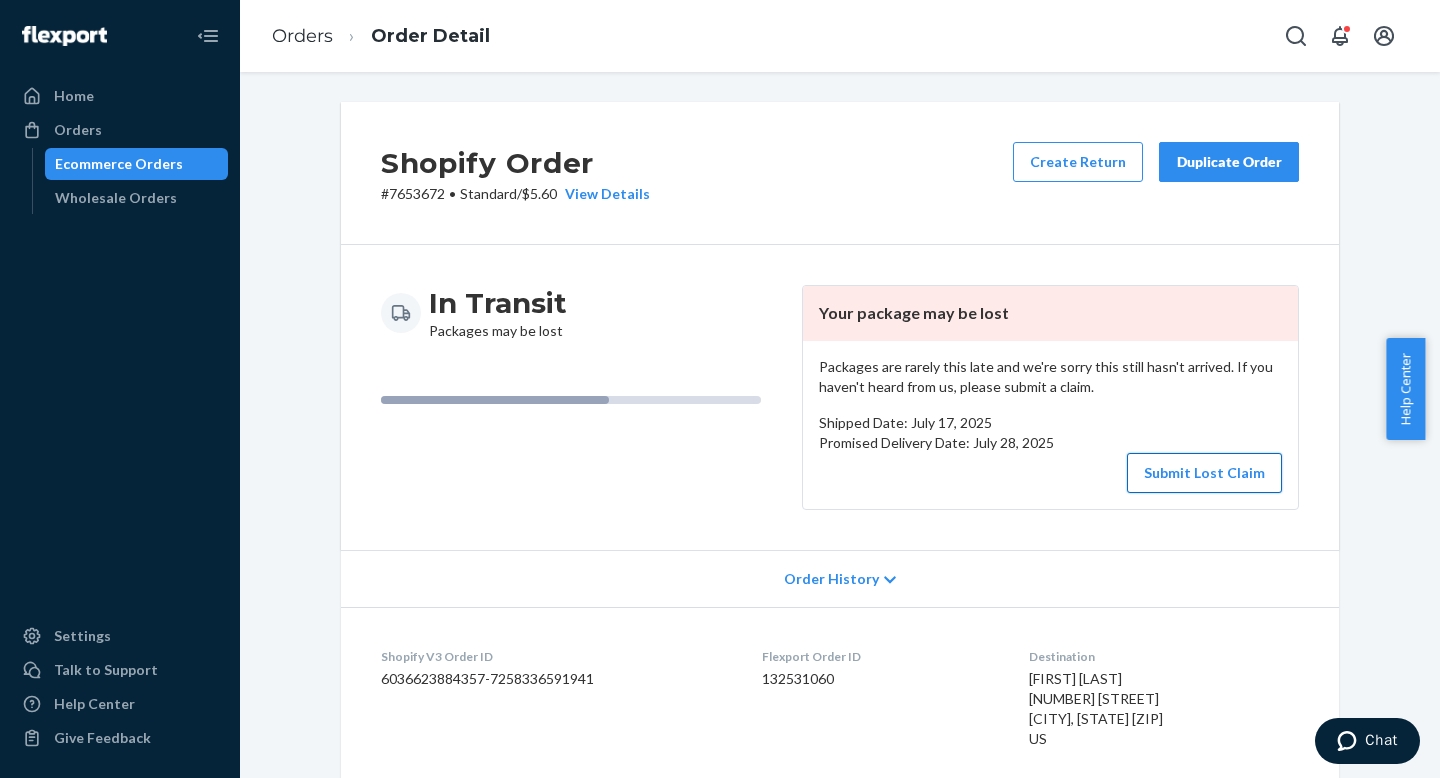 click on "Submit Lost Claim" at bounding box center (1204, 473) 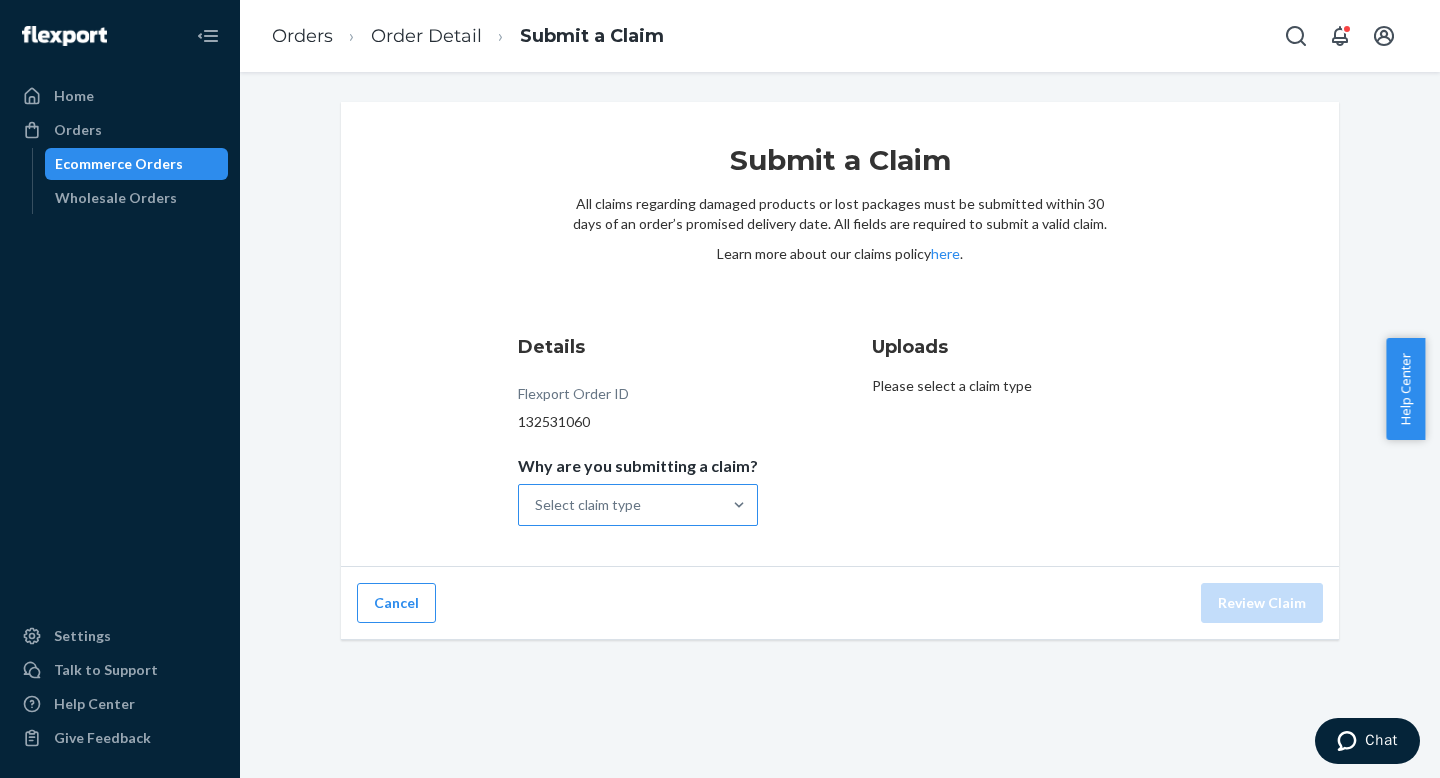 click on "Select claim type" at bounding box center [620, 505] 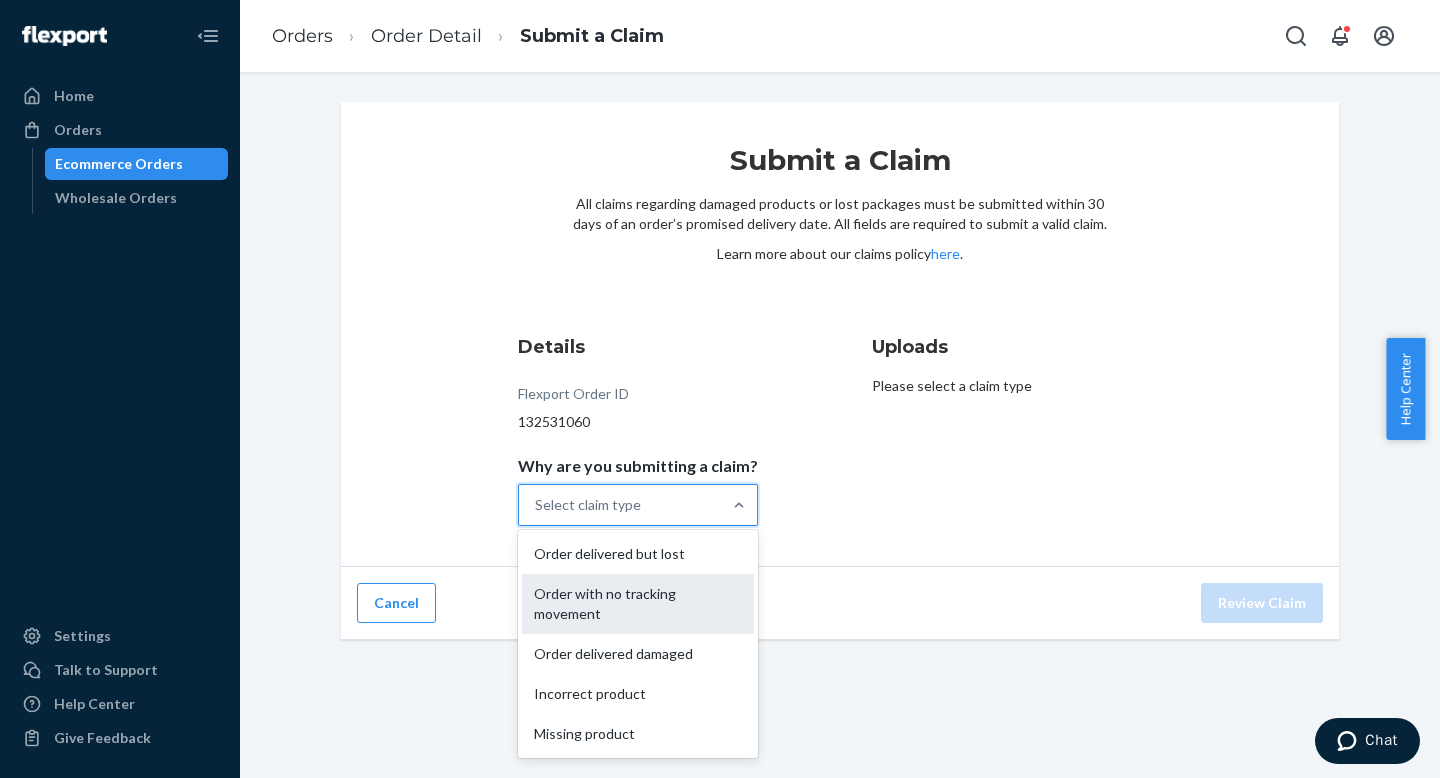 click on "Order with no tracking movement" at bounding box center (638, 604) 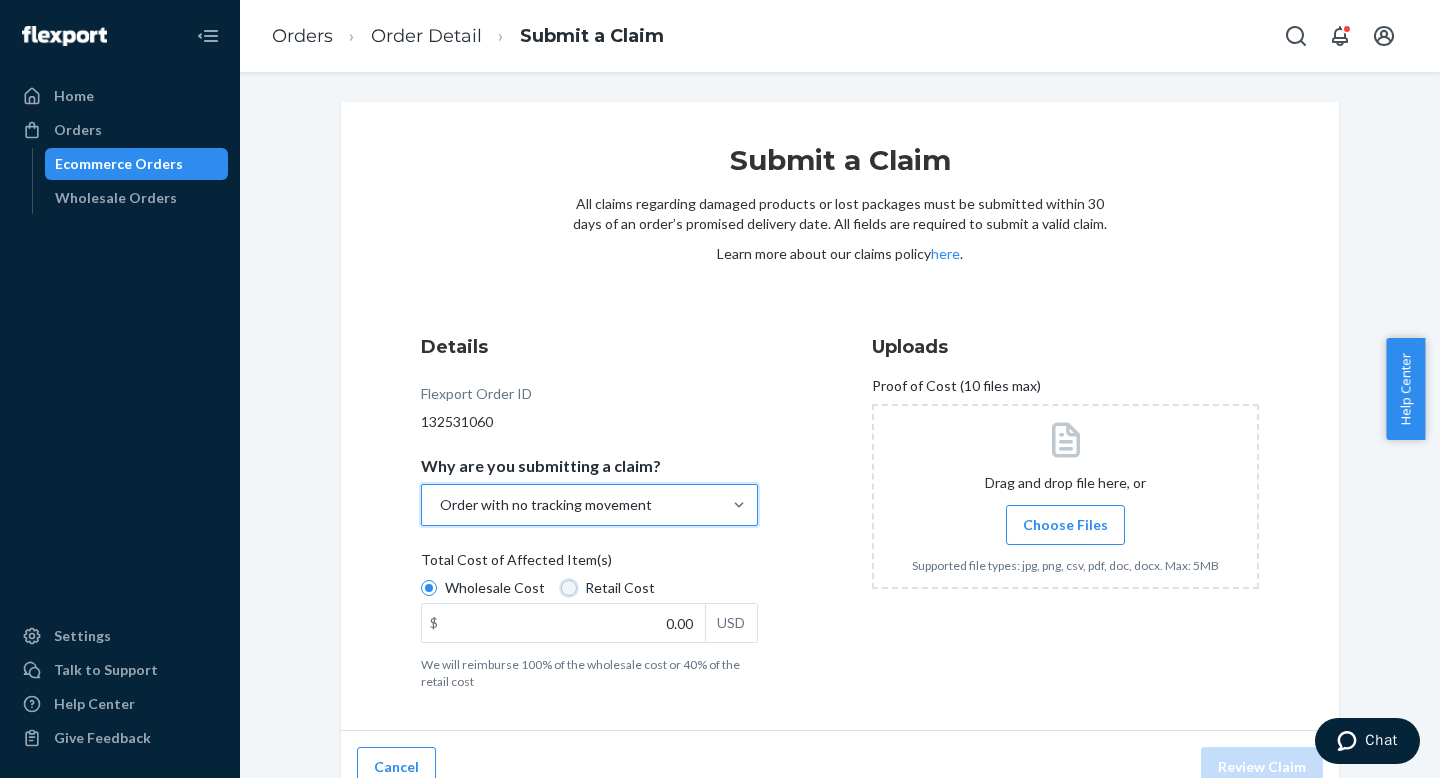 click on "Retail Cost" at bounding box center [569, 588] 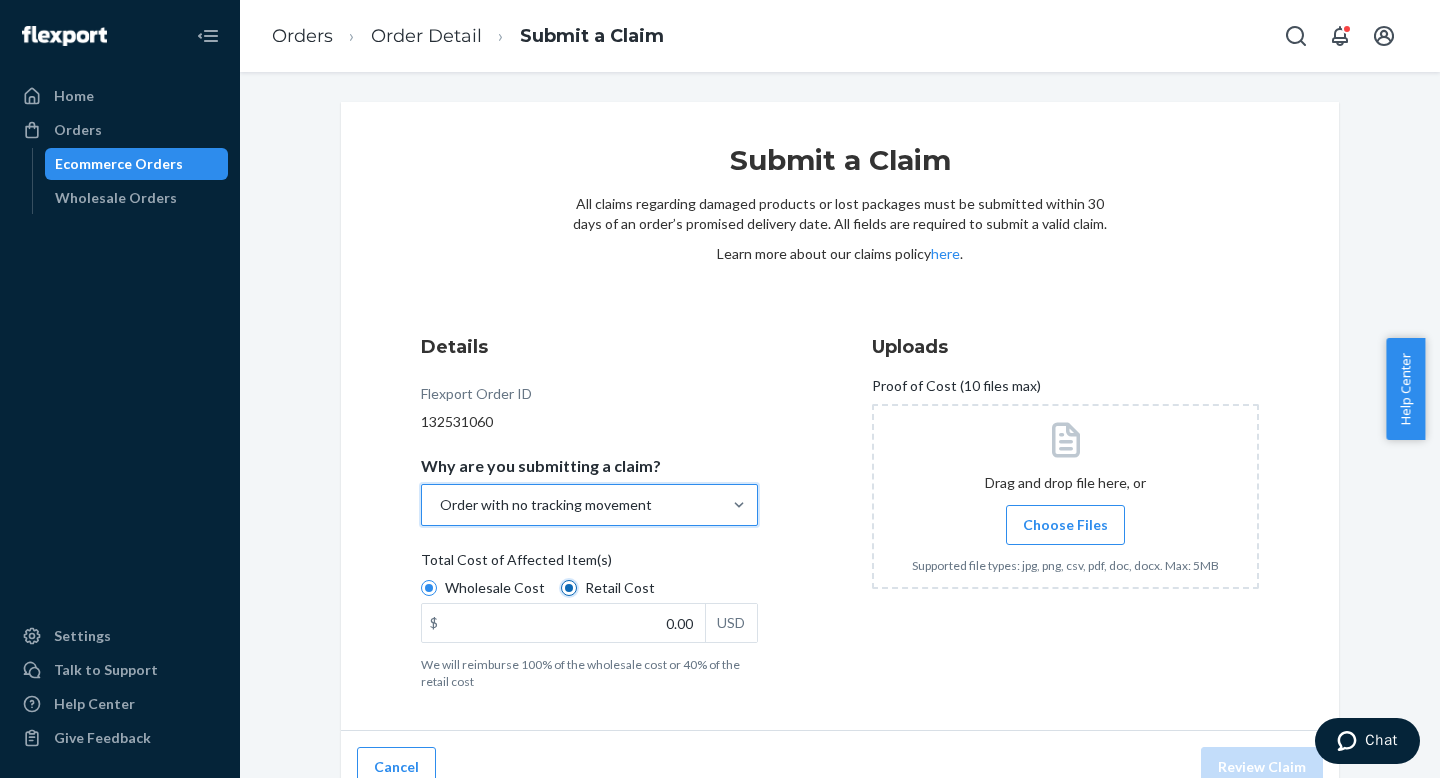 radio on "true" 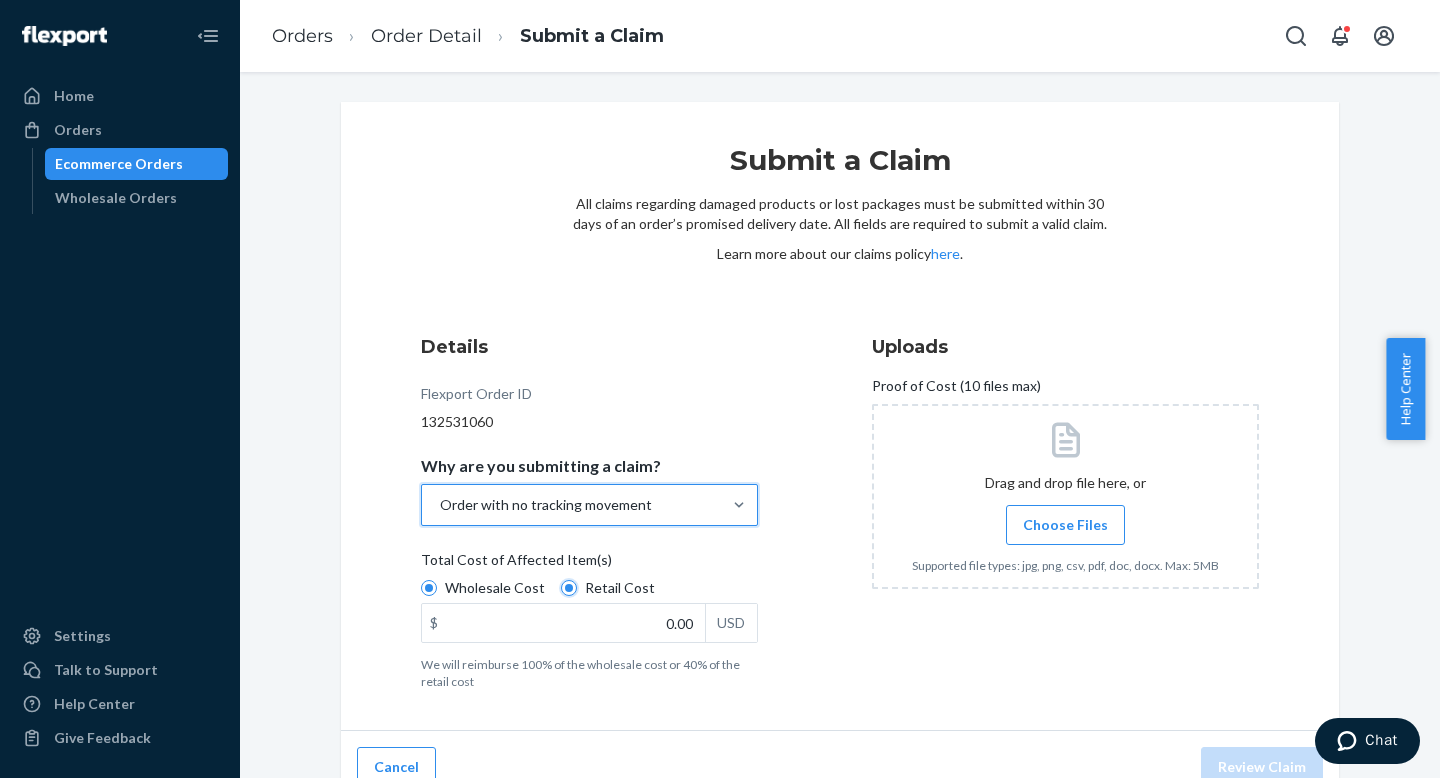 radio on "false" 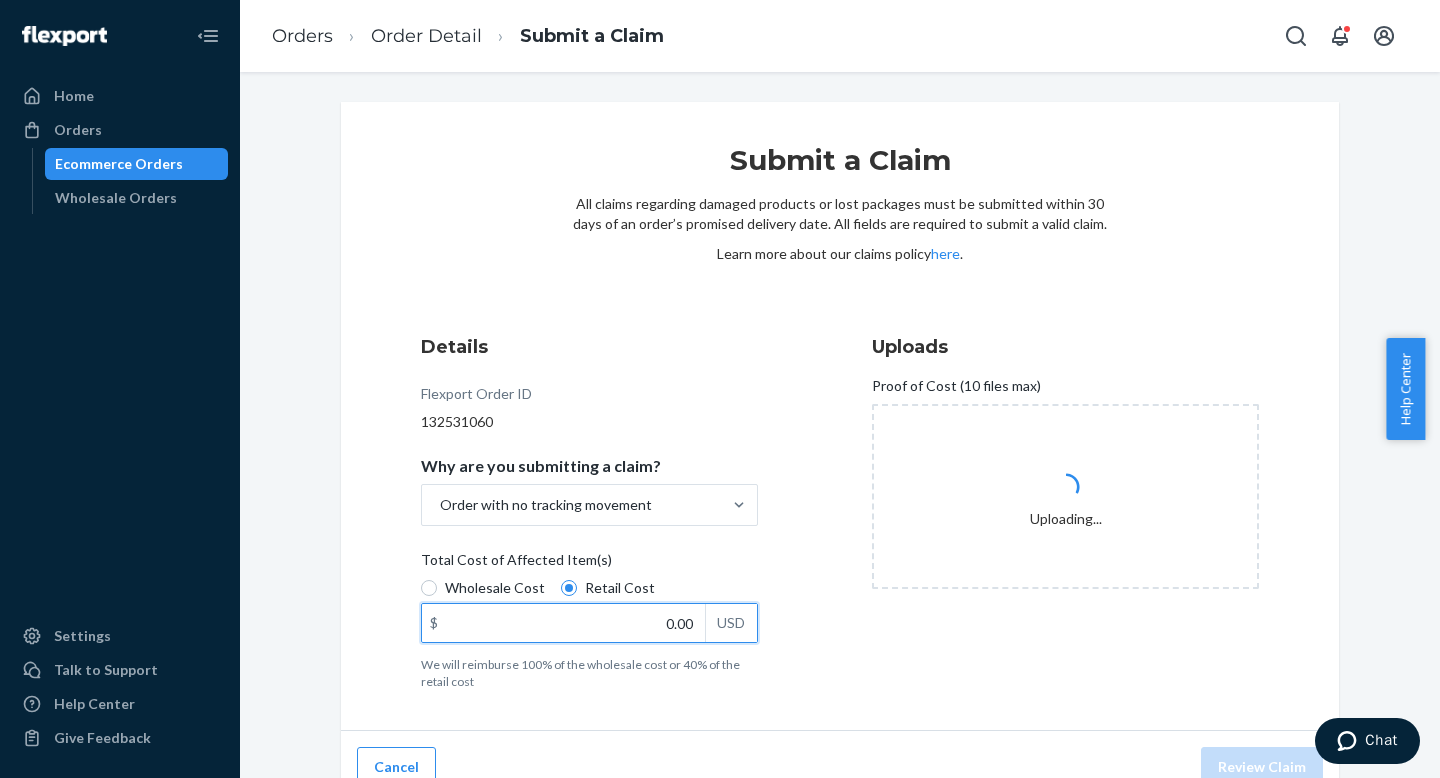 drag, startPoint x: 647, startPoint y: 626, endPoint x: 725, endPoint y: 629, distance: 78.05767 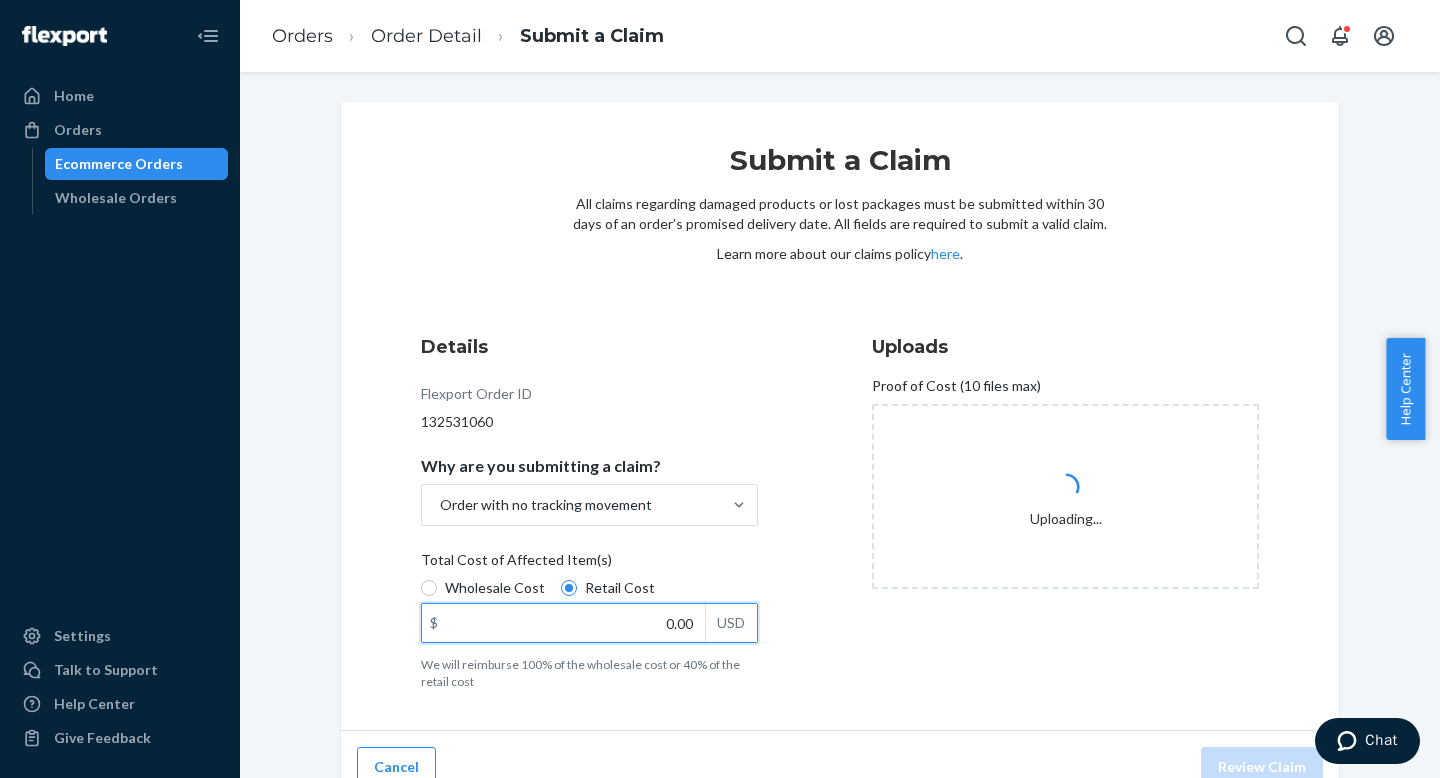 click on "$ 0.00 USD" at bounding box center (589, 623) 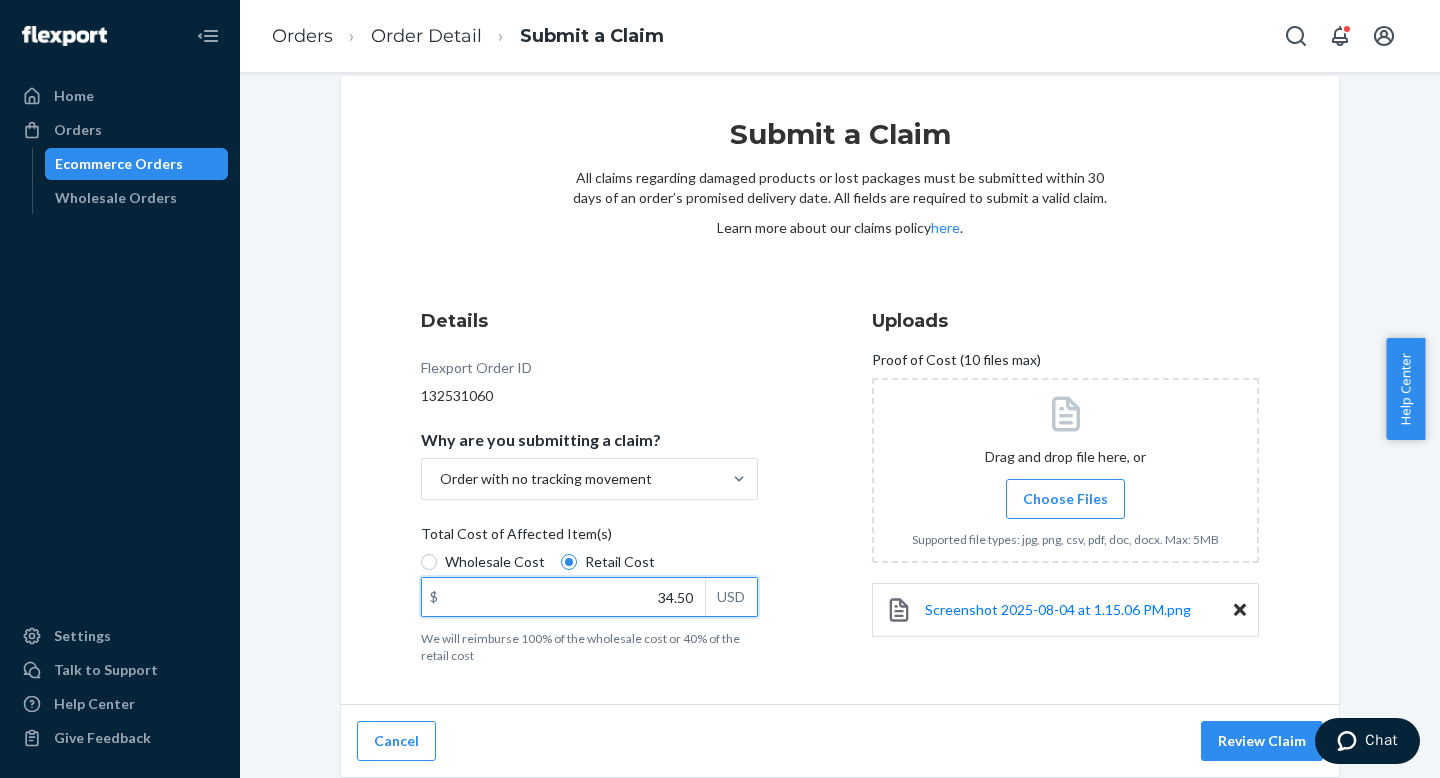 scroll, scrollTop: 26, scrollLeft: 0, axis: vertical 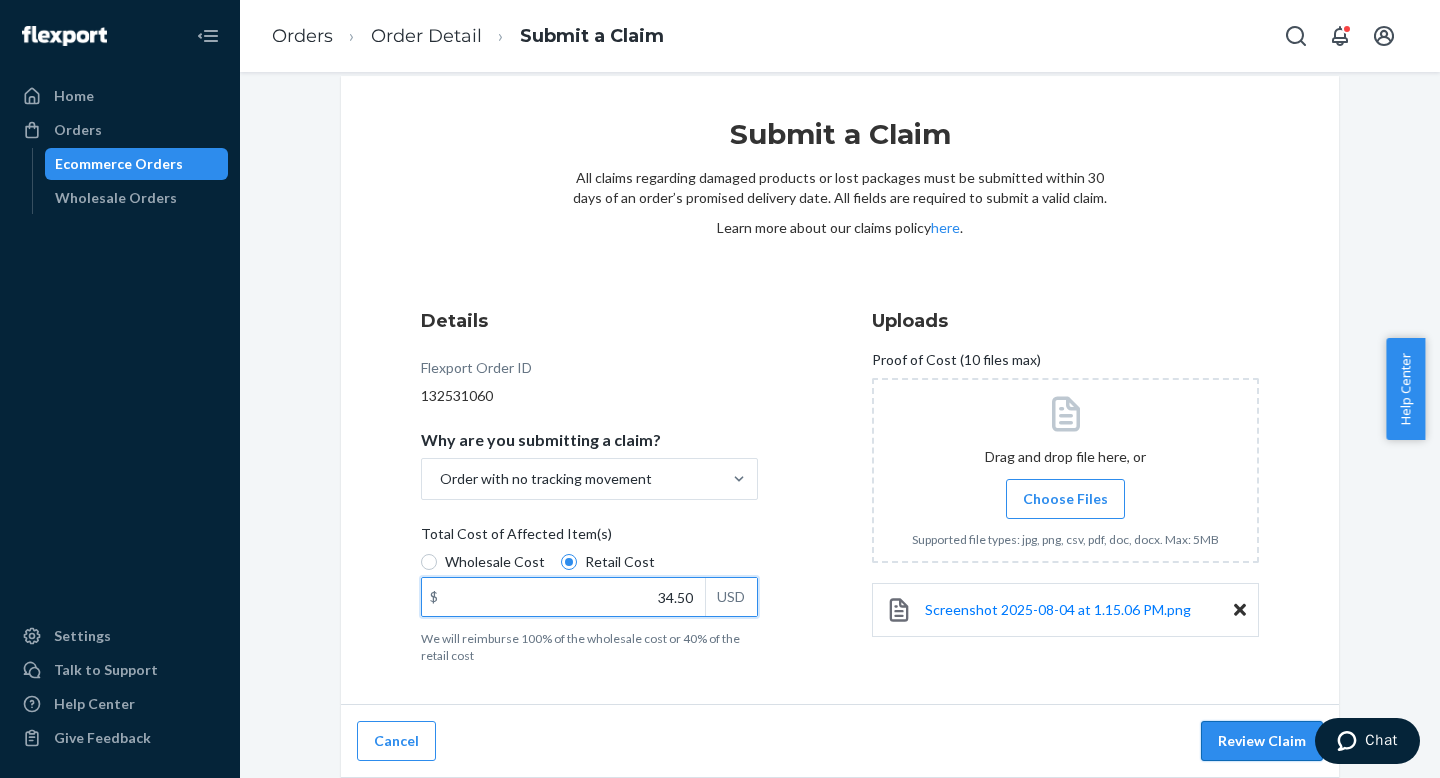 type on "34.50" 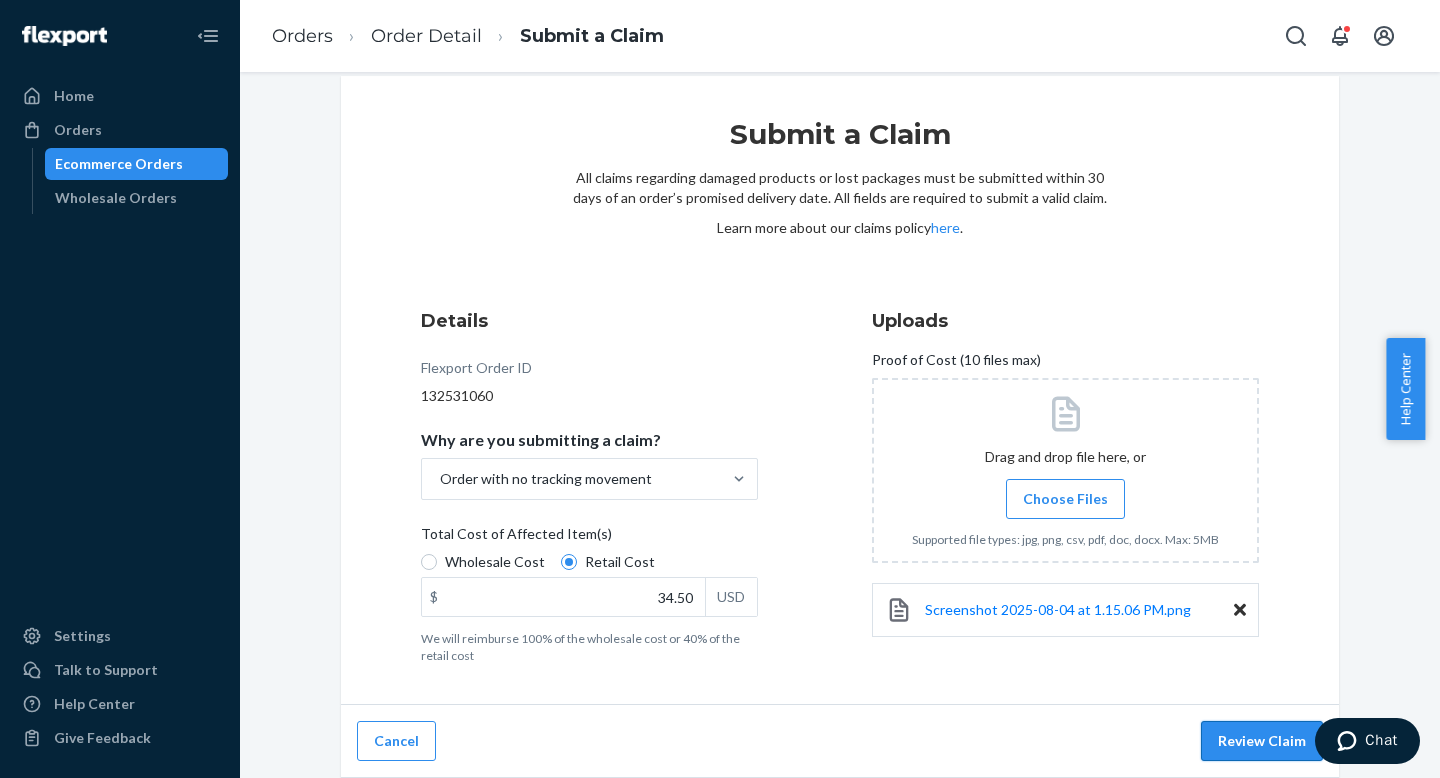 click on "Review Claim" at bounding box center [1262, 741] 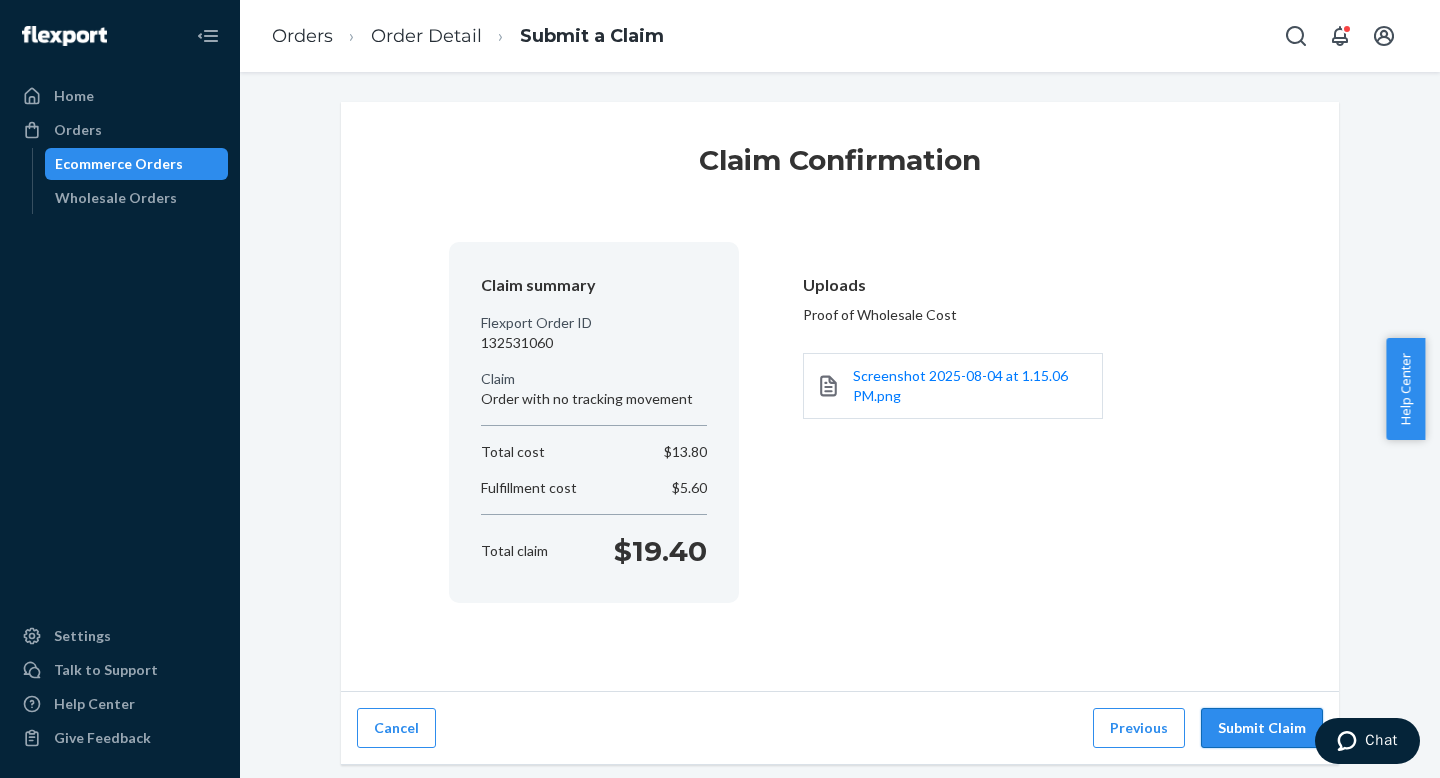 click on "Submit Claim" at bounding box center [1262, 728] 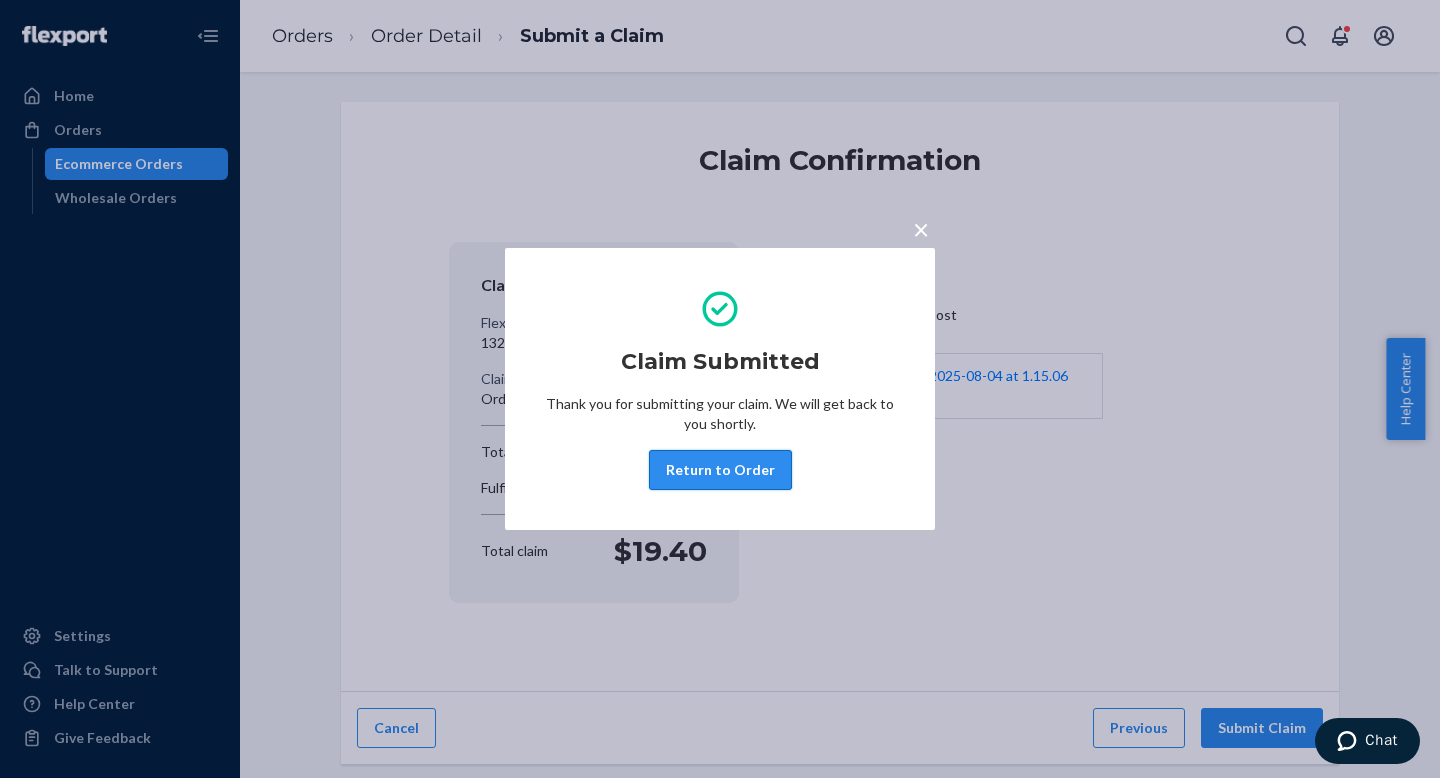 click on "Return to Order" at bounding box center [720, 470] 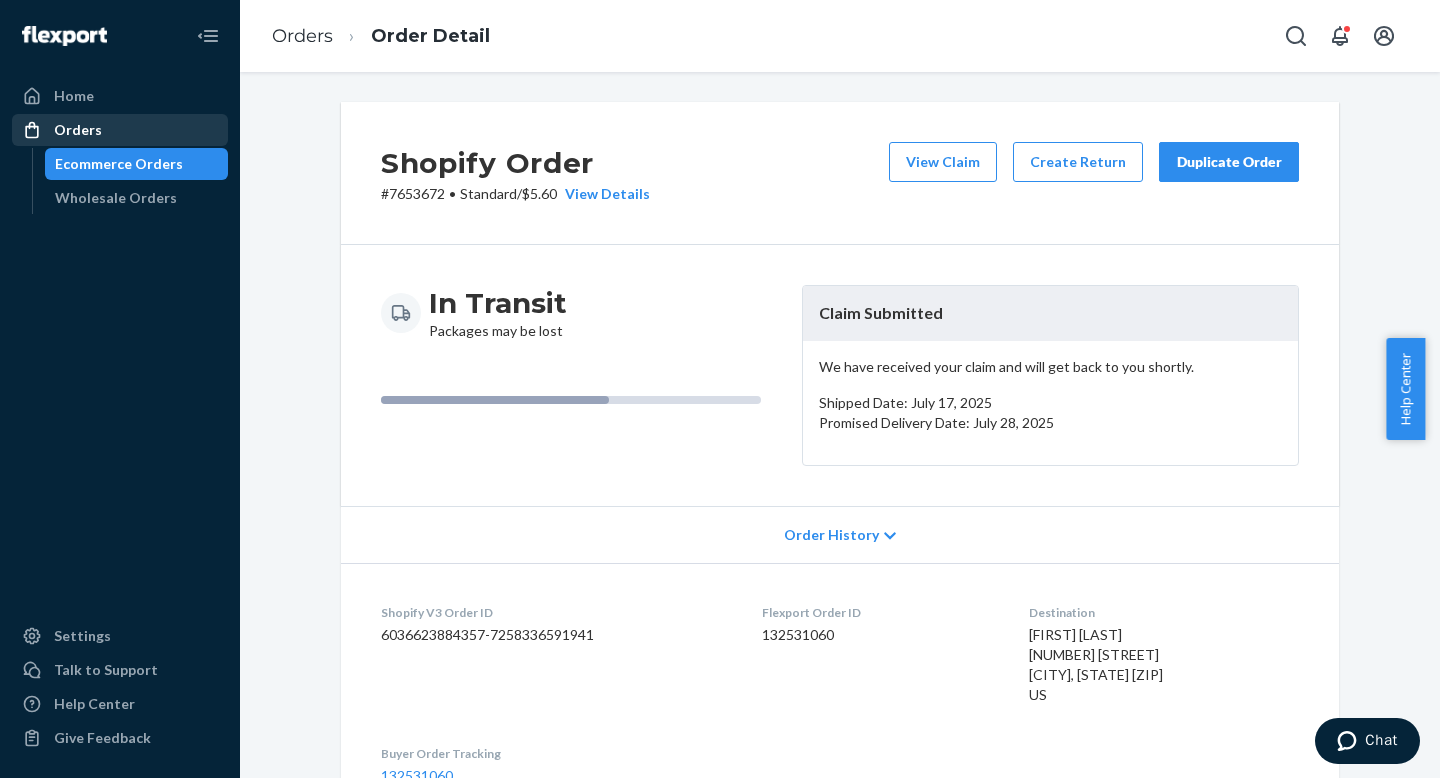 click on "Orders" at bounding box center (120, 130) 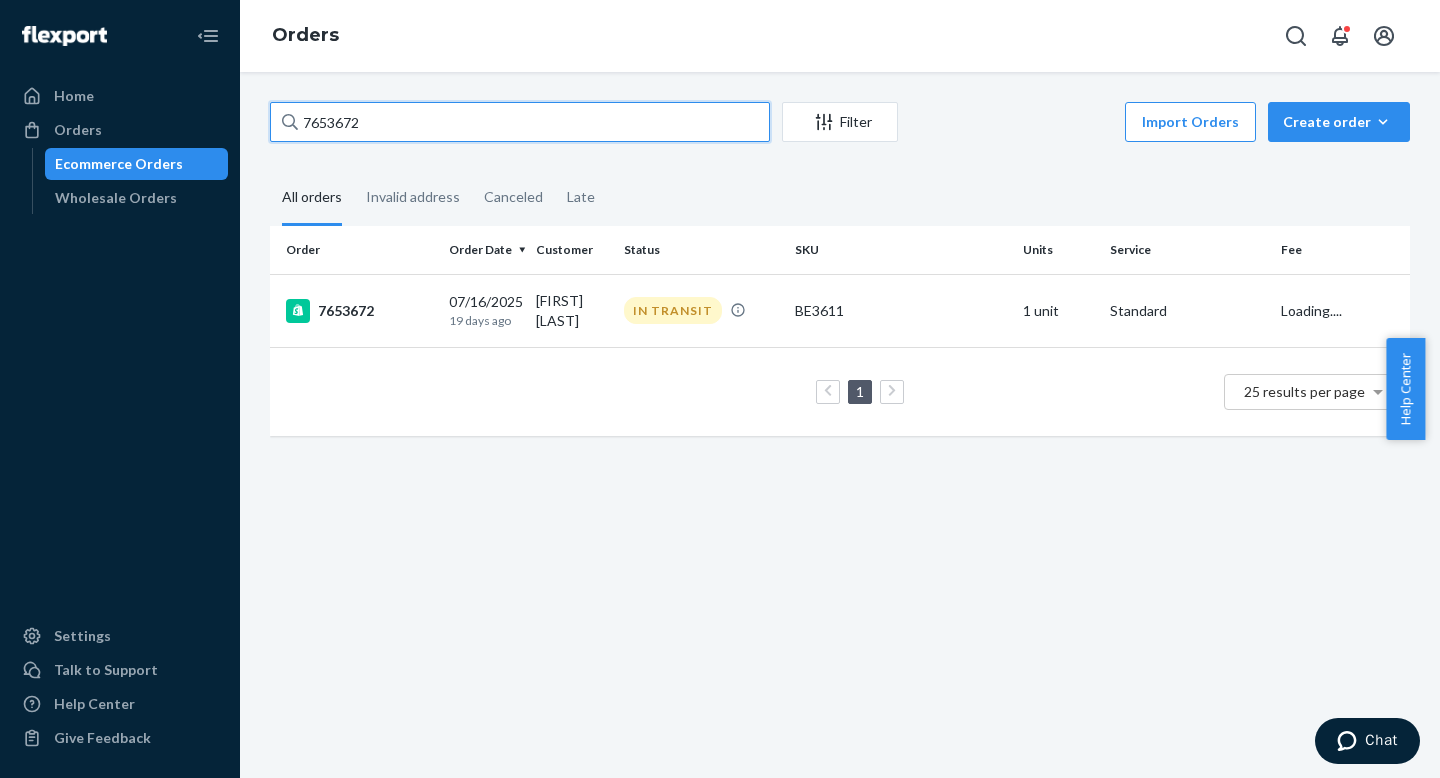 drag, startPoint x: 379, startPoint y: 119, endPoint x: 239, endPoint y: 108, distance: 140.43147 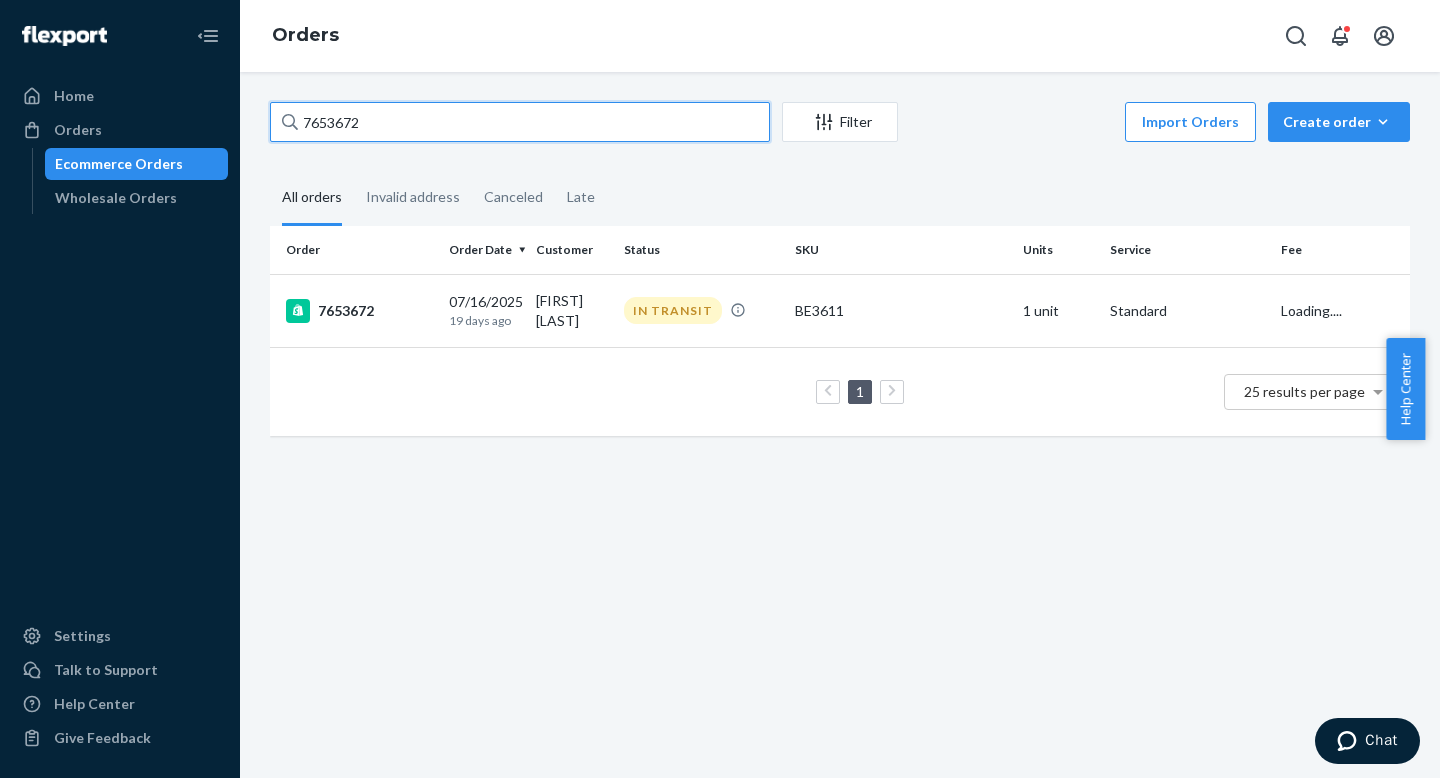 click on "Home Orders Ecommerce Orders Wholesale Orders Settings Talk to Support Help Center Give Feedback Orders 7653672 Filter Import Orders Create order Ecommerce order Removal order All orders Invalid address Canceled Late Order Order Date Customer Status SKU Units Service Fee 7653672 07/16/2025 19 days ago [FIRST] [LAST] IN TRANSIT BE3611 1 unit Standard Loading.... 1 25 results per page" at bounding box center [720, 389] 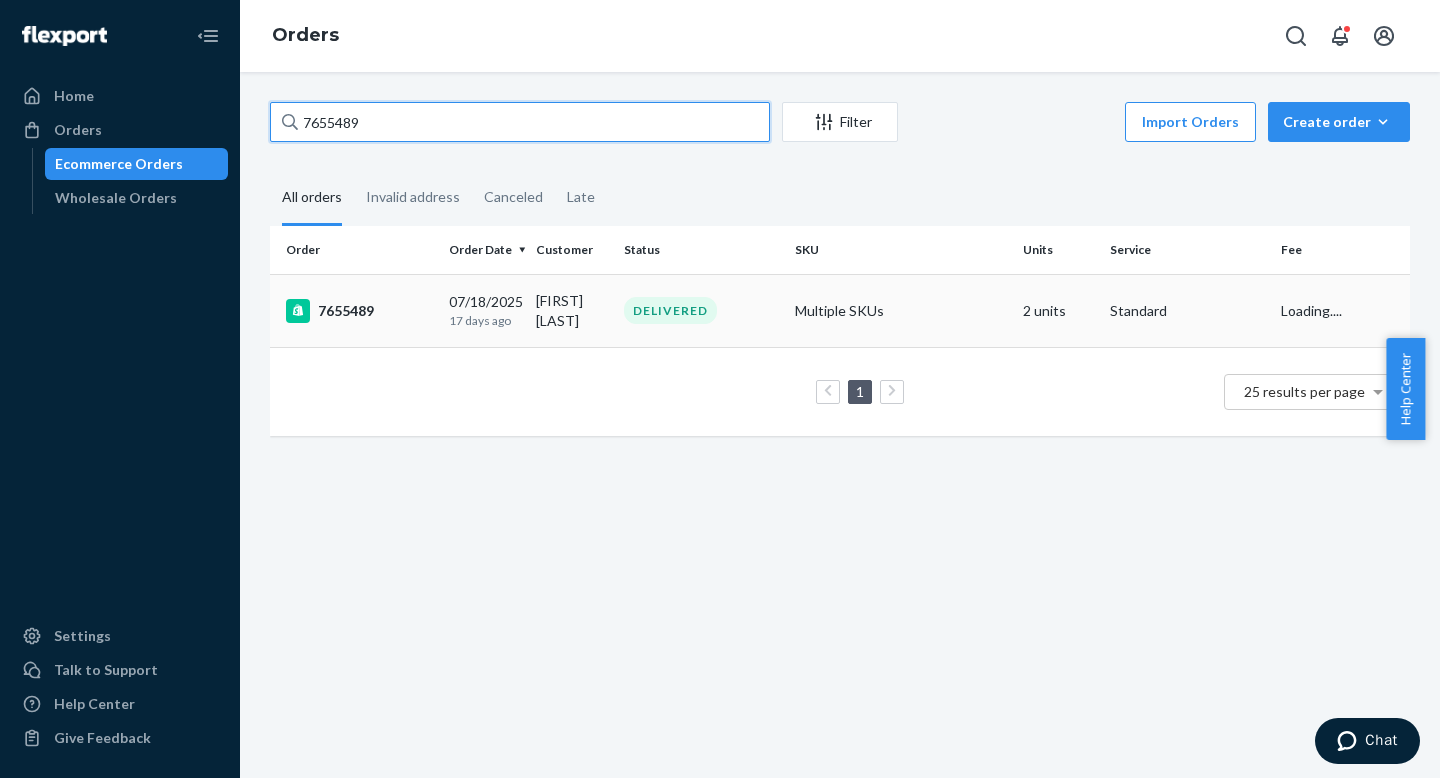 type on "7655489" 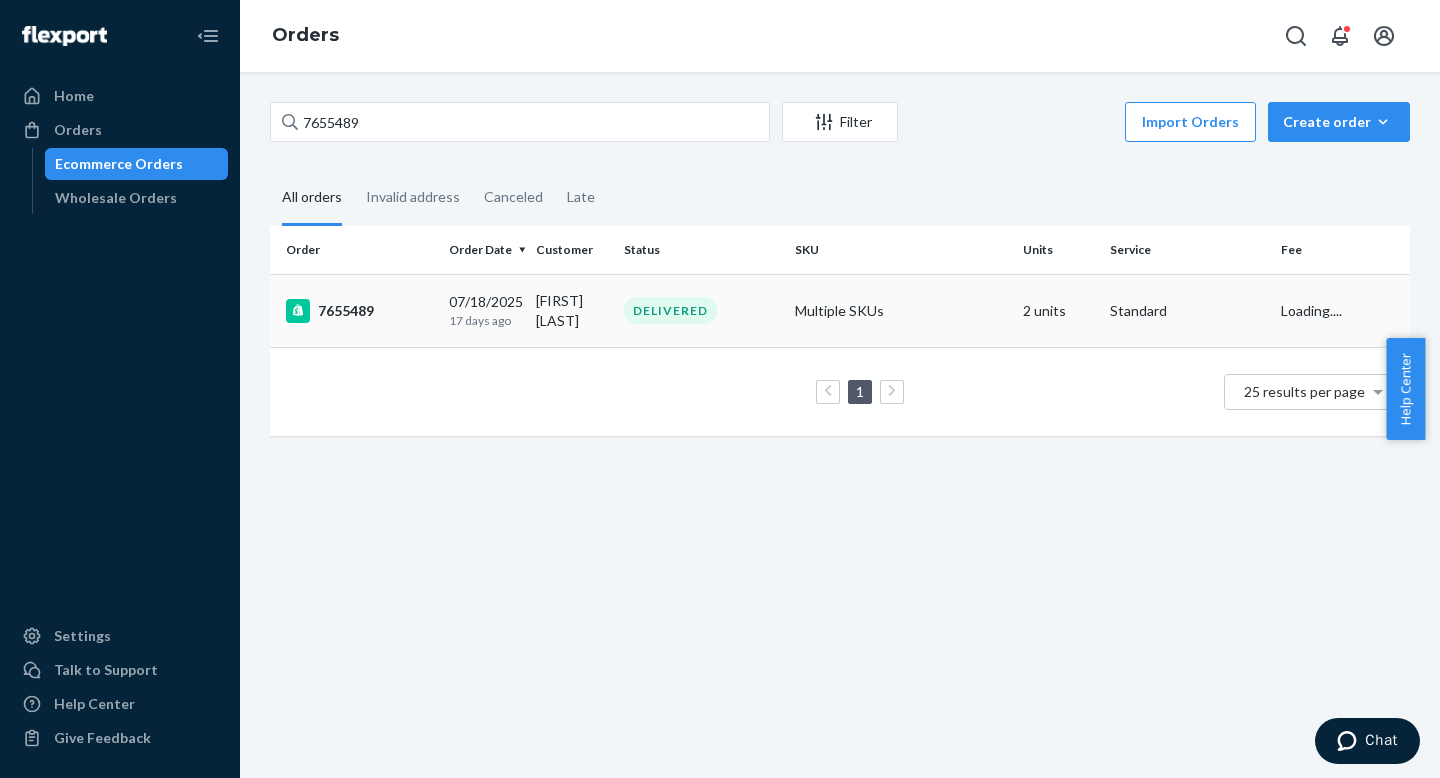 click on "7655489" at bounding box center (355, 310) 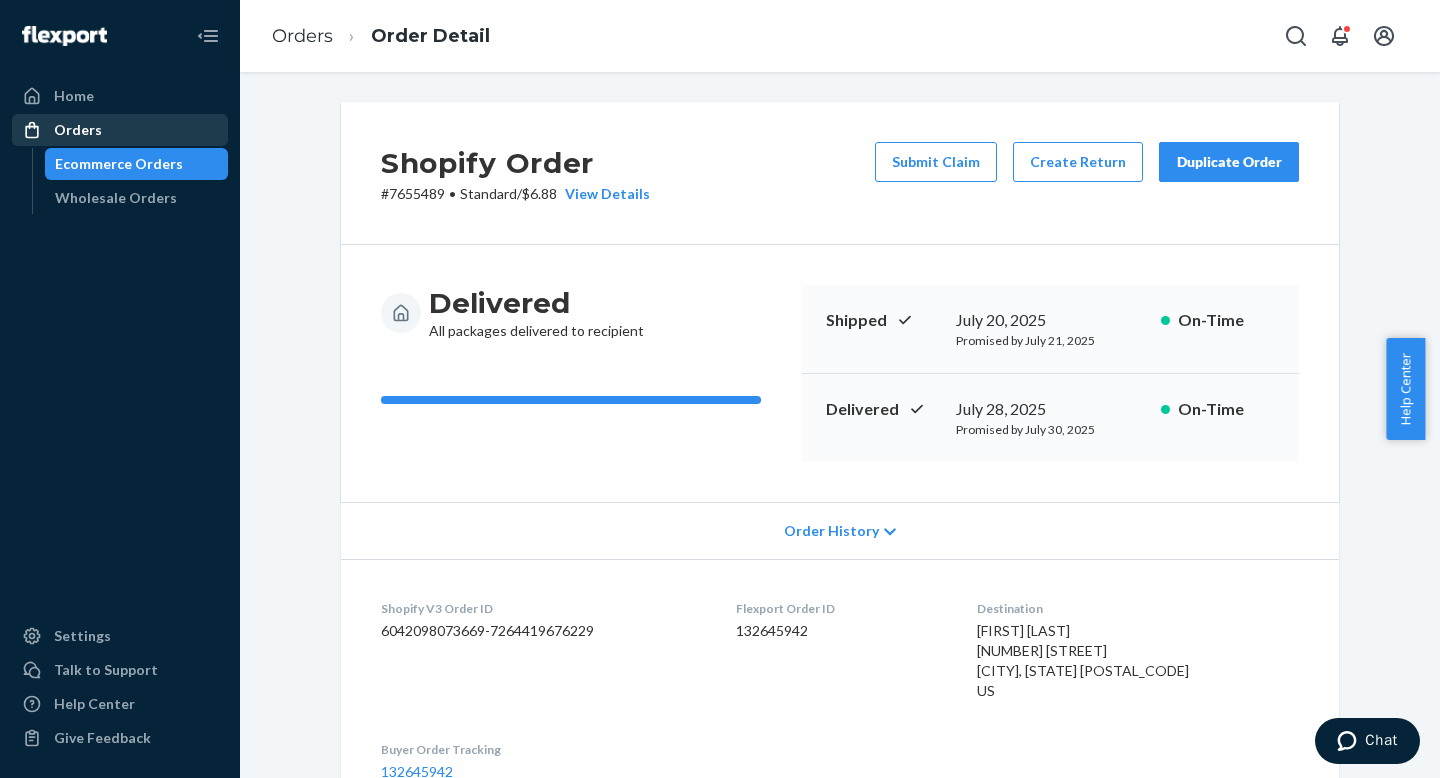 click on "Orders" at bounding box center (120, 130) 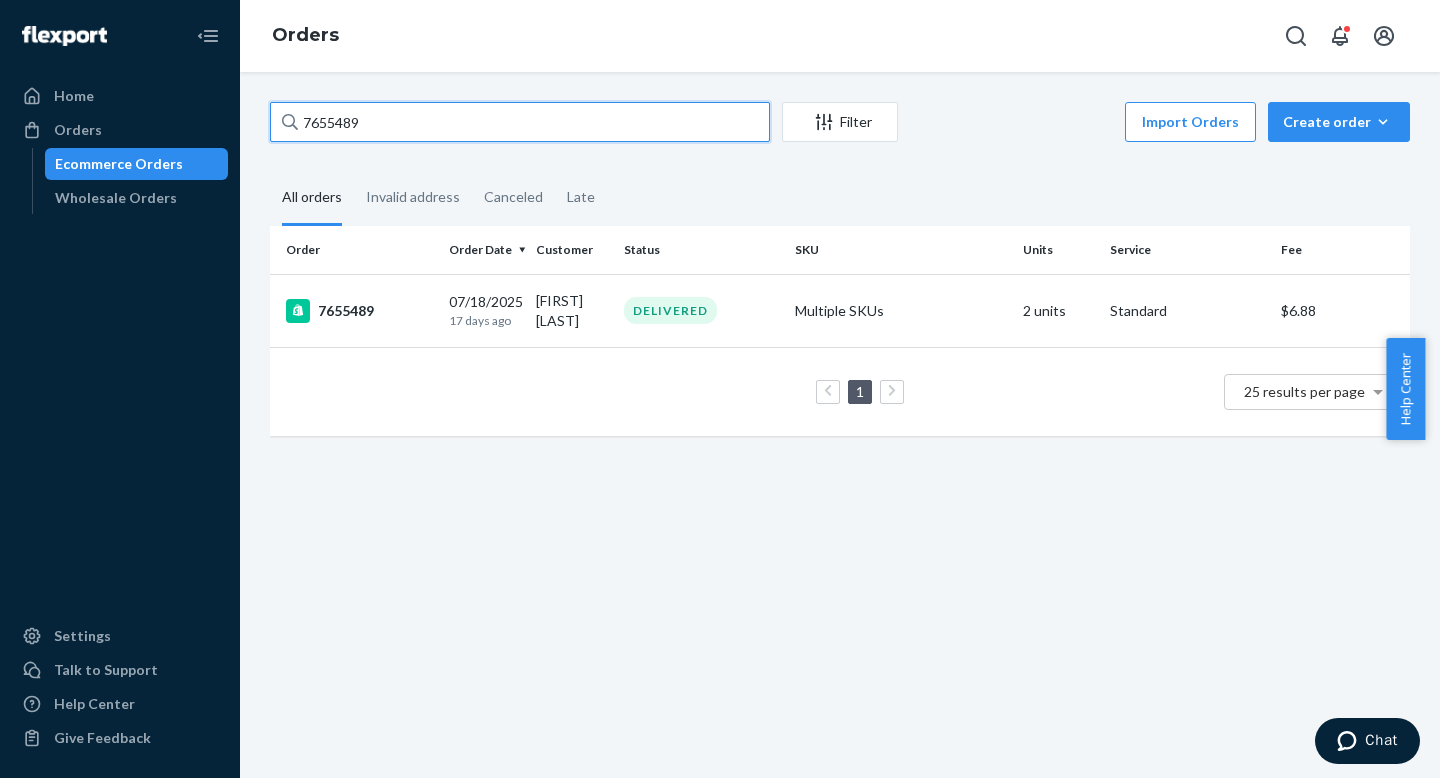 drag, startPoint x: 380, startPoint y: 123, endPoint x: 233, endPoint y: 91, distance: 150.44267 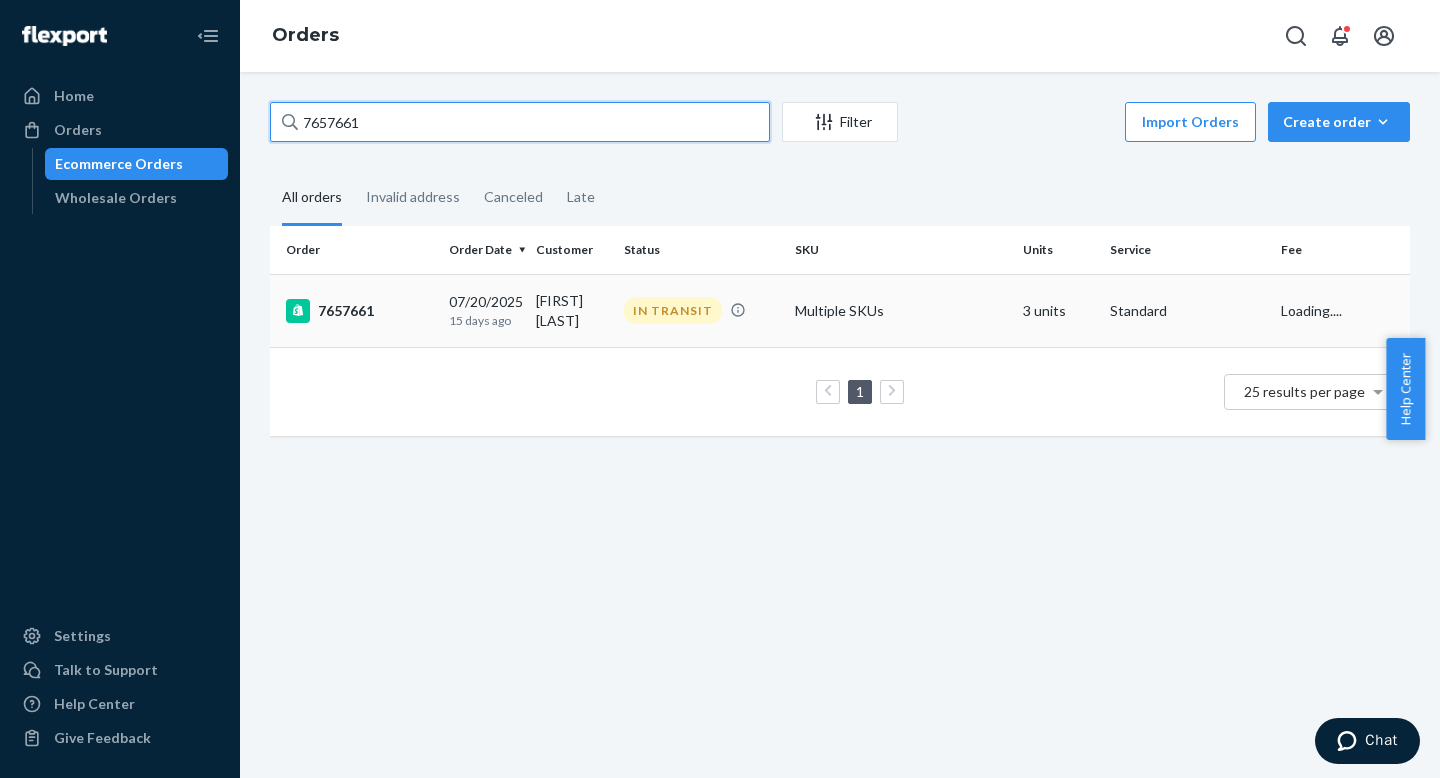 type on "7657661" 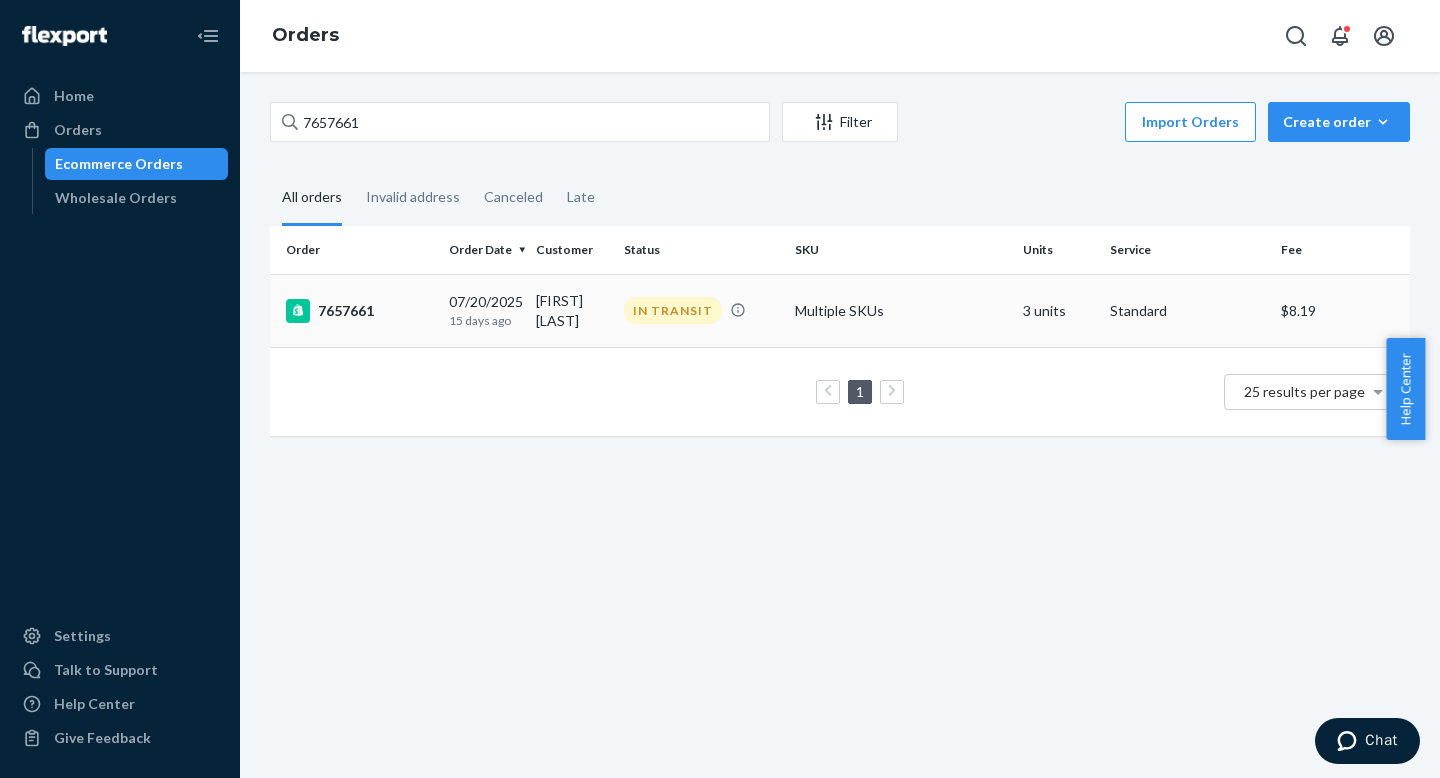 click on "7657661" at bounding box center [359, 311] 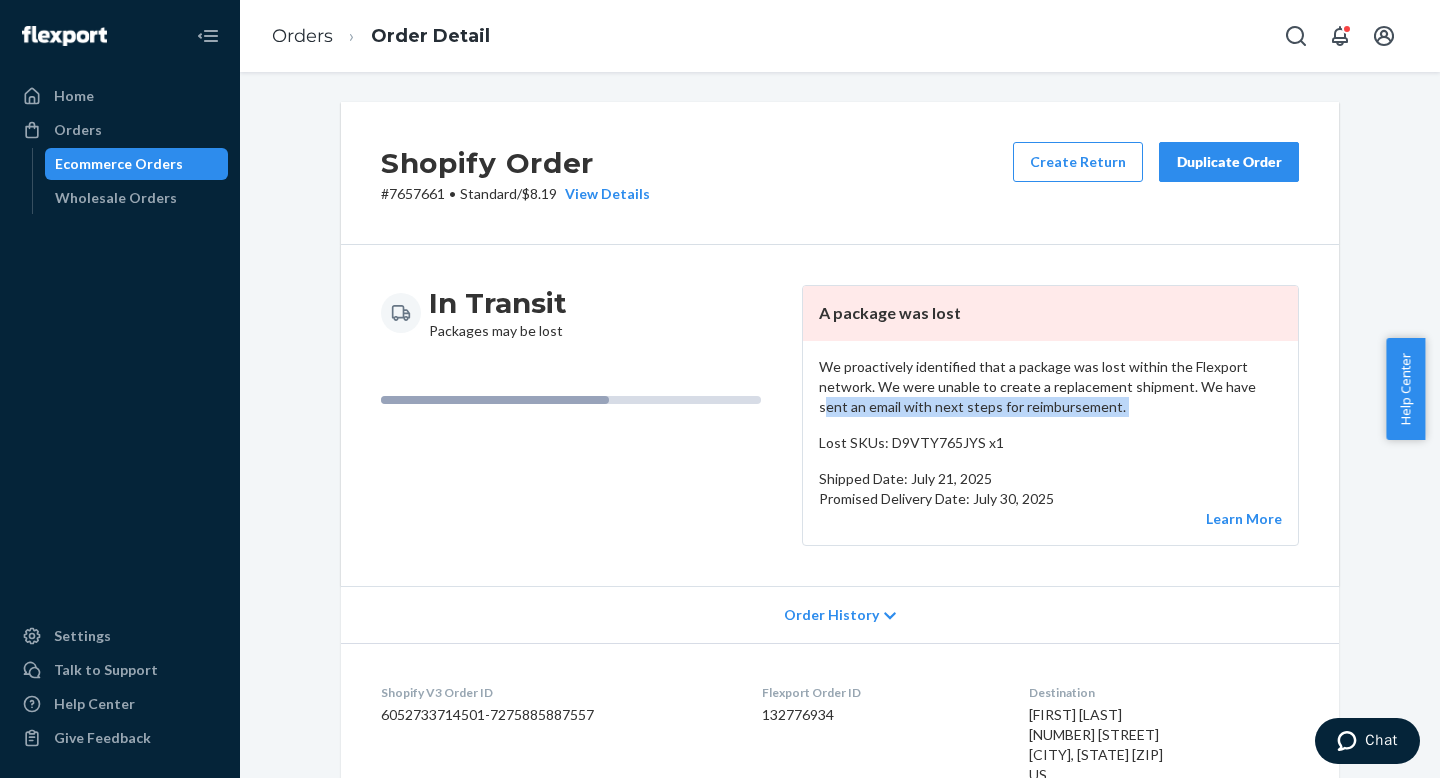 copy on "ent an email with next steps for reimbursement." 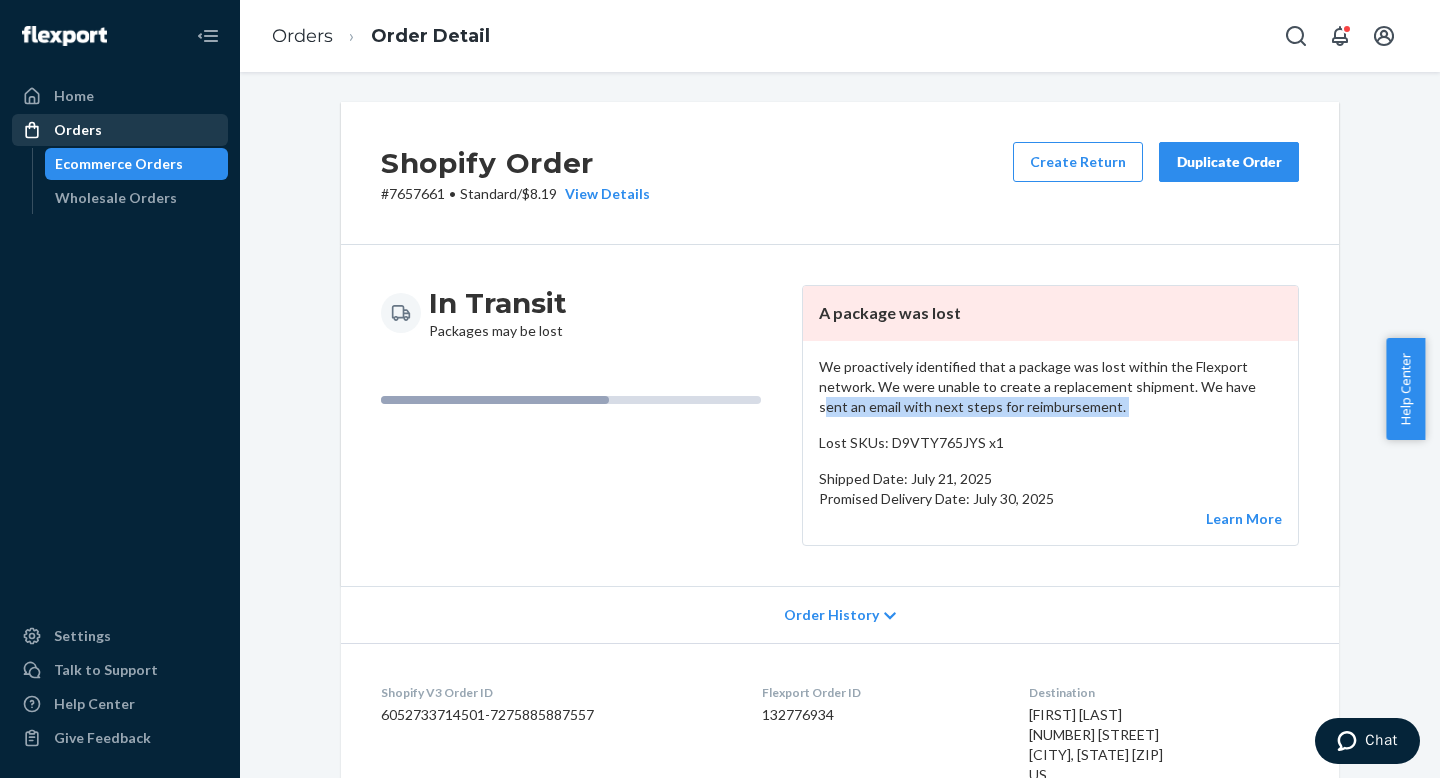 click on "Orders" at bounding box center (120, 130) 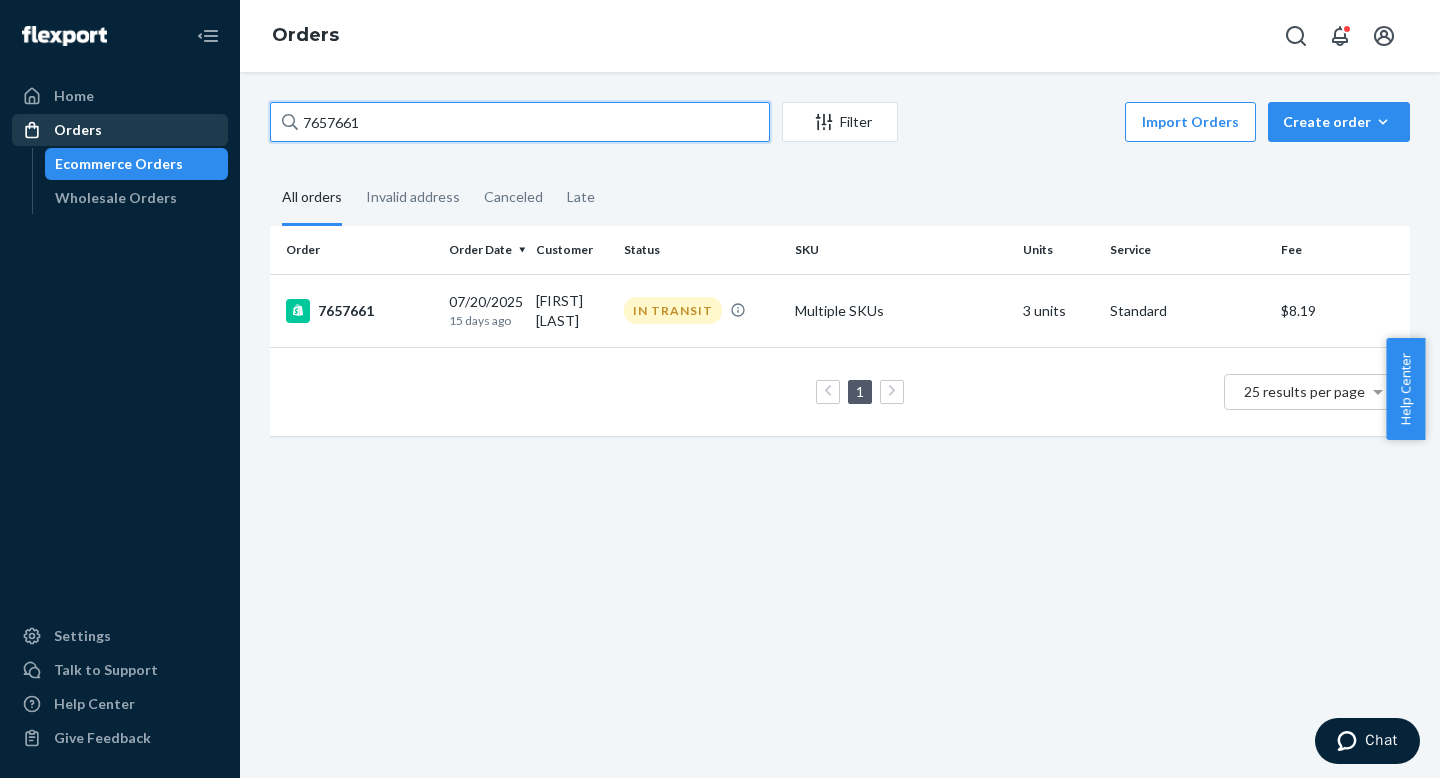 drag, startPoint x: 382, startPoint y: 123, endPoint x: 204, endPoint y: 119, distance: 178.04494 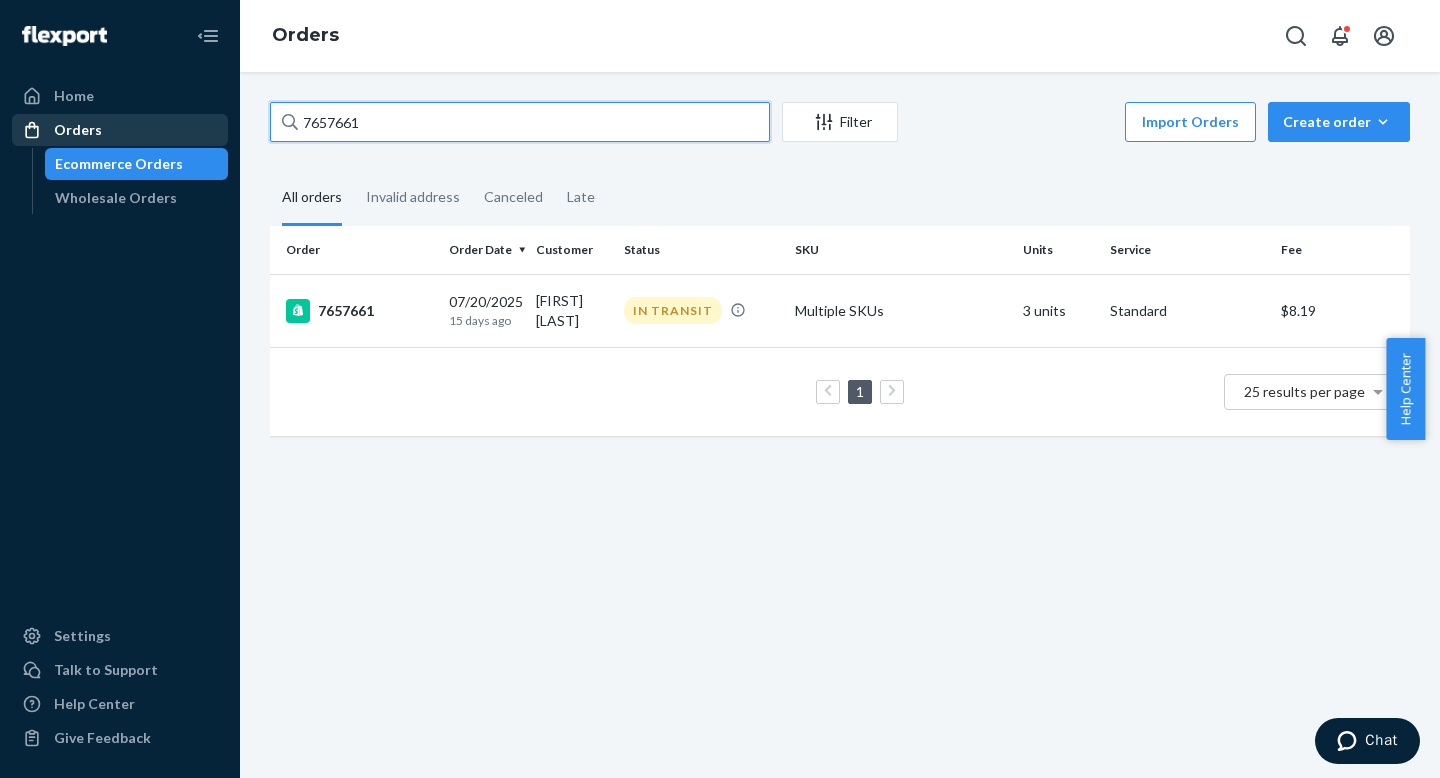 click on "Home Orders Ecommerce Orders Wholesale Orders Settings Talk to Support Help Center Give Feedback Orders 7657661 Filter Import Orders Create order Ecommerce order Removal order All orders Invalid address Canceled Late Order Order Date Customer Status SKU Units Service Fee 7657661 07/20/2025 15 days ago [FIRST] [LAST] IN TRANSIT Multiple SKUs 3 units Standard $8.19 1 25 results per page" at bounding box center (720, 389) 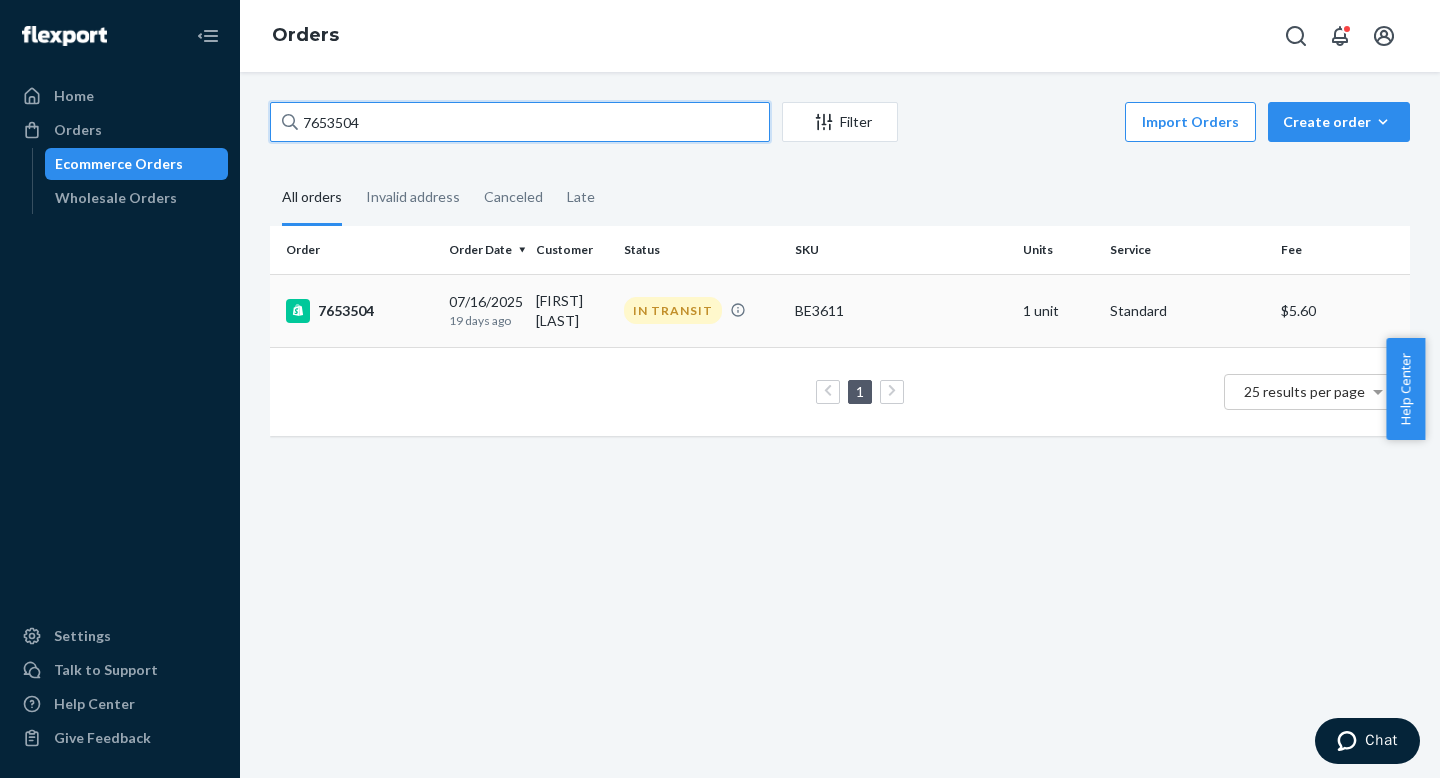 type on "7653504" 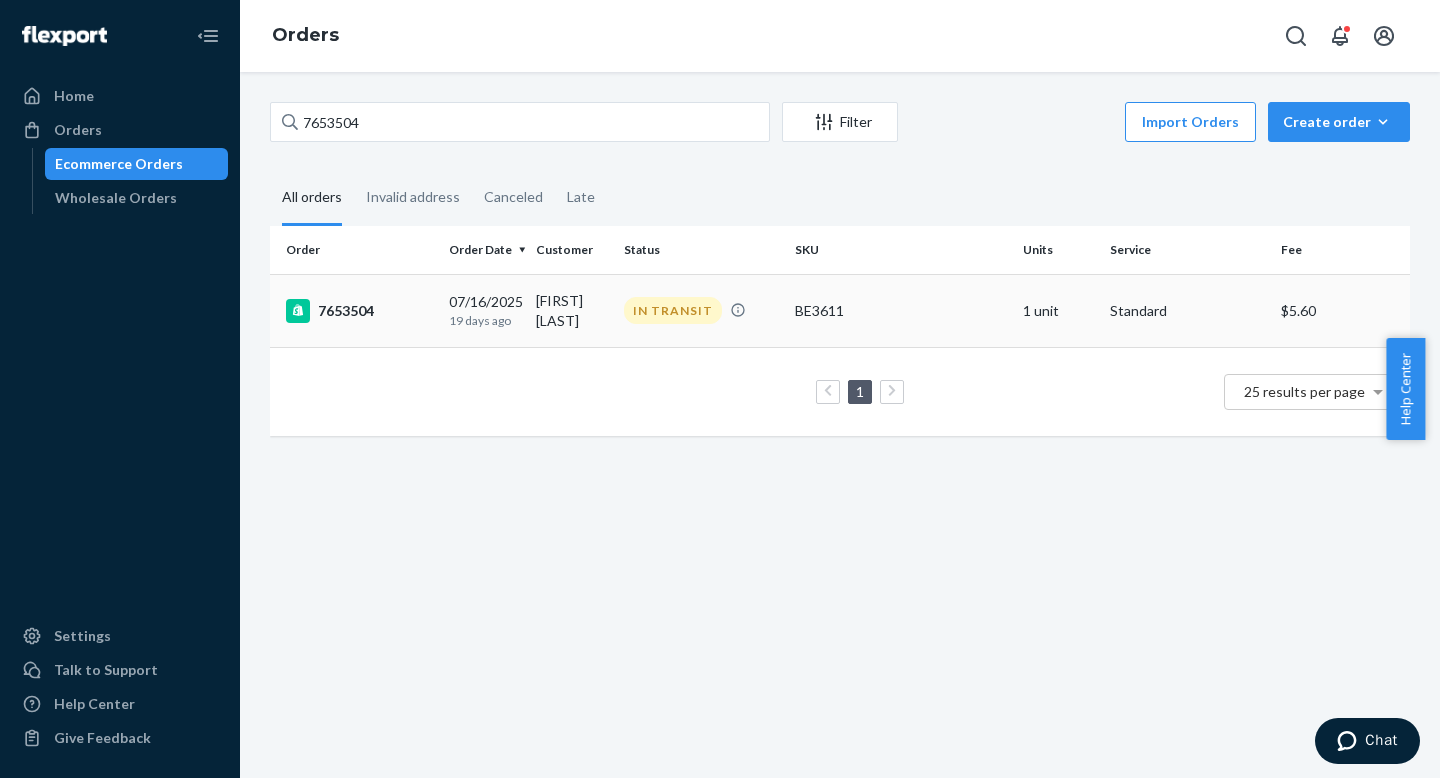 click on "[DATE] [TIME] [RELATIVE_TIME]" at bounding box center [484, 310] 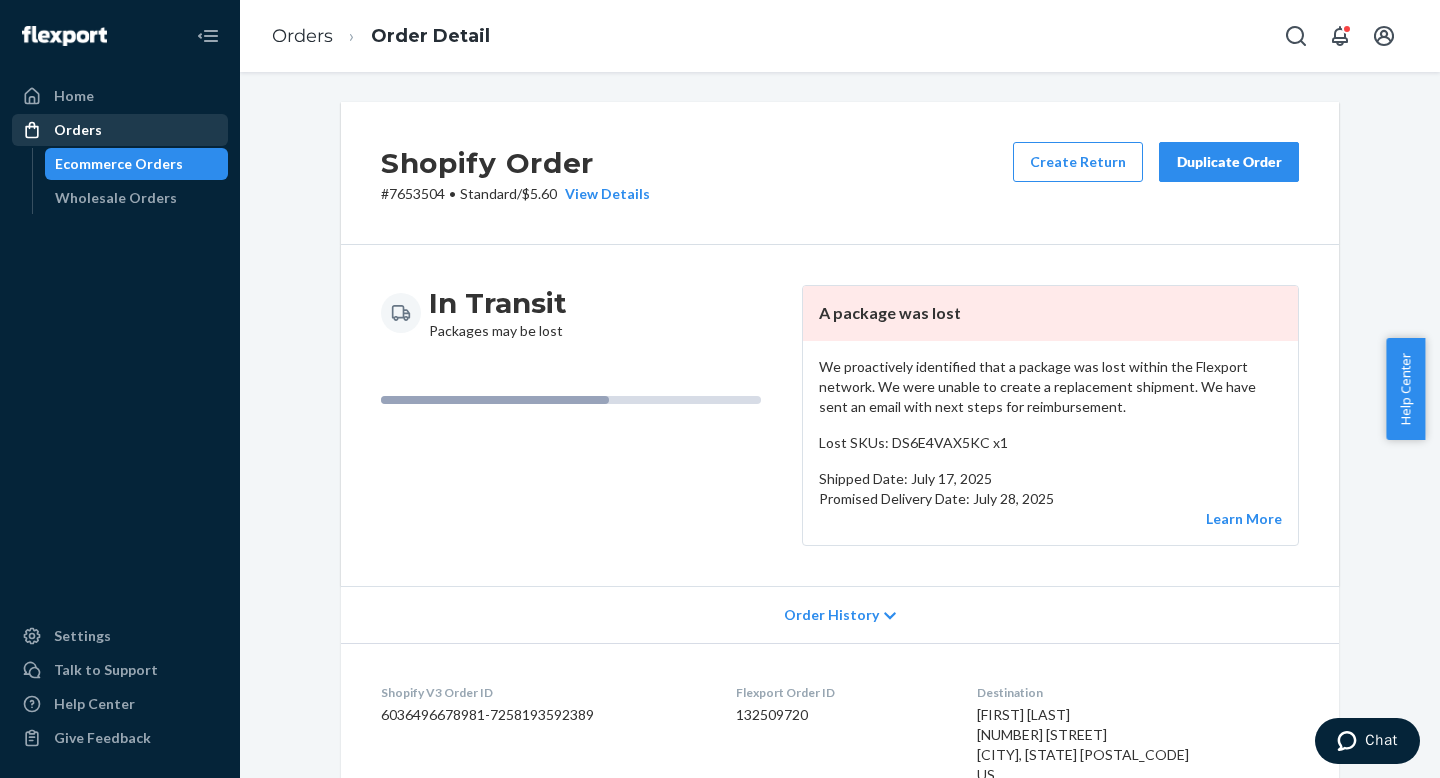 click on "Orders" at bounding box center [120, 130] 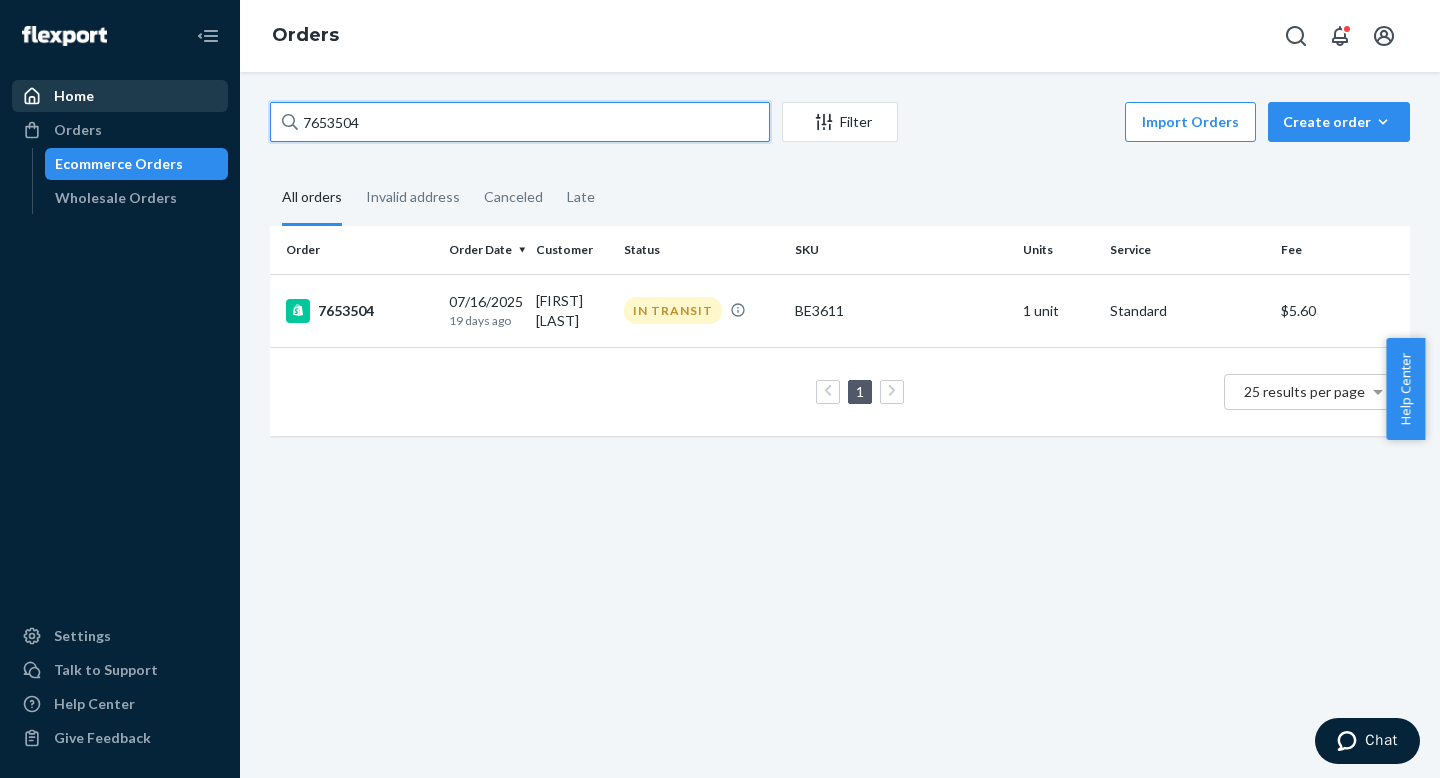 drag, startPoint x: 366, startPoint y: 124, endPoint x: 188, endPoint y: 108, distance: 178.71765 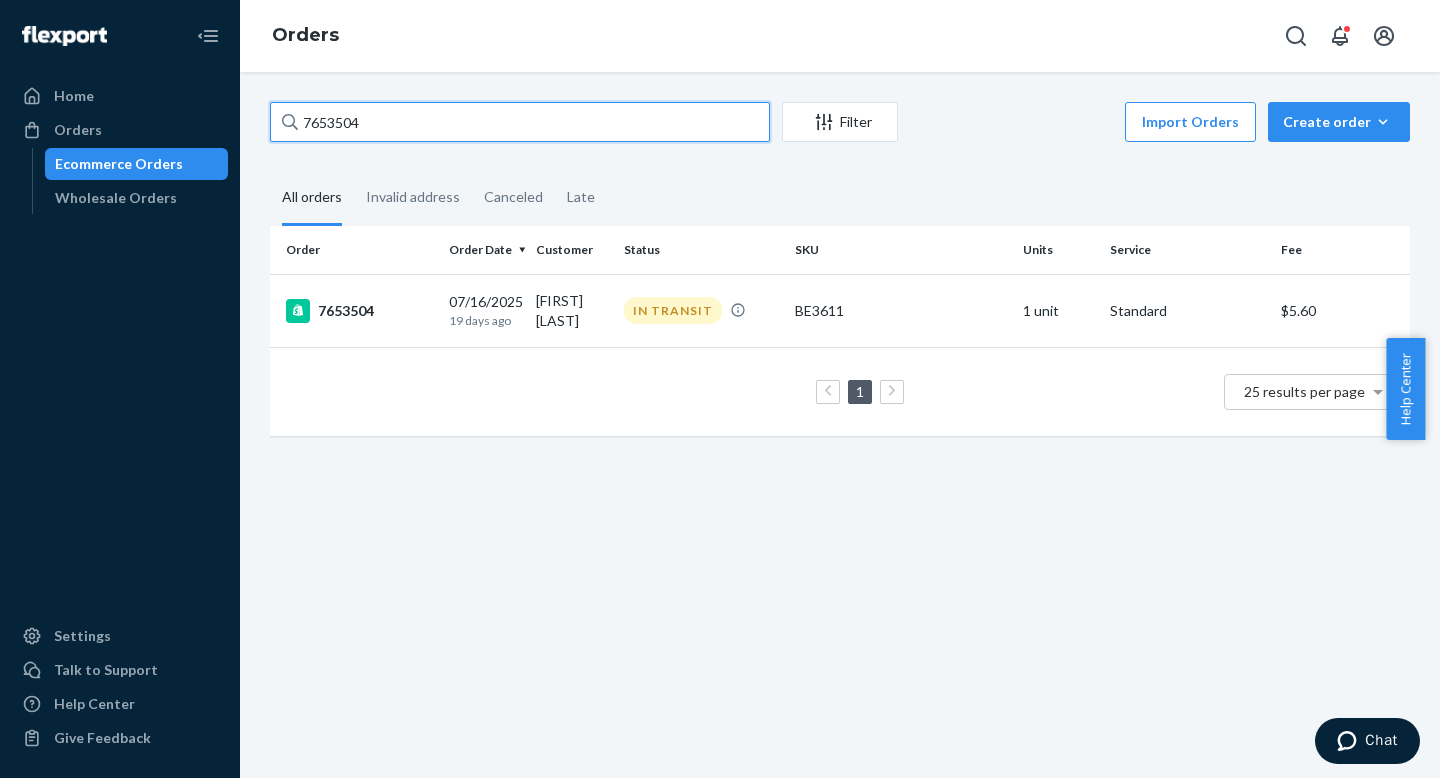 paste on "6981" 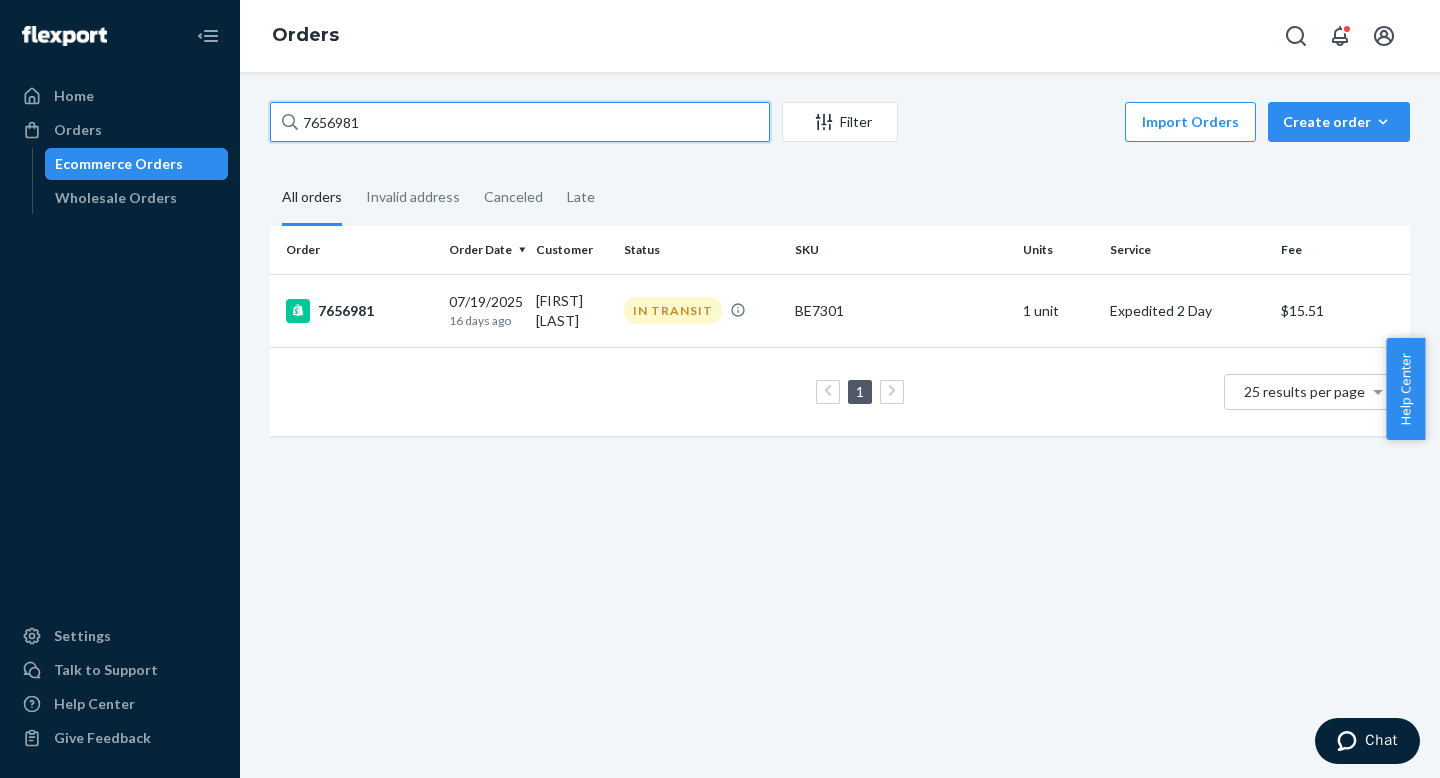 type on "7656981" 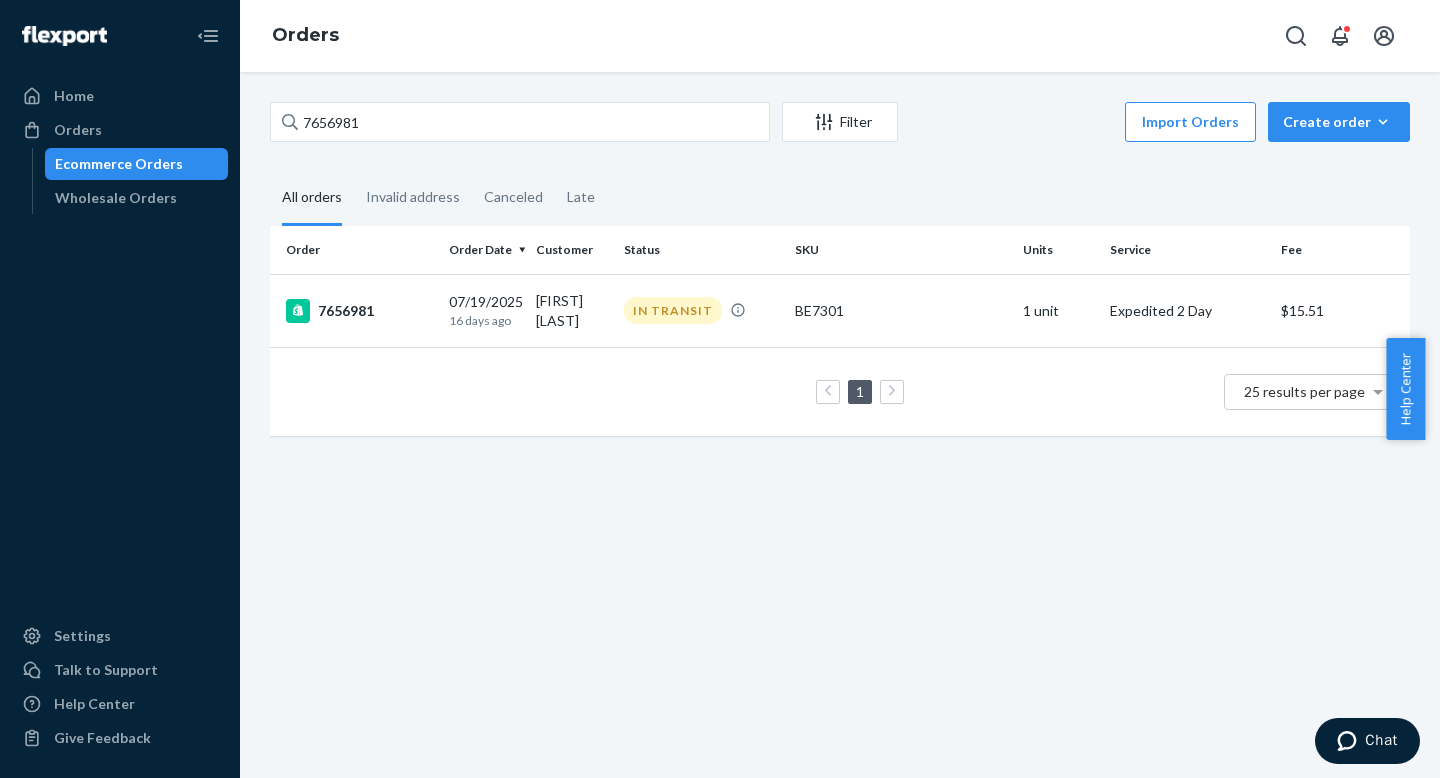 click on "07/19/2025 16 days ago" at bounding box center (484, 310) 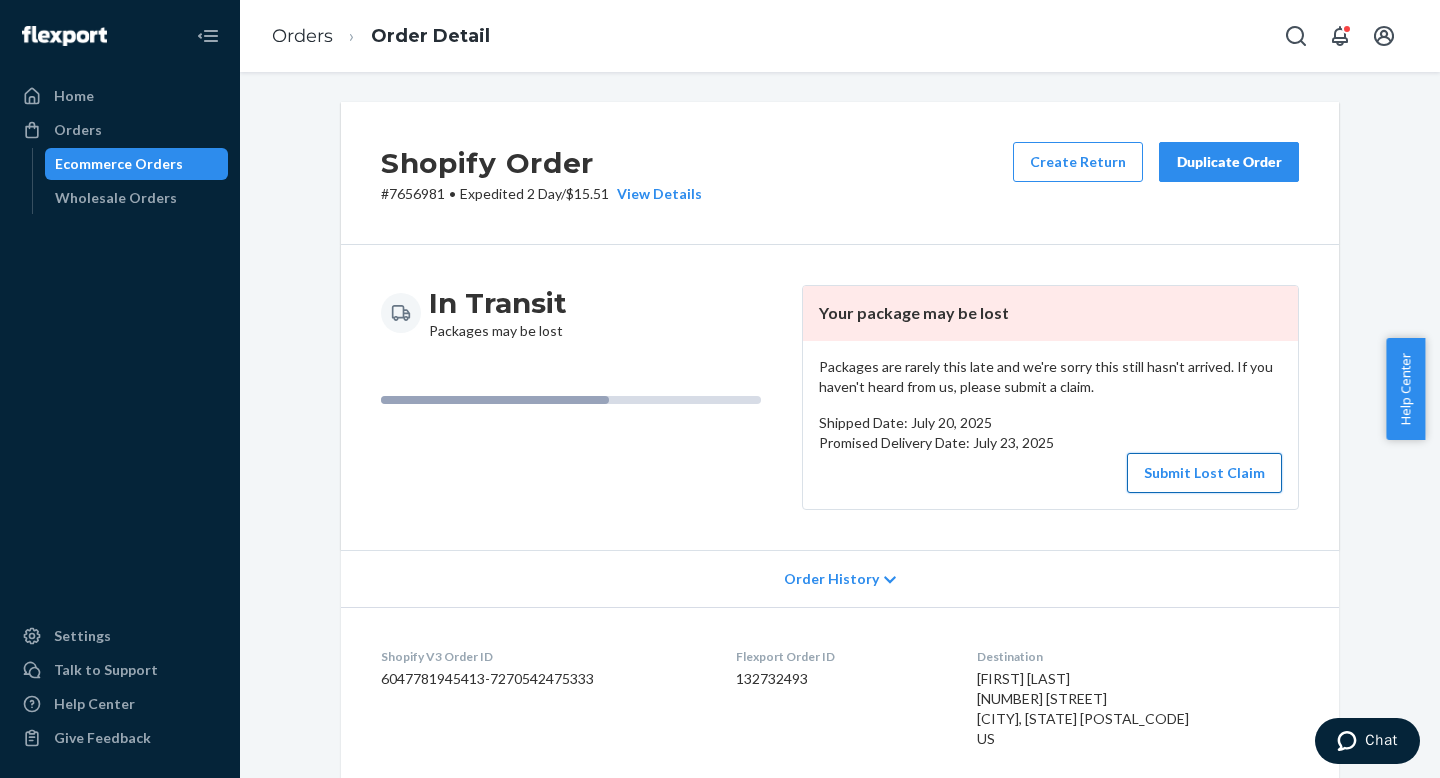 click on "Submit Lost Claim" at bounding box center (1204, 473) 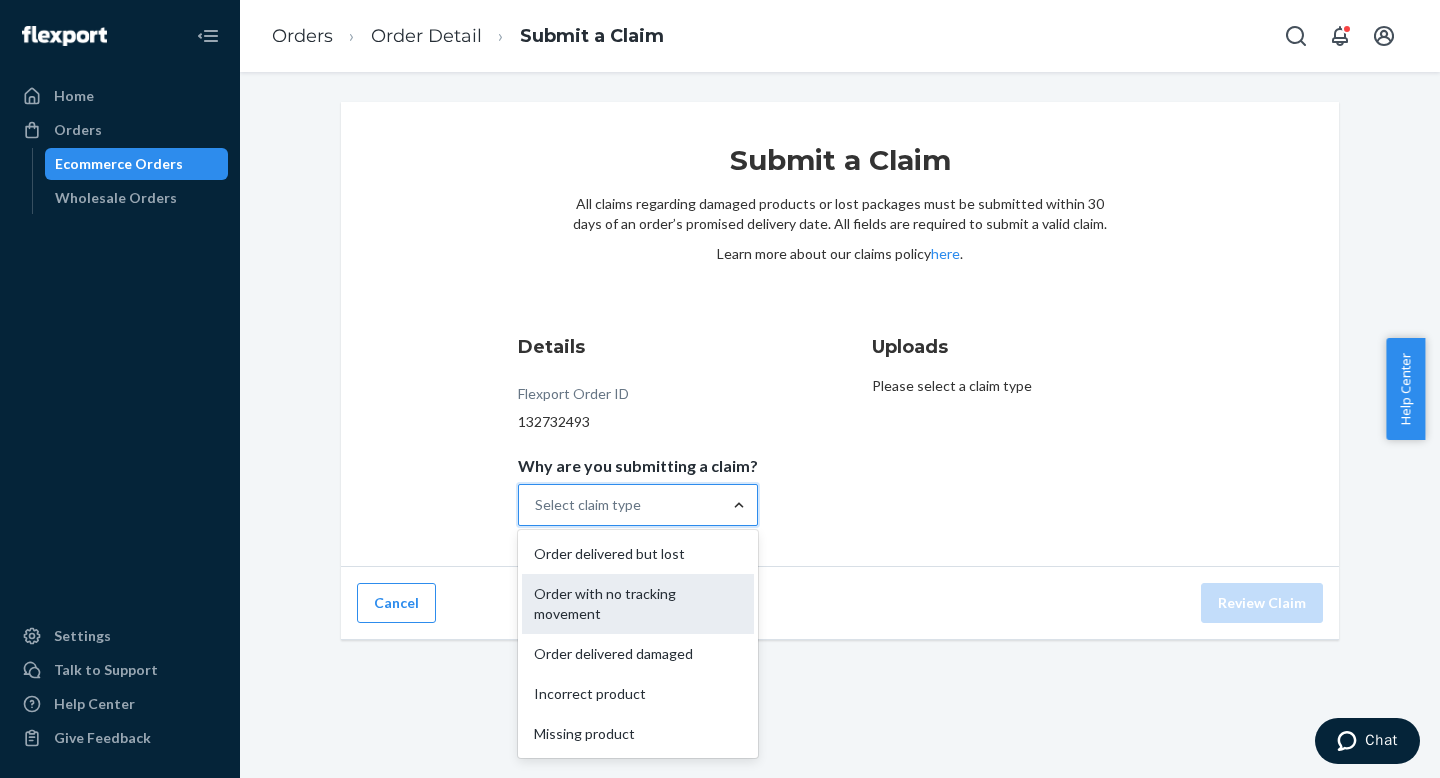 click on "Order with no tracking movement" at bounding box center (638, 604) 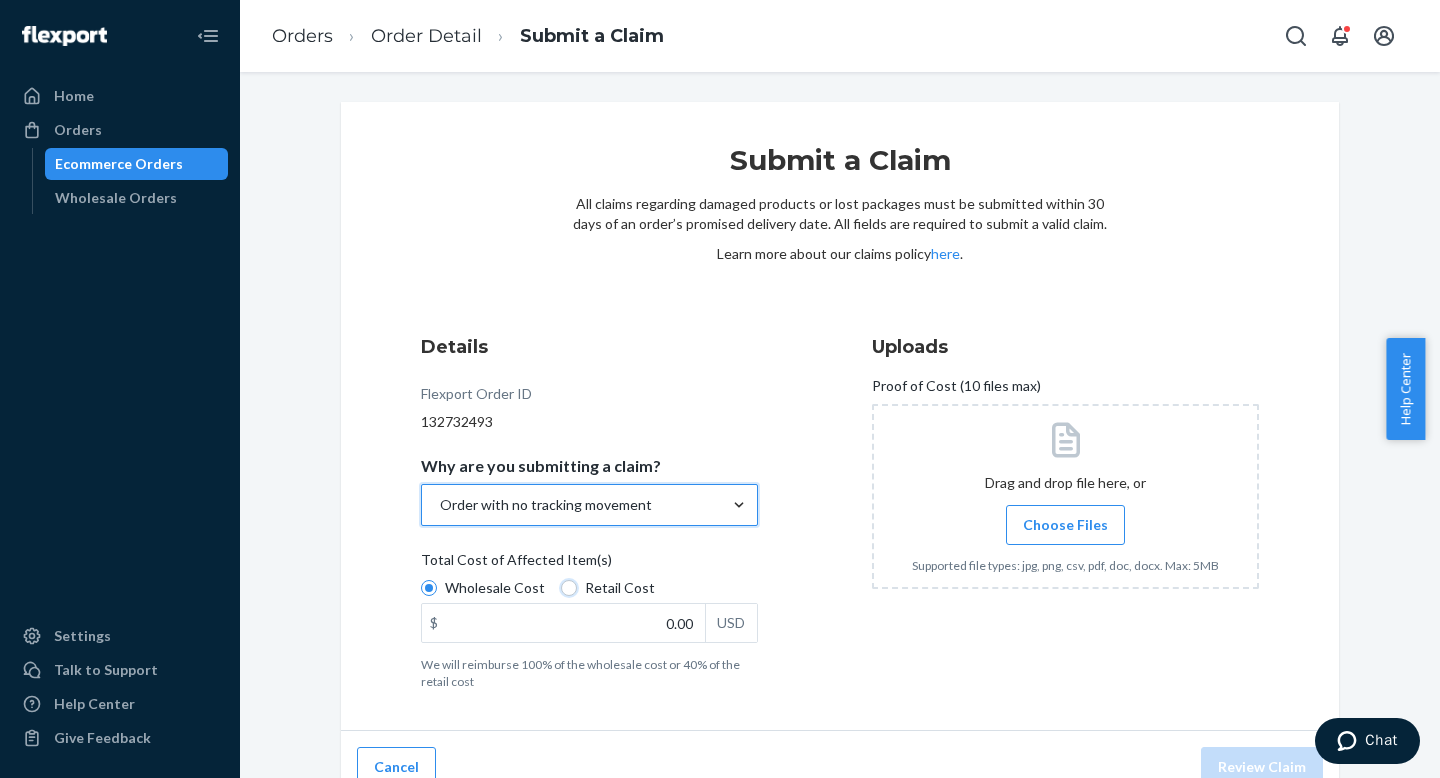 drag, startPoint x: 556, startPoint y: 582, endPoint x: 624, endPoint y: 601, distance: 70.60453 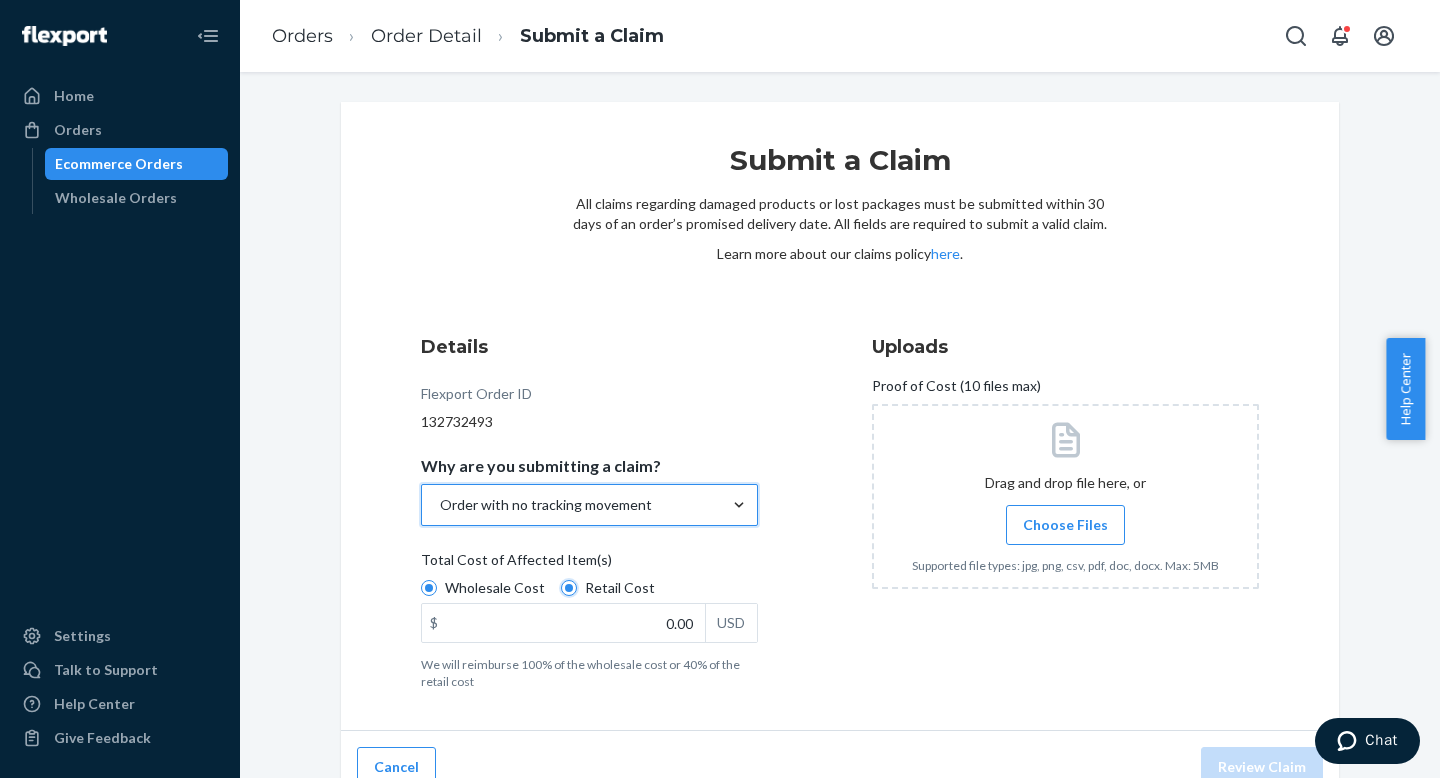 radio on "true" 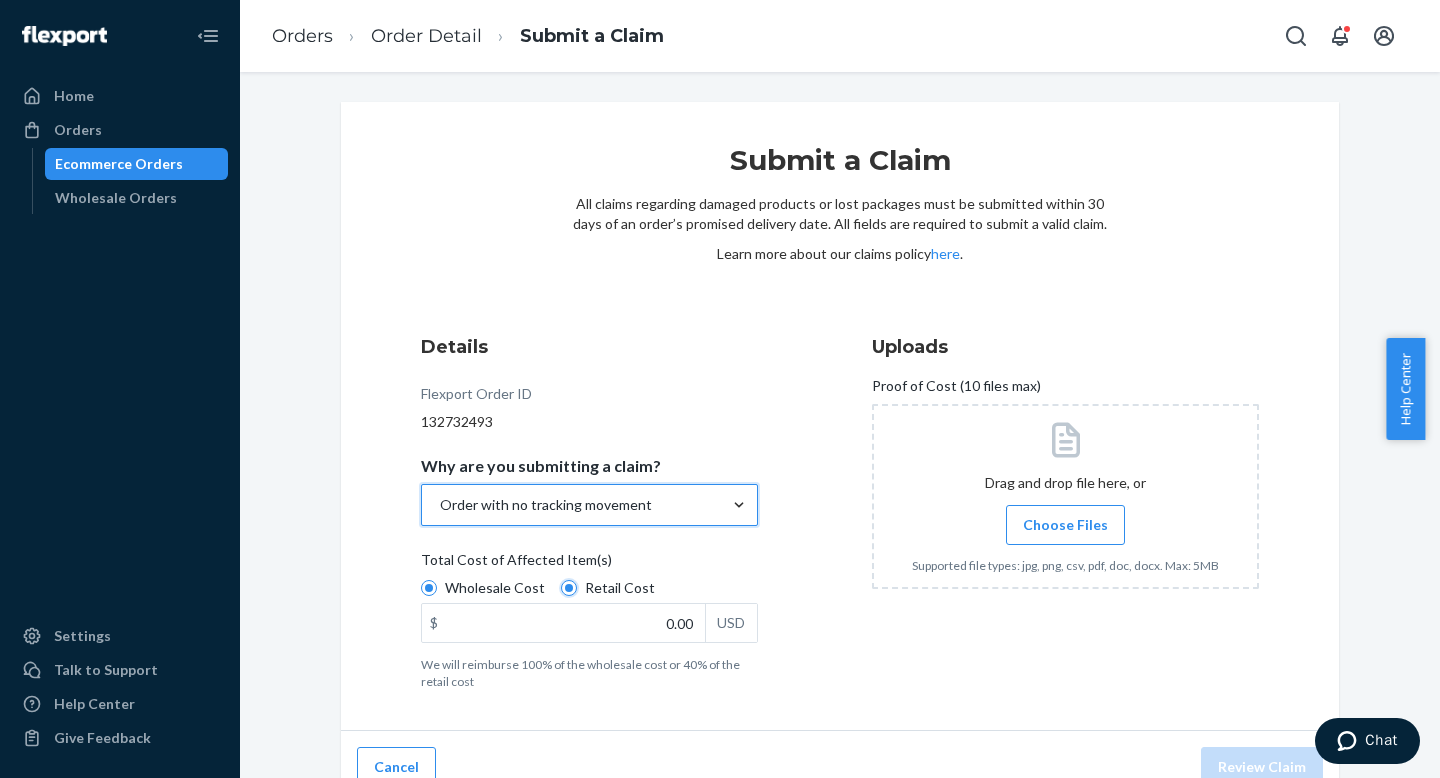 radio on "false" 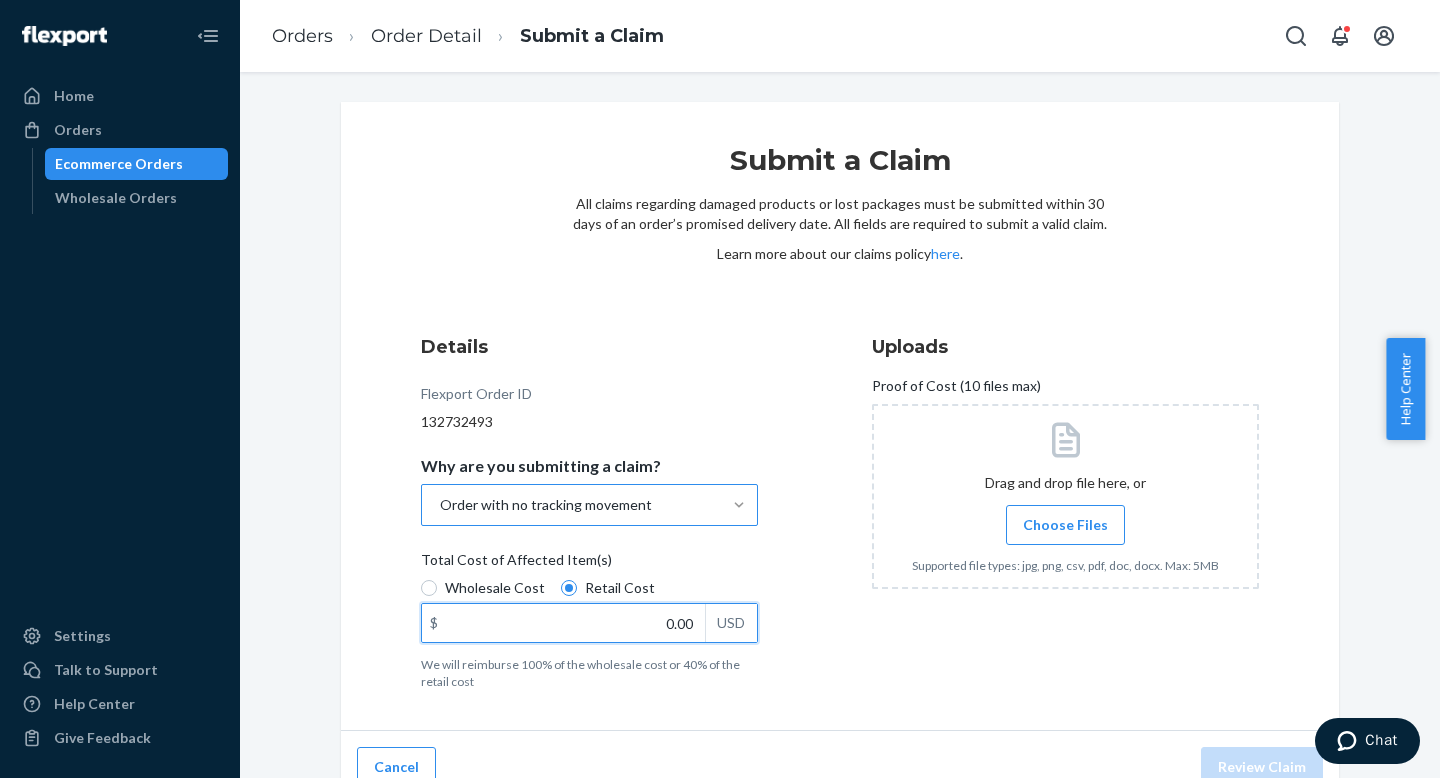click on "0.00" at bounding box center [563, 623] 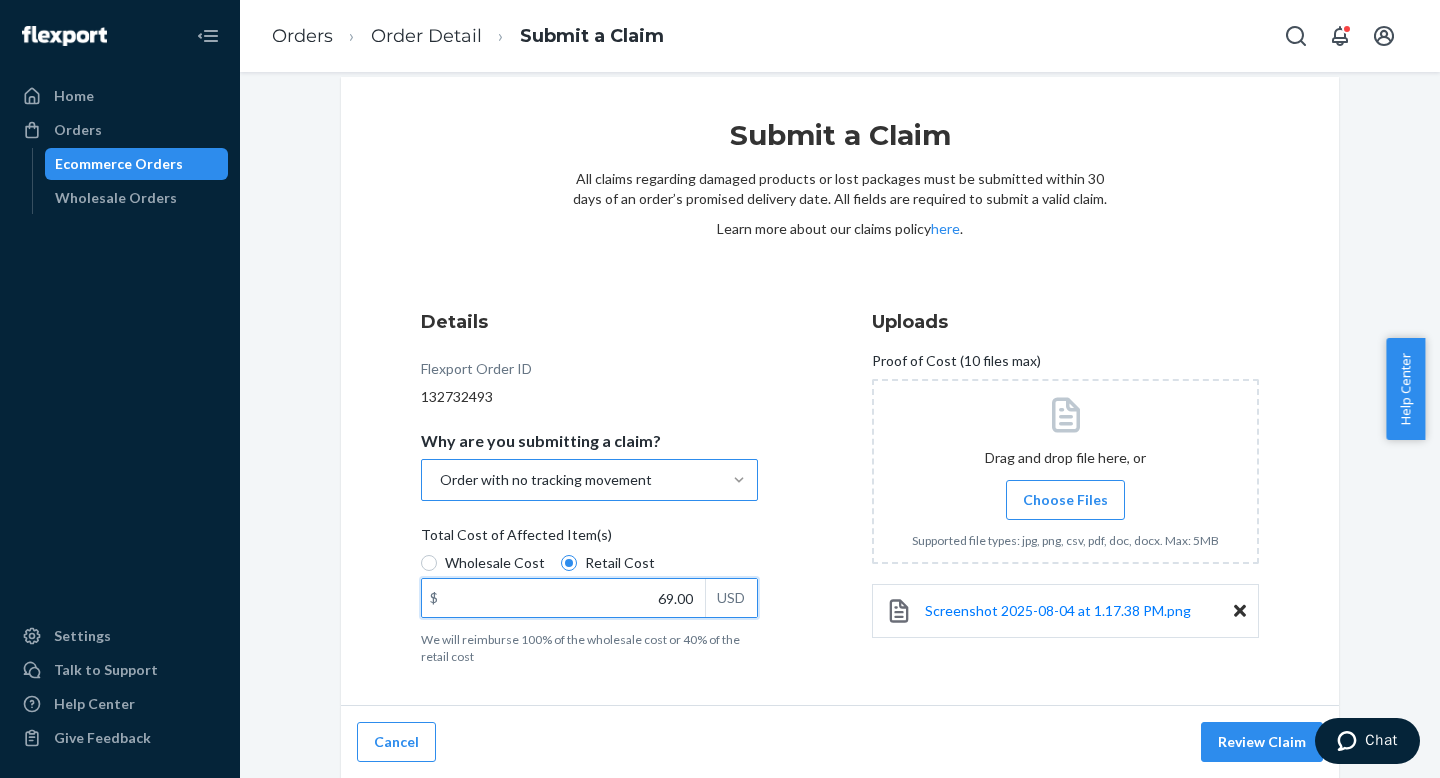 scroll, scrollTop: 26, scrollLeft: 0, axis: vertical 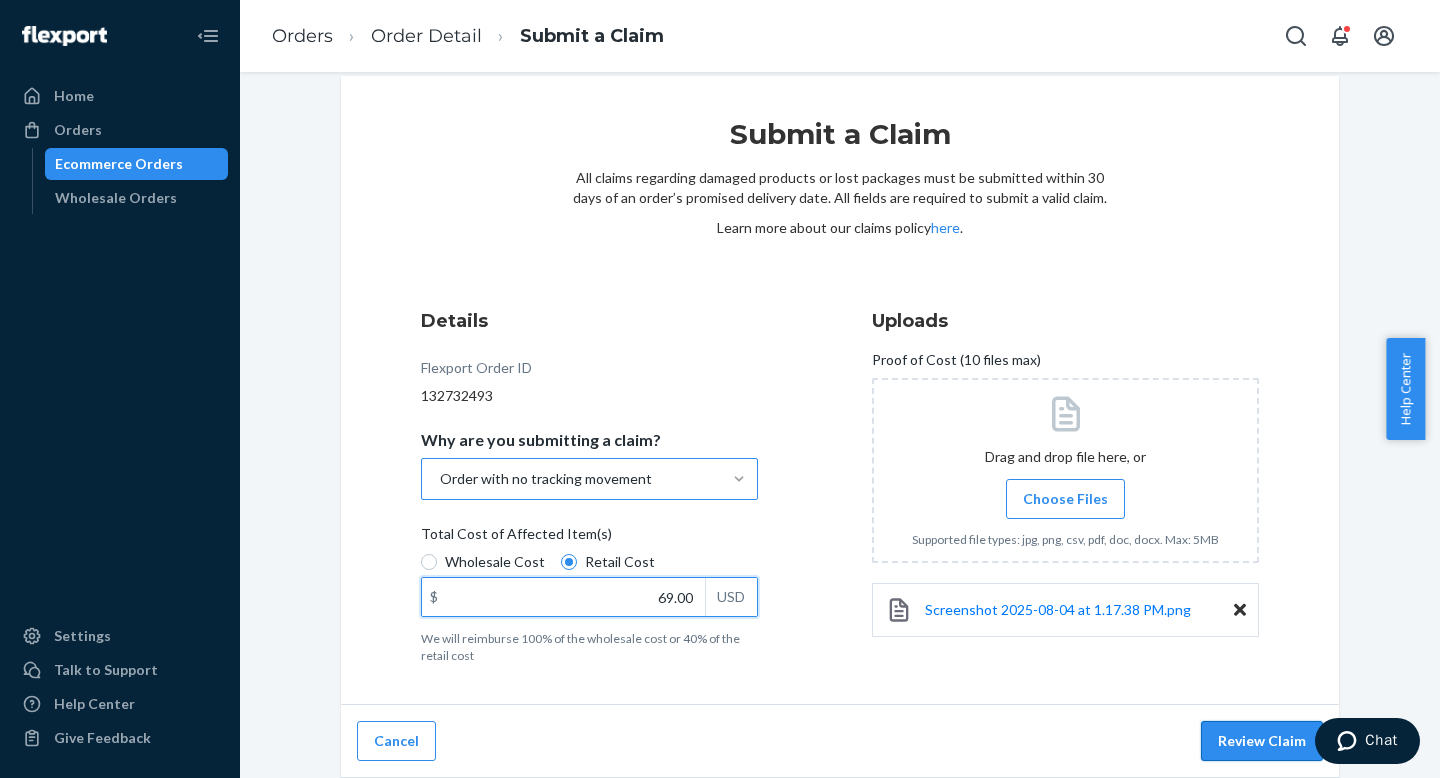 type on "69.00" 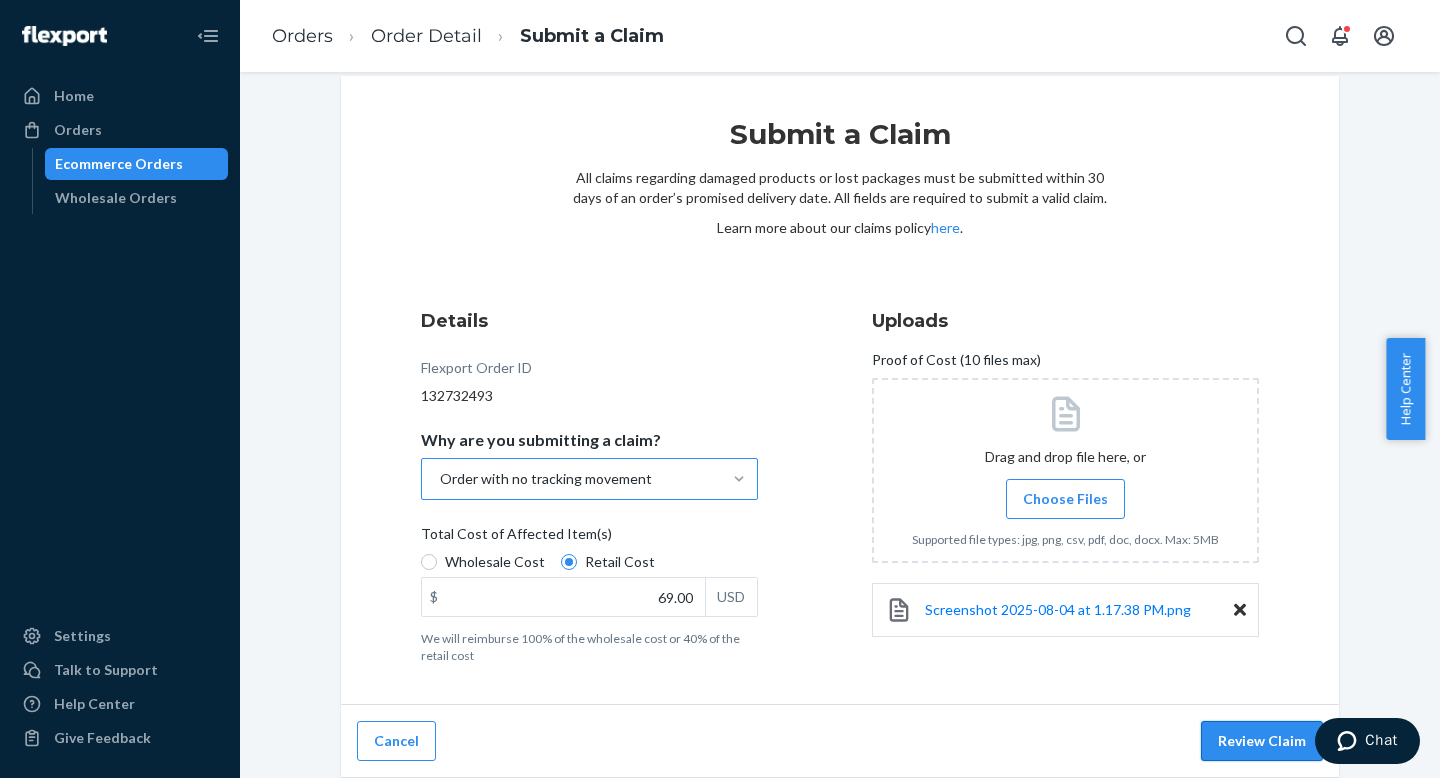 click on "Review Claim" at bounding box center [1262, 741] 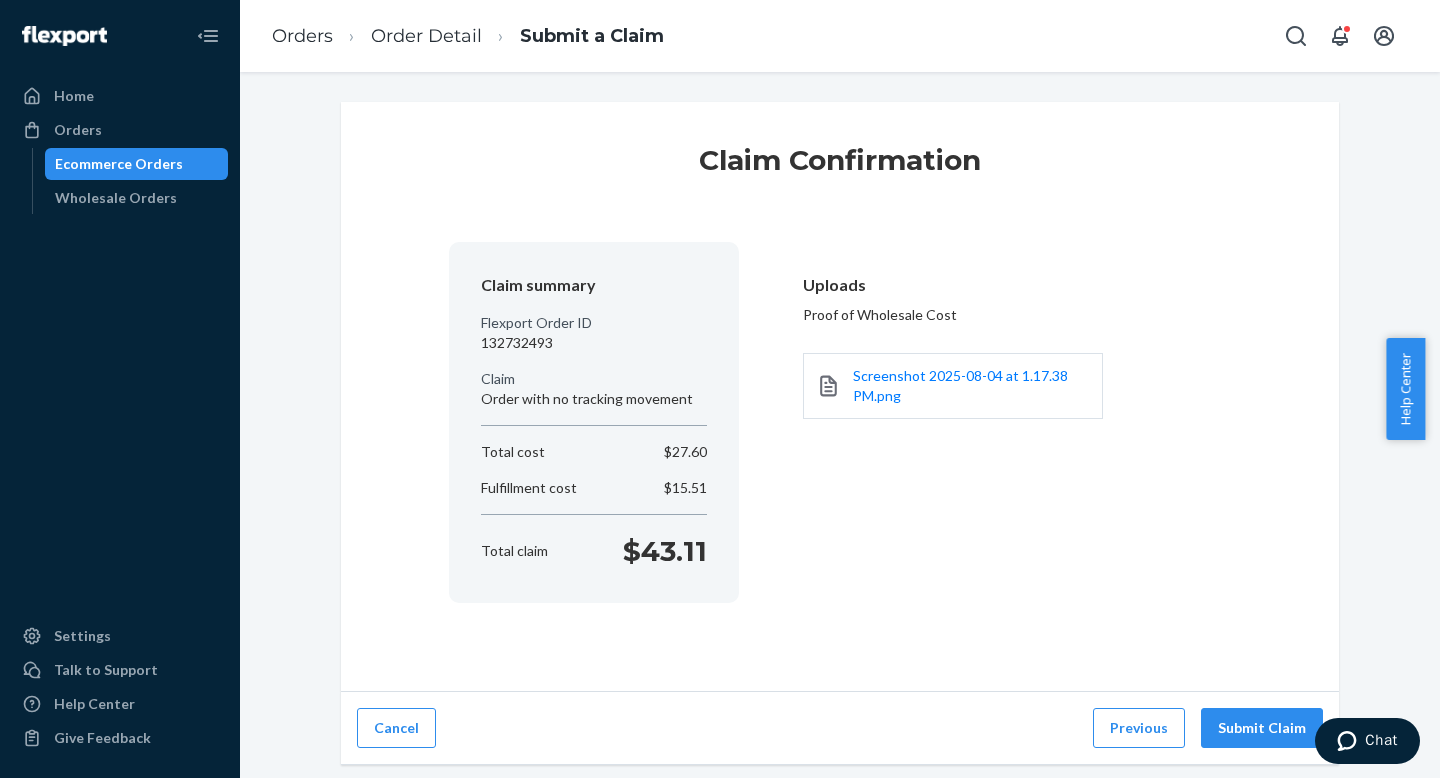 scroll, scrollTop: 0, scrollLeft: 0, axis: both 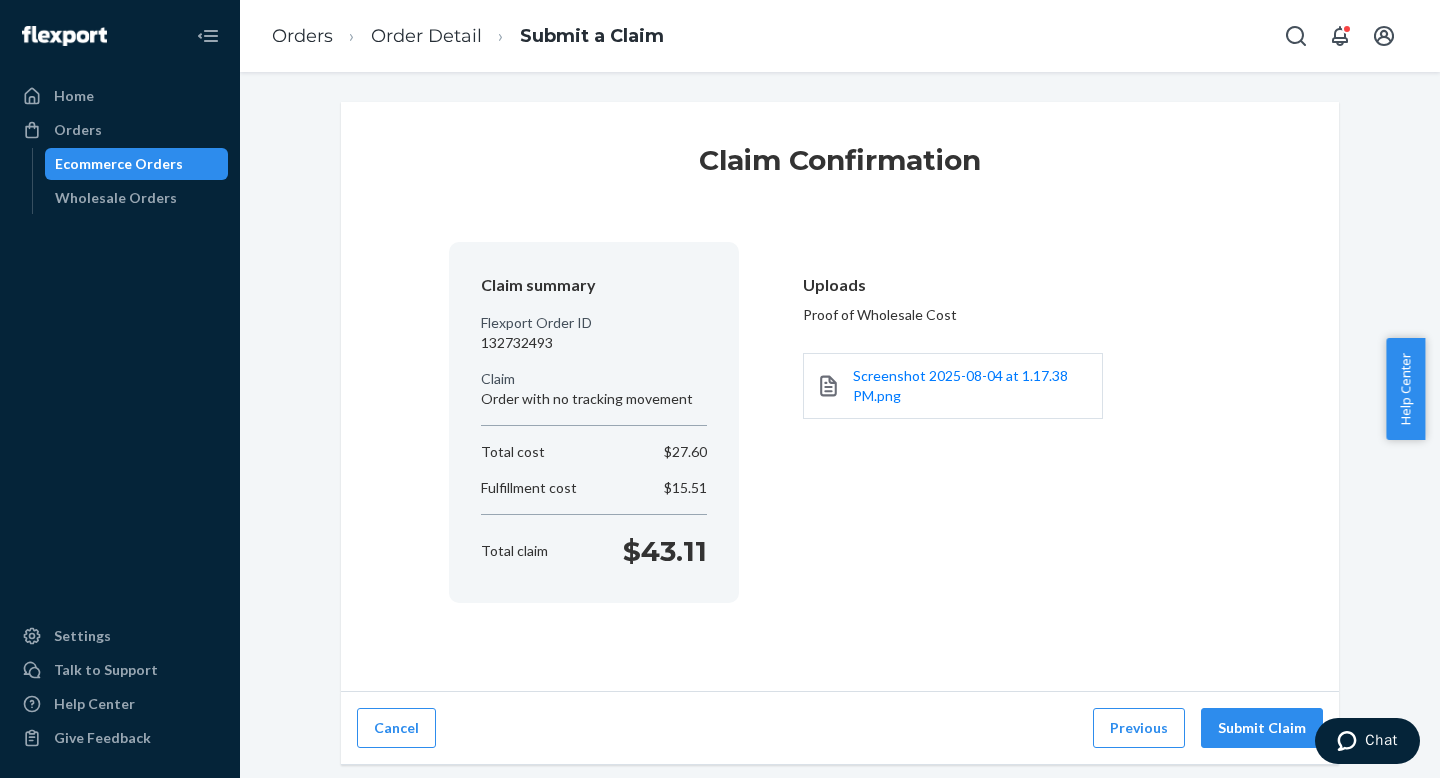 click on "Submit Claim" at bounding box center (1262, 728) 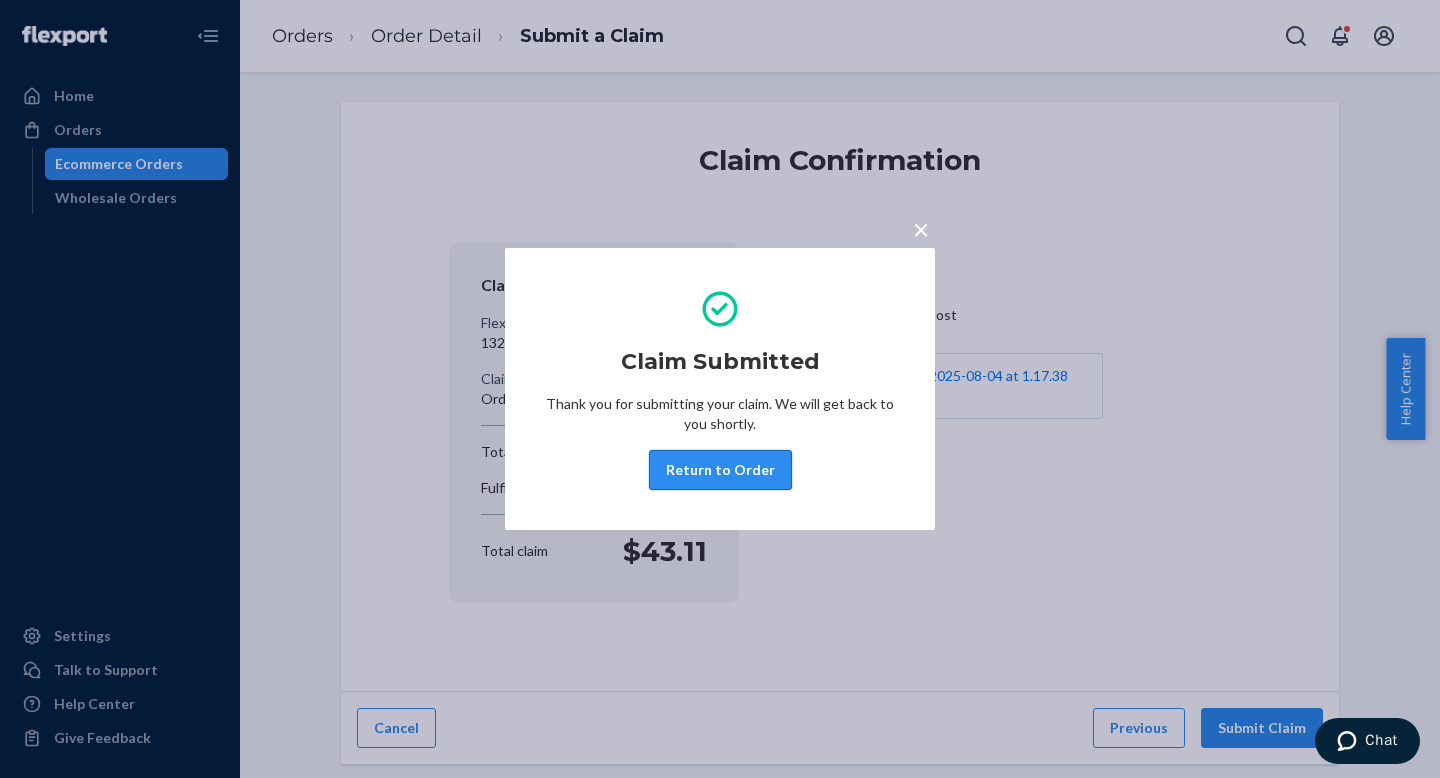 click on "Return to Order" at bounding box center [720, 470] 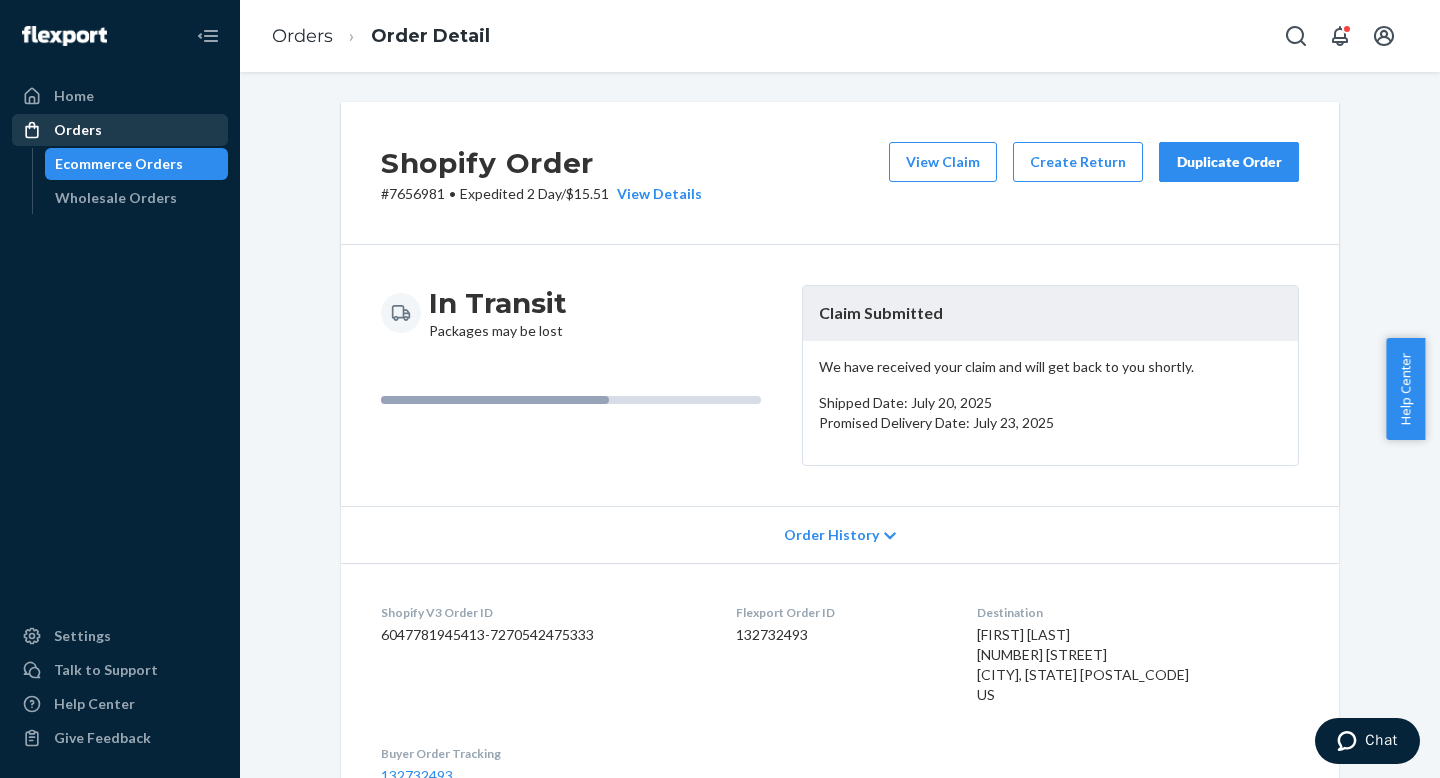 click on "Orders" at bounding box center [120, 130] 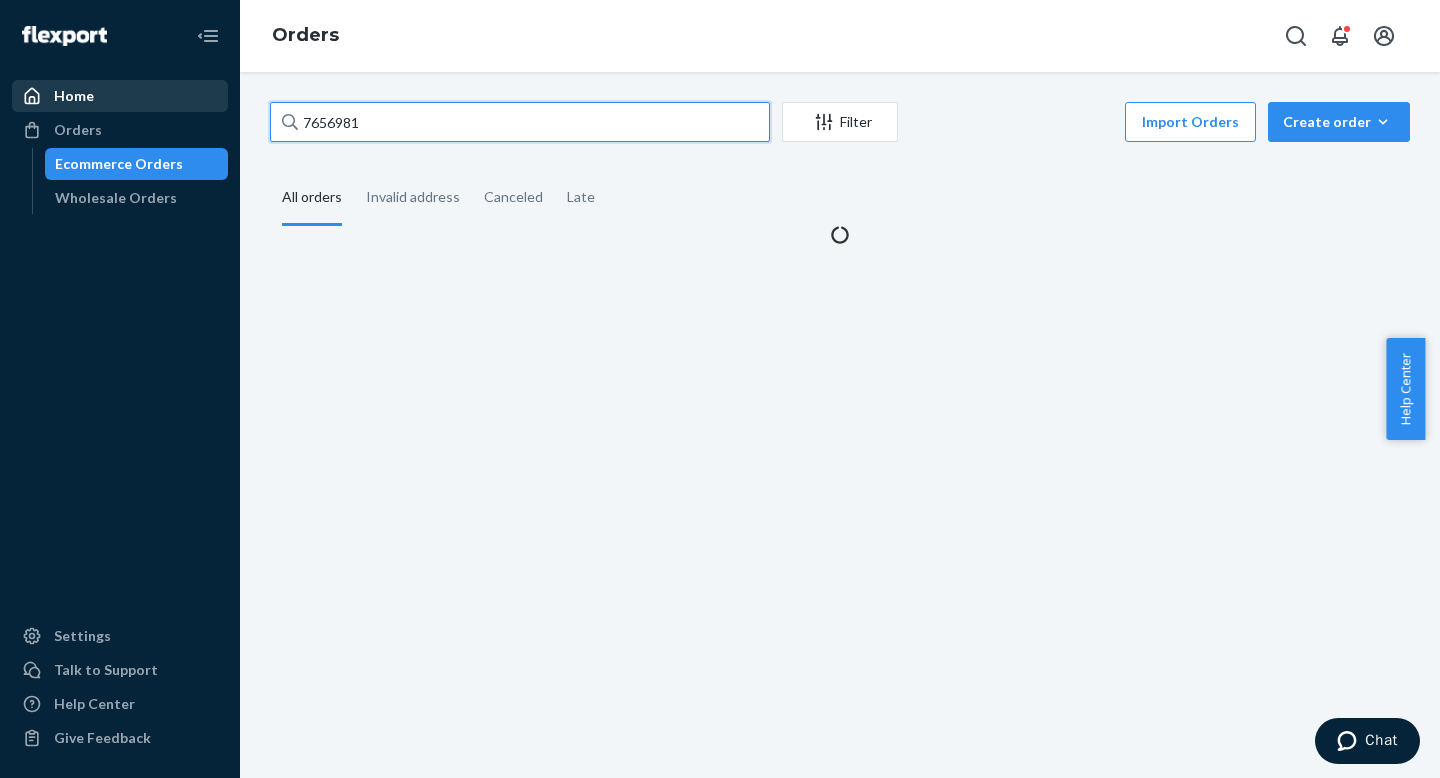drag, startPoint x: 355, startPoint y: 124, endPoint x: 195, endPoint y: 107, distance: 160.90059 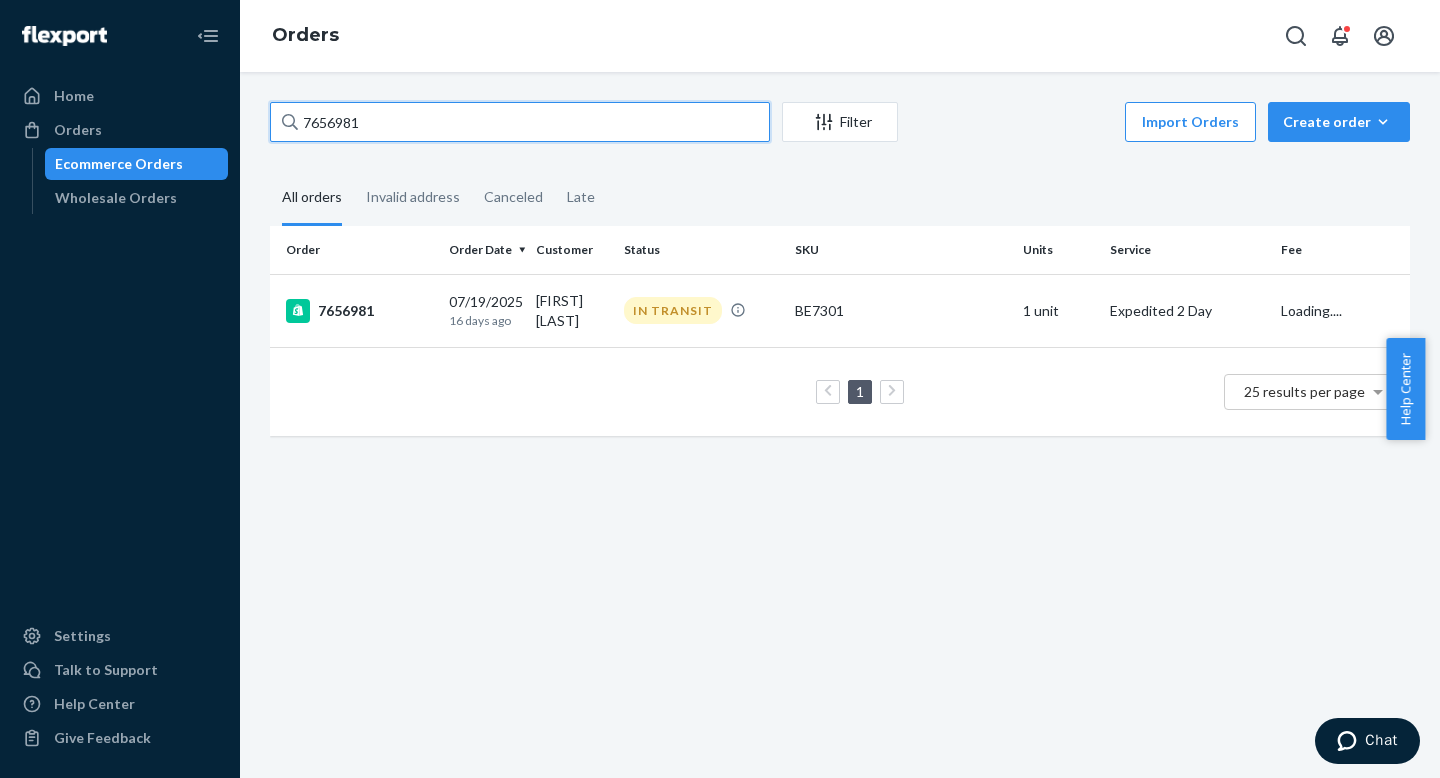 paste on "0788" 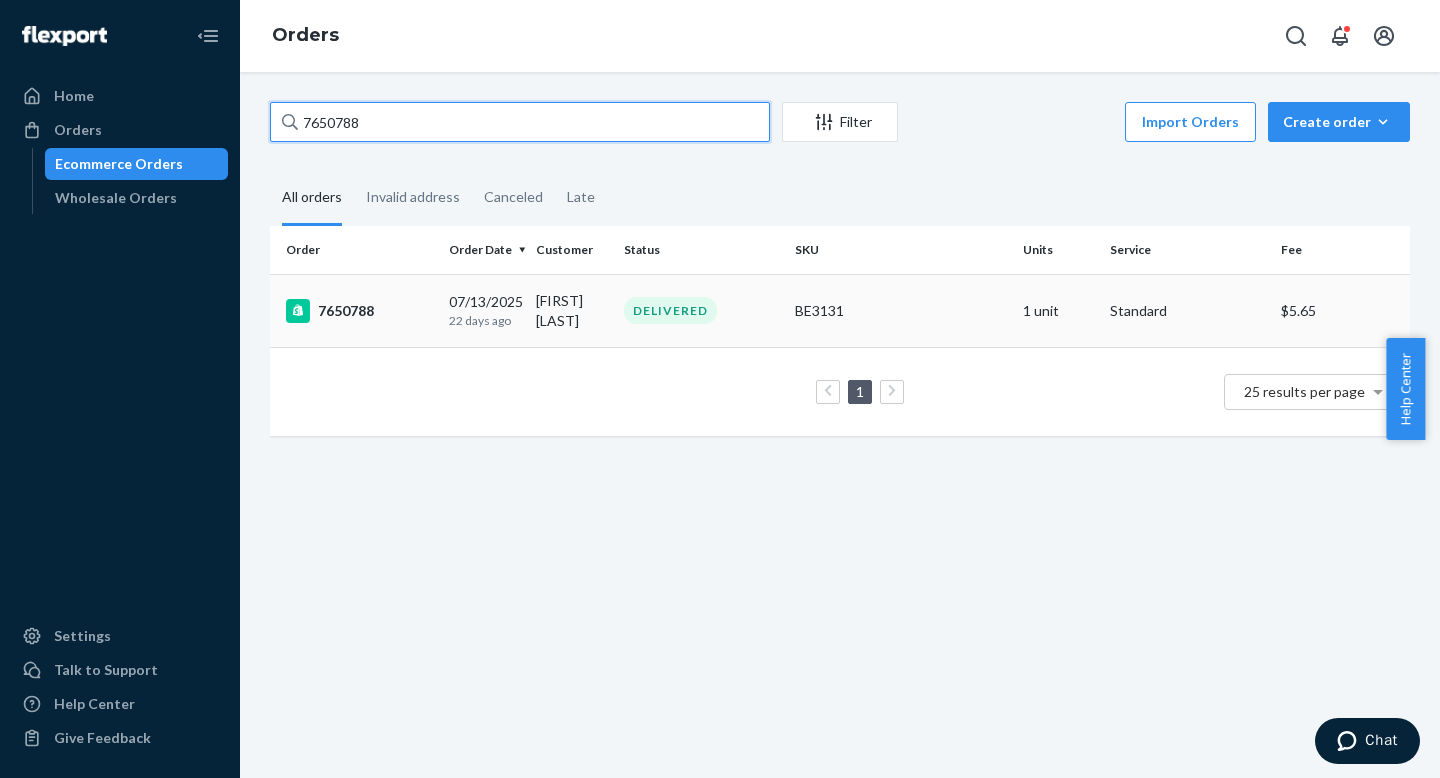 type on "7650788" 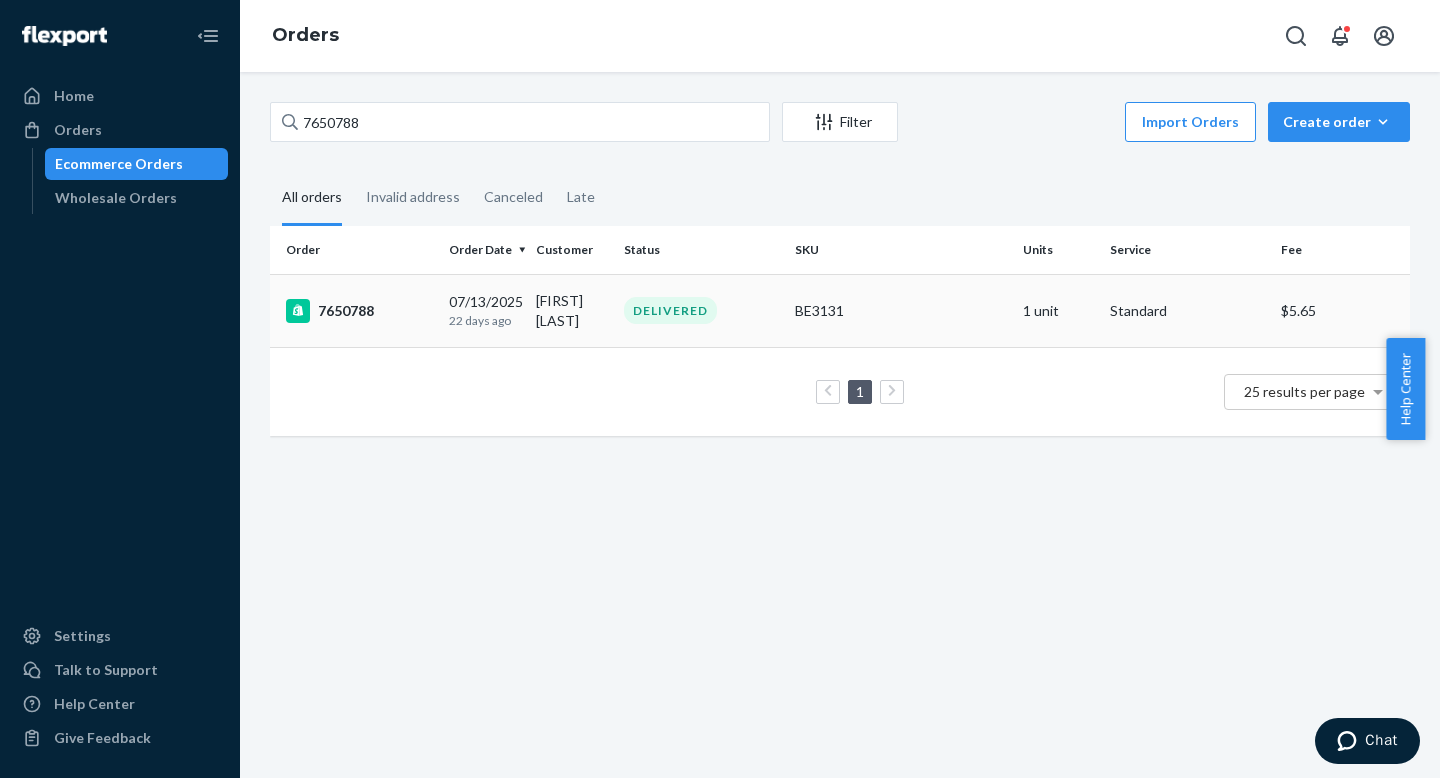click on "7650788" at bounding box center (355, 310) 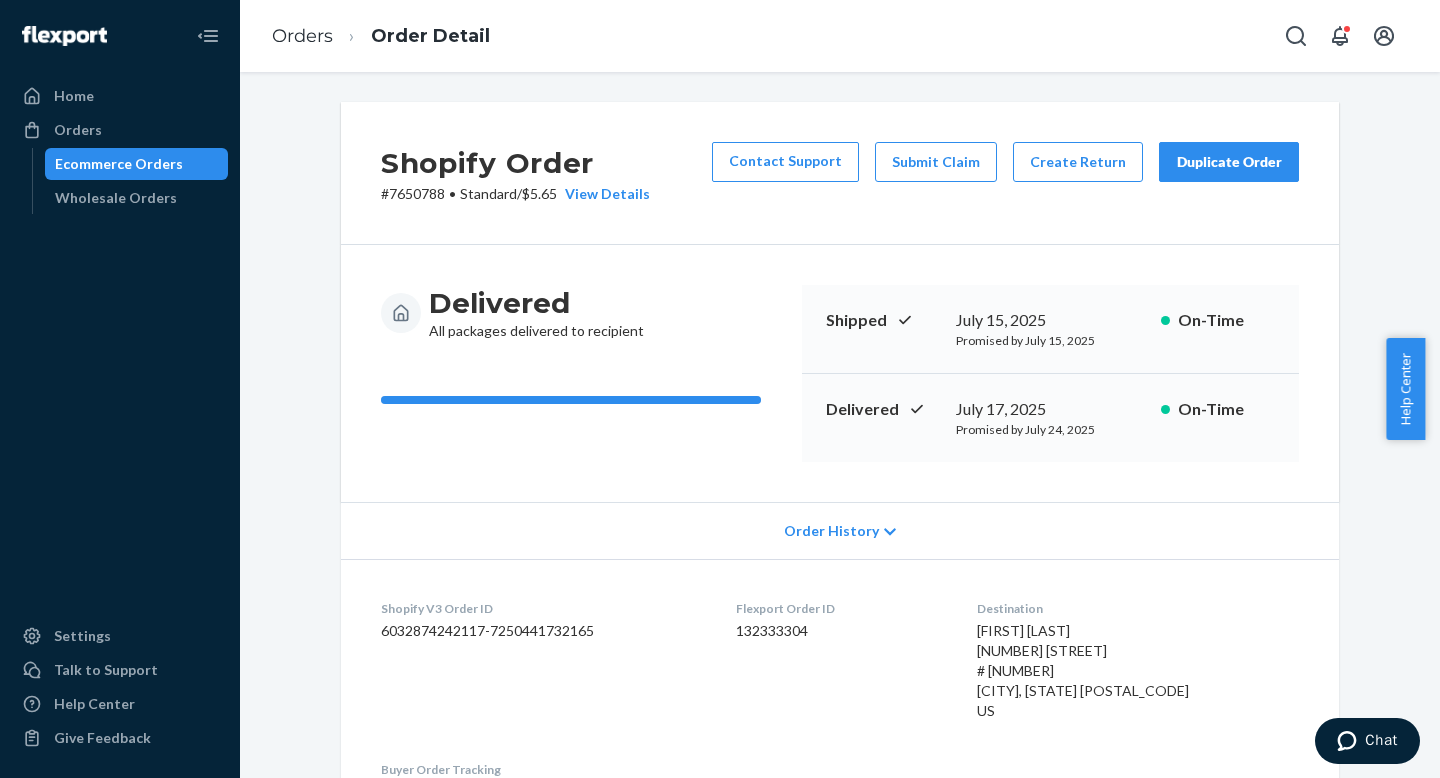 drag, startPoint x: 567, startPoint y: 303, endPoint x: 551, endPoint y: 304, distance: 16.03122 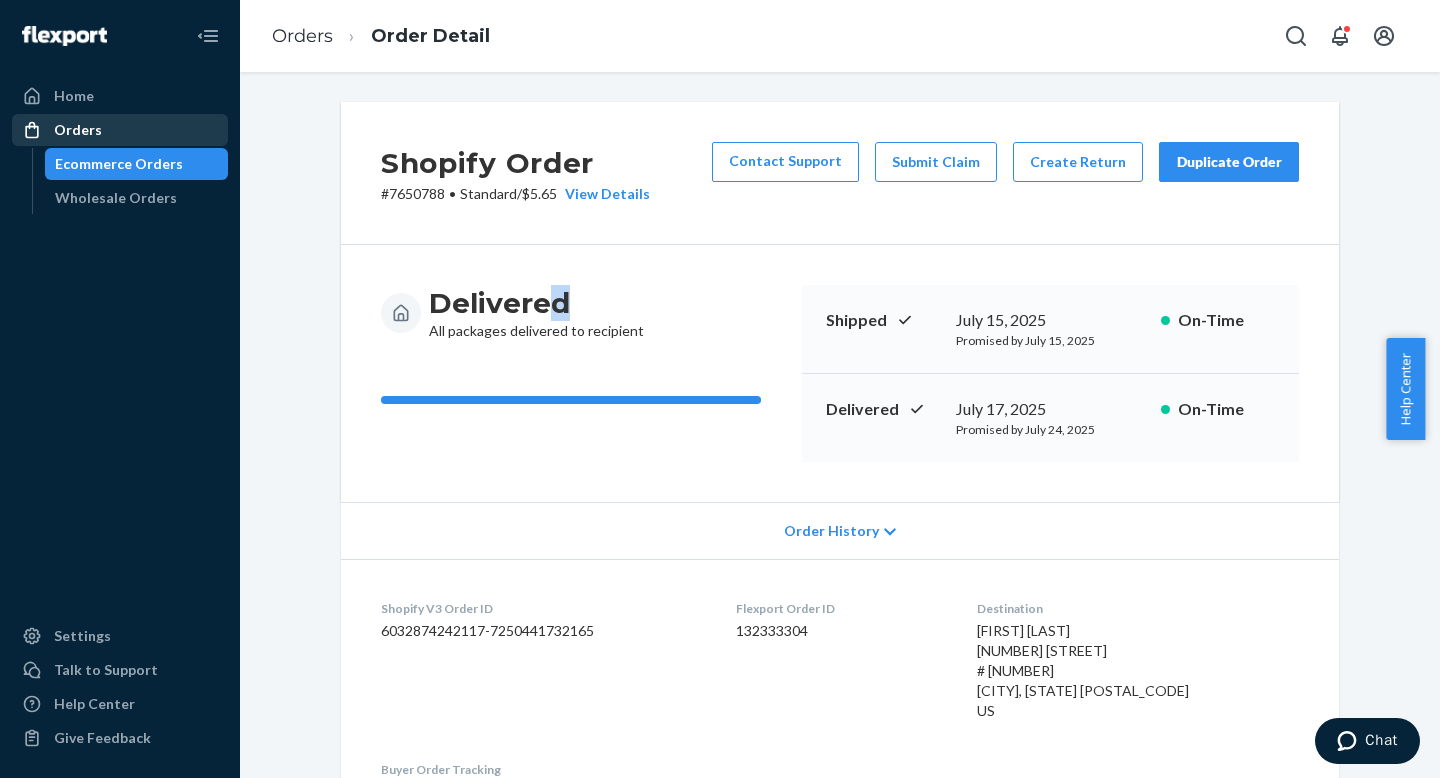 click on "Orders" at bounding box center [120, 130] 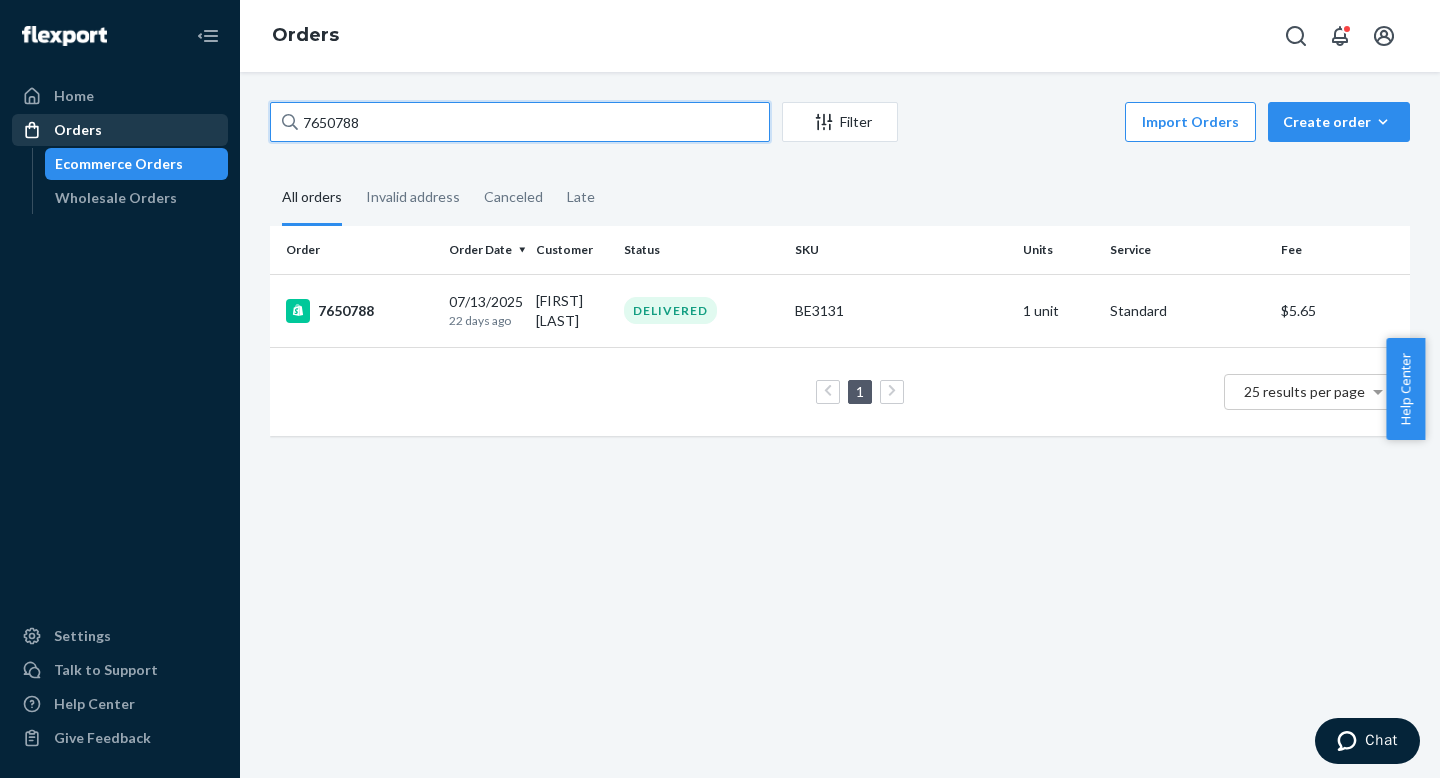drag, startPoint x: 353, startPoint y: 126, endPoint x: 200, endPoint y: 120, distance: 153.1176 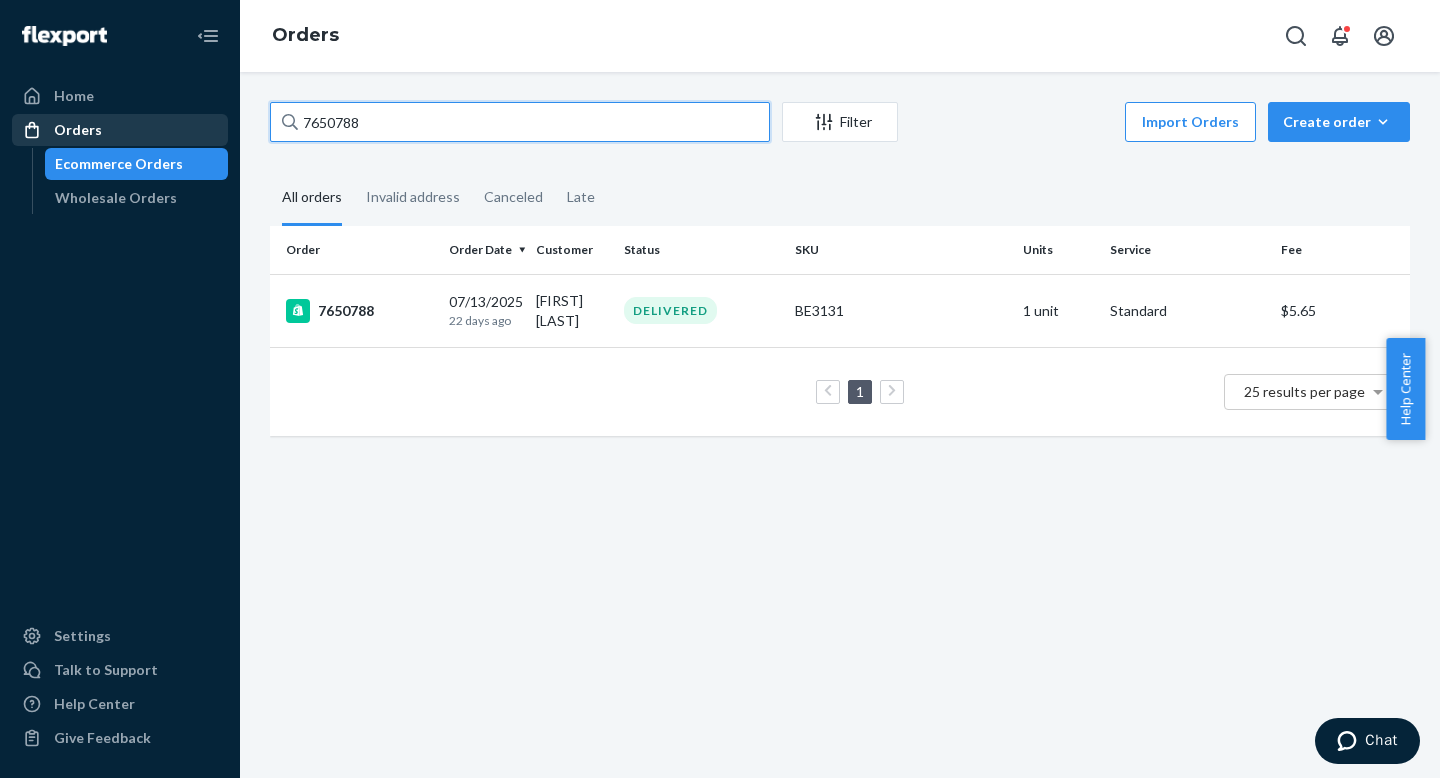 click on "Home Orders Ecommerce Orders Wholesale Orders Settings Talk to Support Help Center Give Feedback Orders 7650788 Filter Import Orders Create order Ecommerce order Removal order All orders Invalid address Canceled Late Order Order Date Customer Status SKU Units Service Fee 7650788 07/13/2025 22 days ago [FIRST] [LAST] DELIVERED BE3131 1 unit Standard $5.65 1 25 results per page" at bounding box center (720, 389) 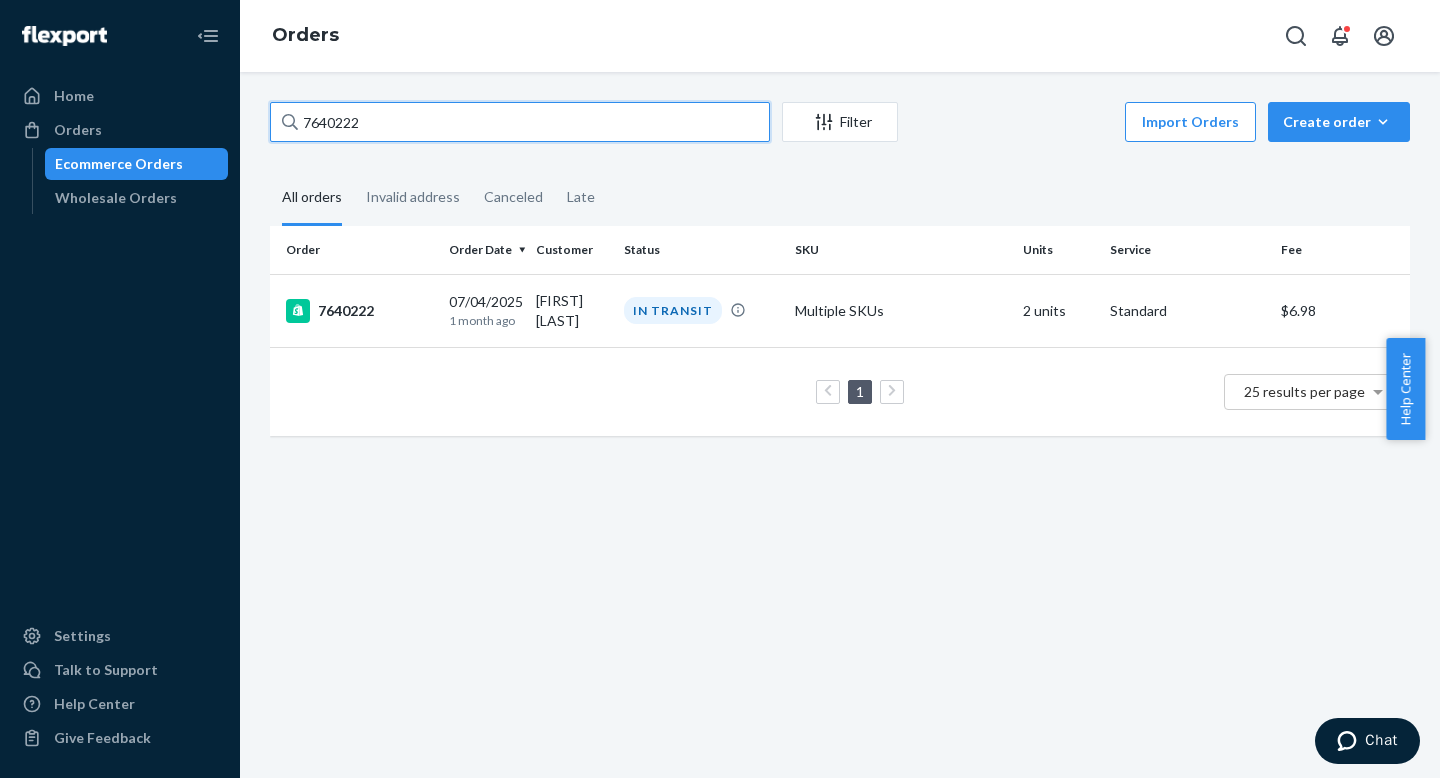 type on "7640222" 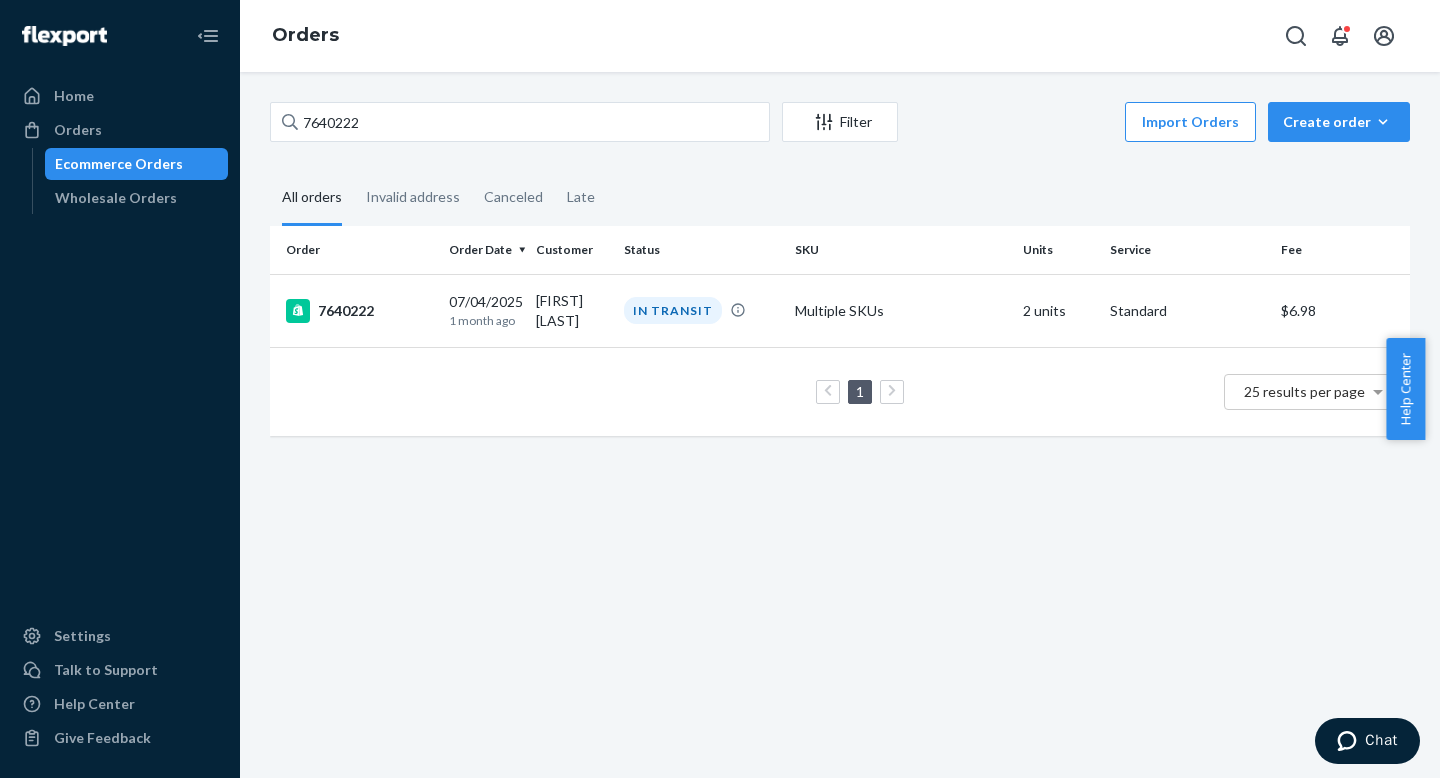 click on "[DATE] [RELATIVE_TIME]" at bounding box center (484, 310) 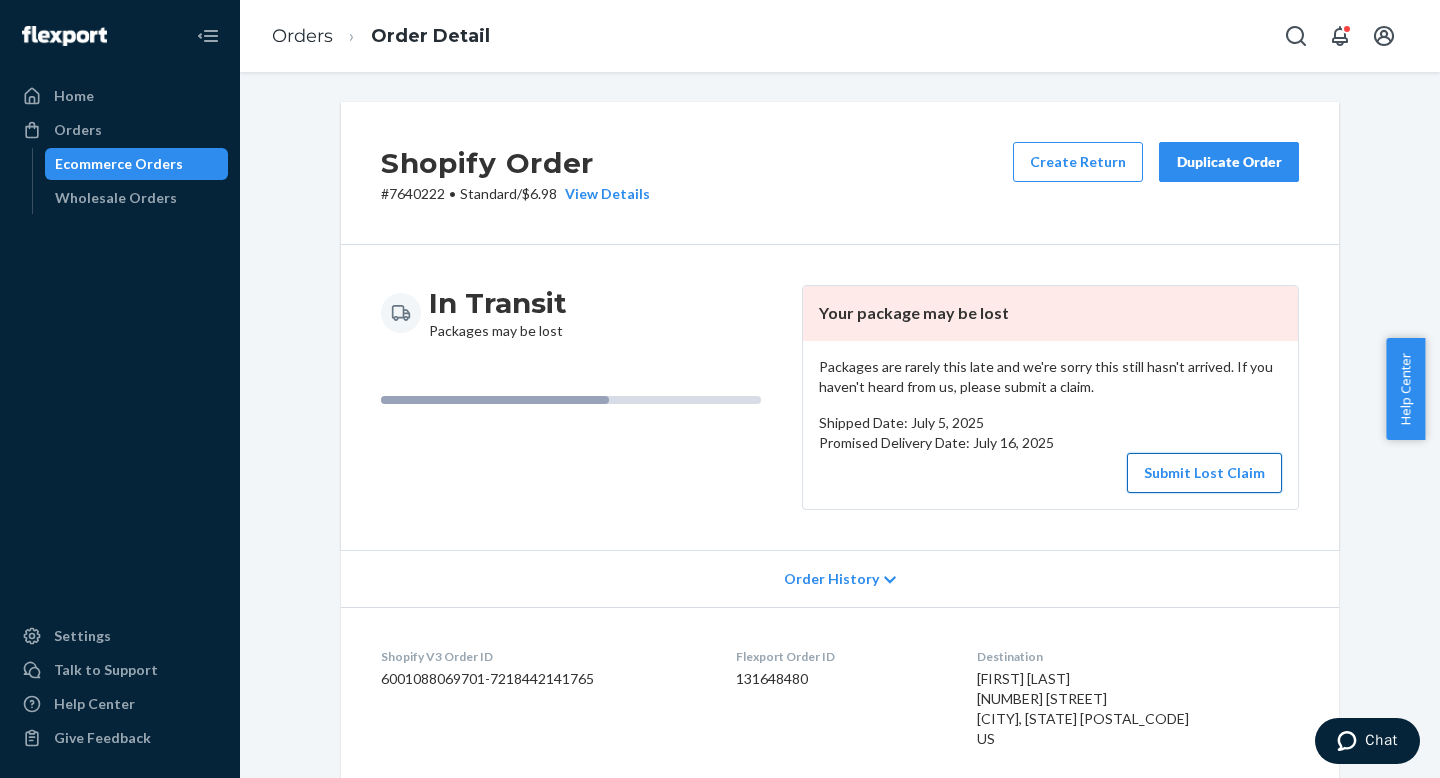 click on "Submit Lost Claim" at bounding box center (1204, 473) 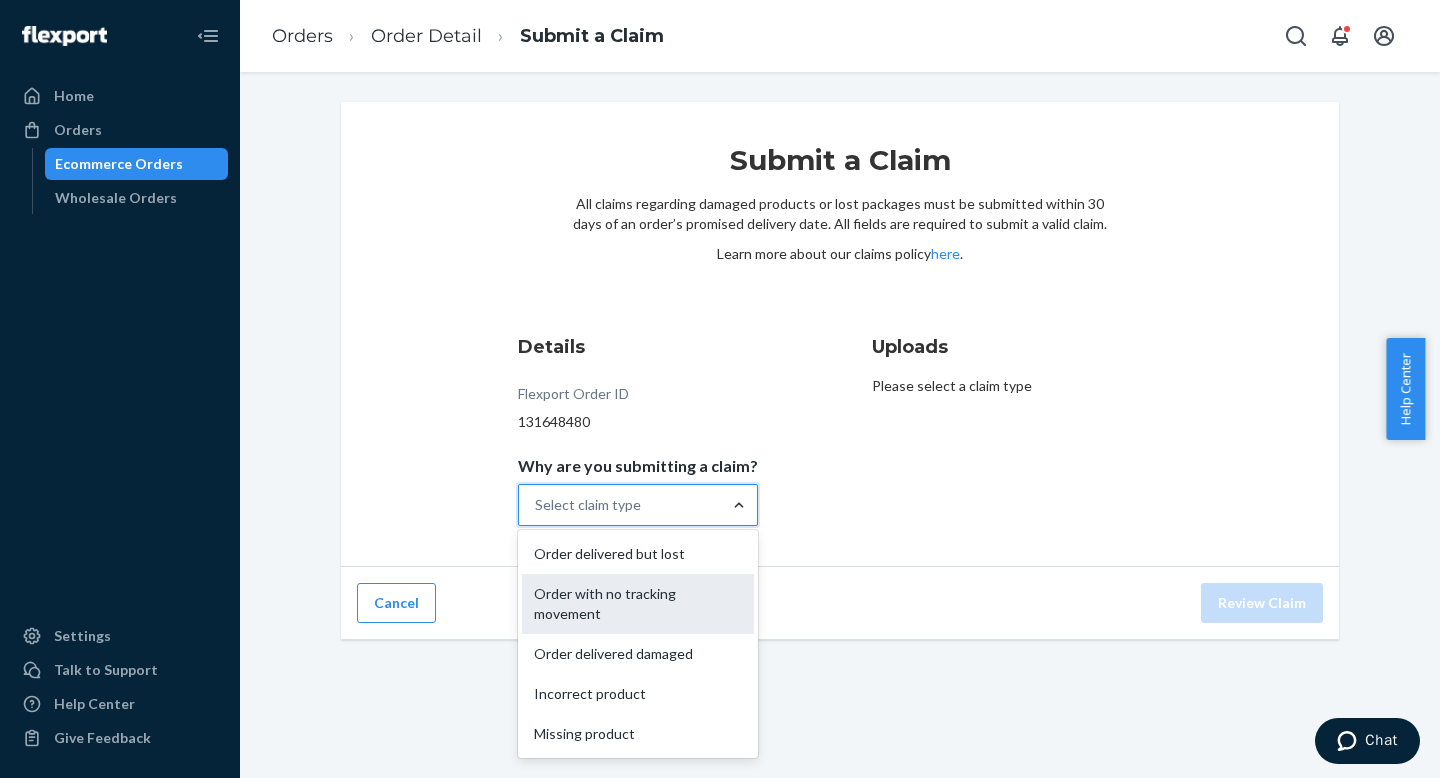 click on "Order with no tracking movement" at bounding box center [638, 604] 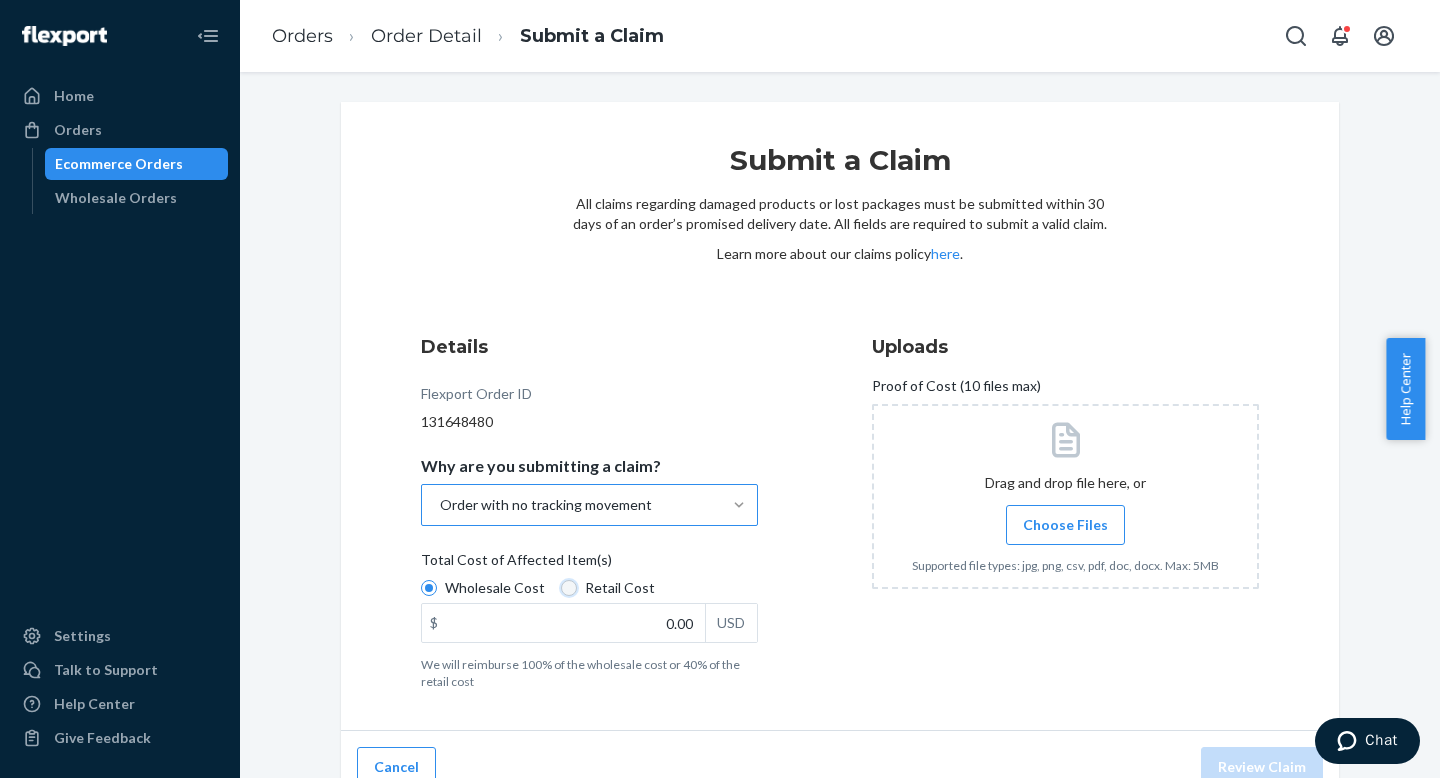 click on "Retail Cost" at bounding box center [569, 588] 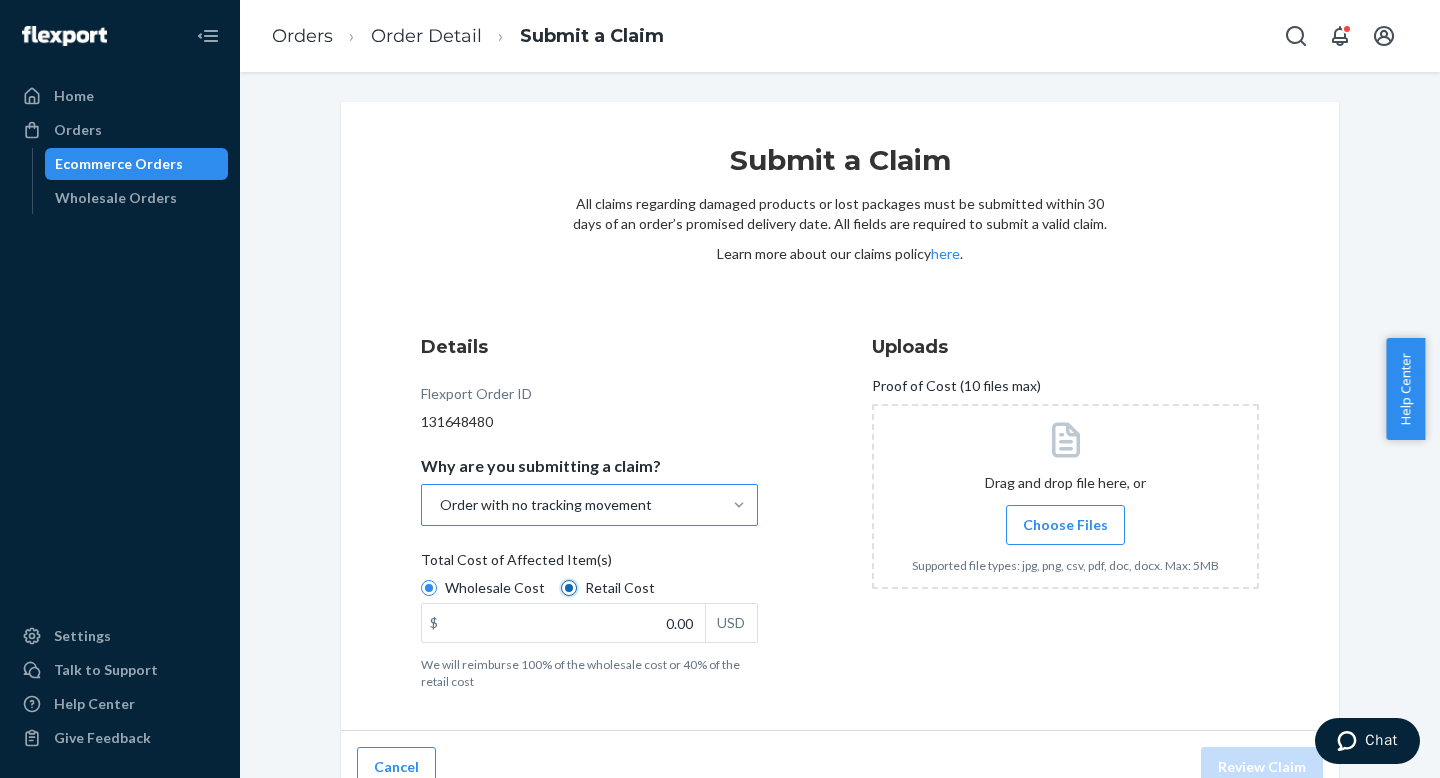 radio on "true" 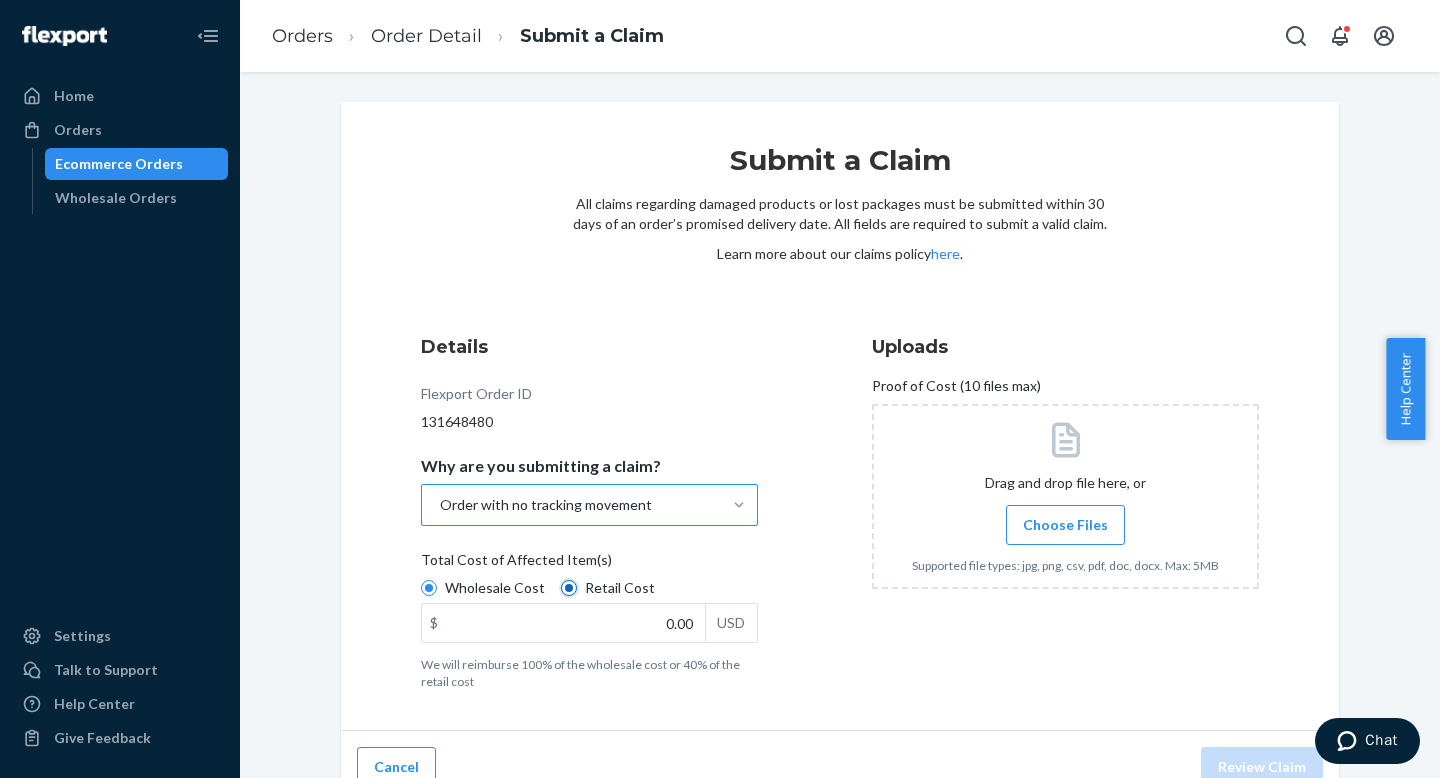 radio on "false" 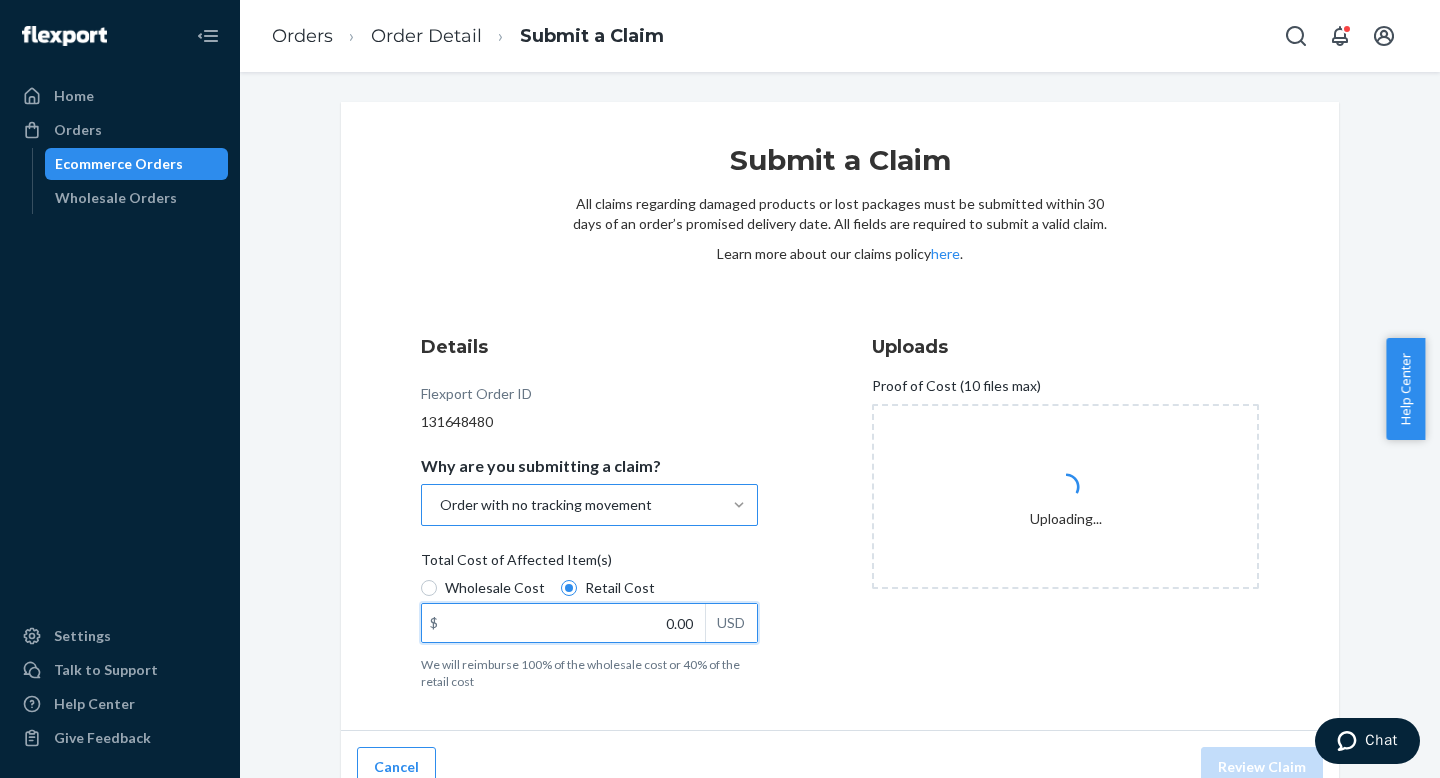 drag, startPoint x: 651, startPoint y: 624, endPoint x: 710, endPoint y: 625, distance: 59.008472 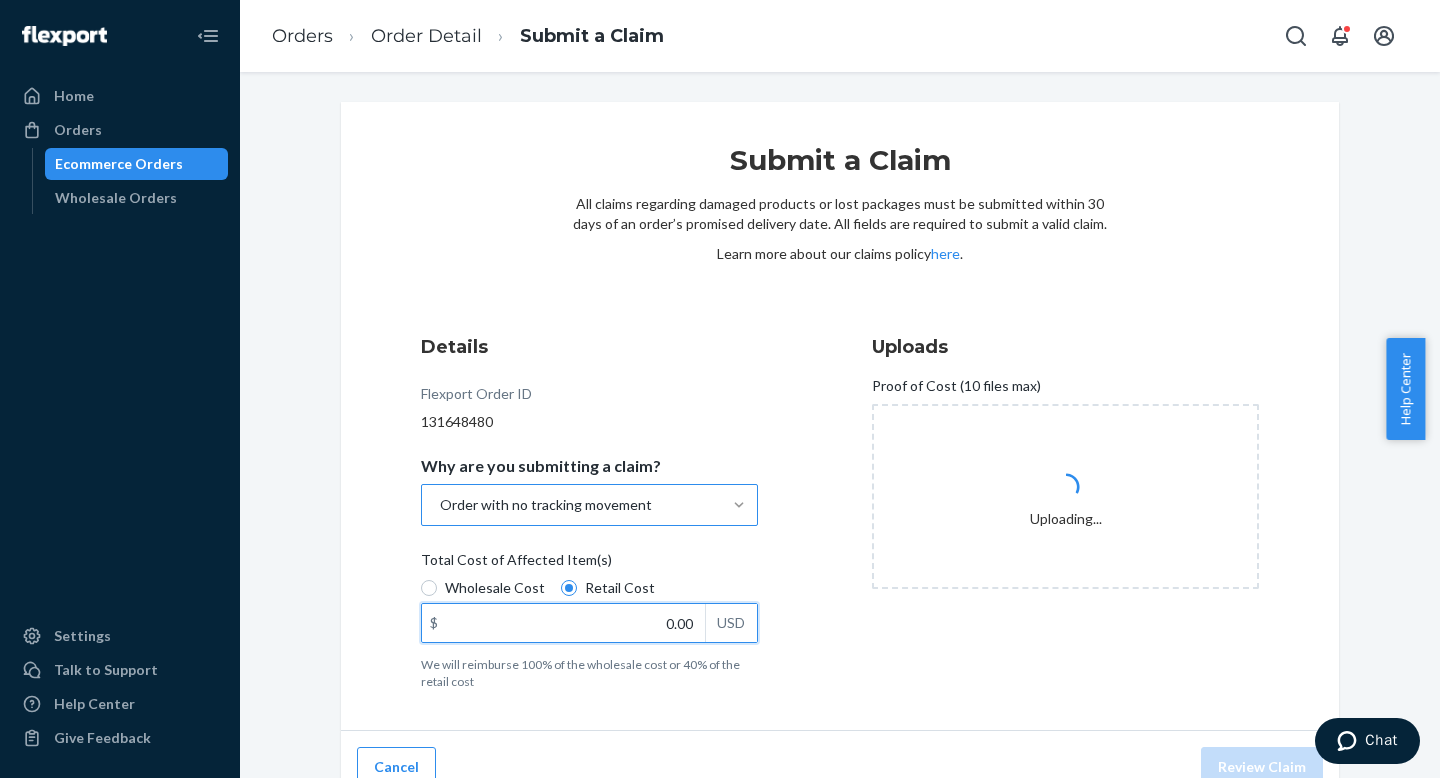 click on "$ 0.00 USD" at bounding box center [589, 623] 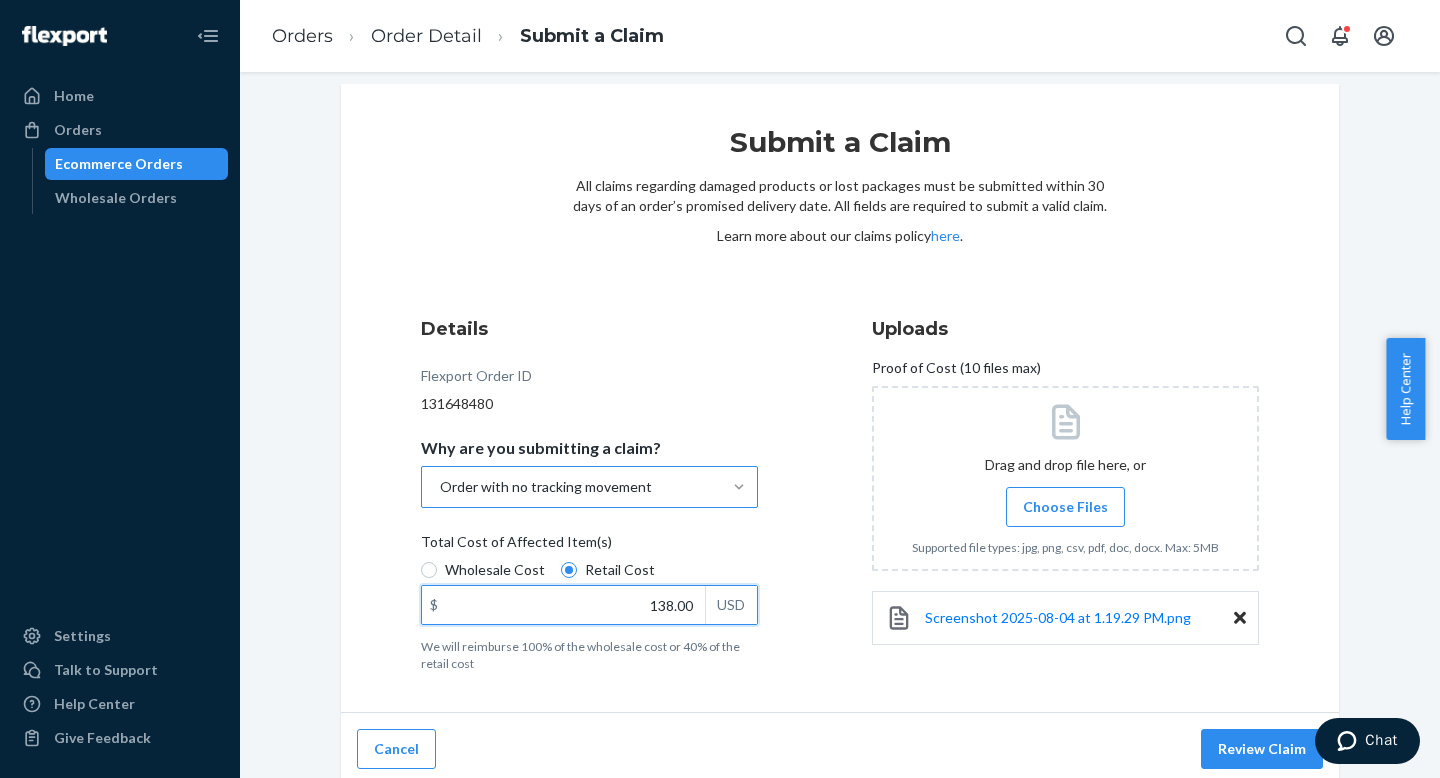 scroll, scrollTop: 26, scrollLeft: 0, axis: vertical 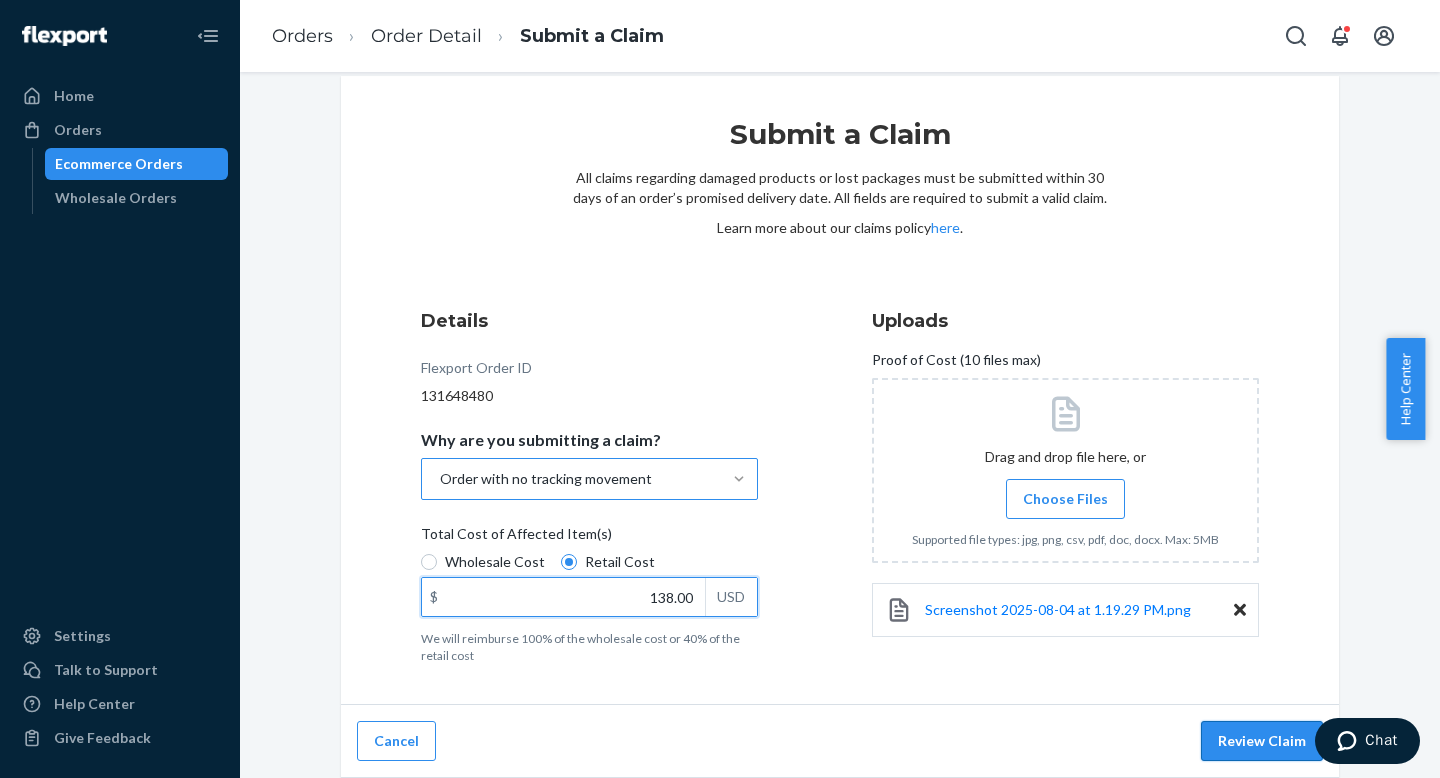 type on "138.00" 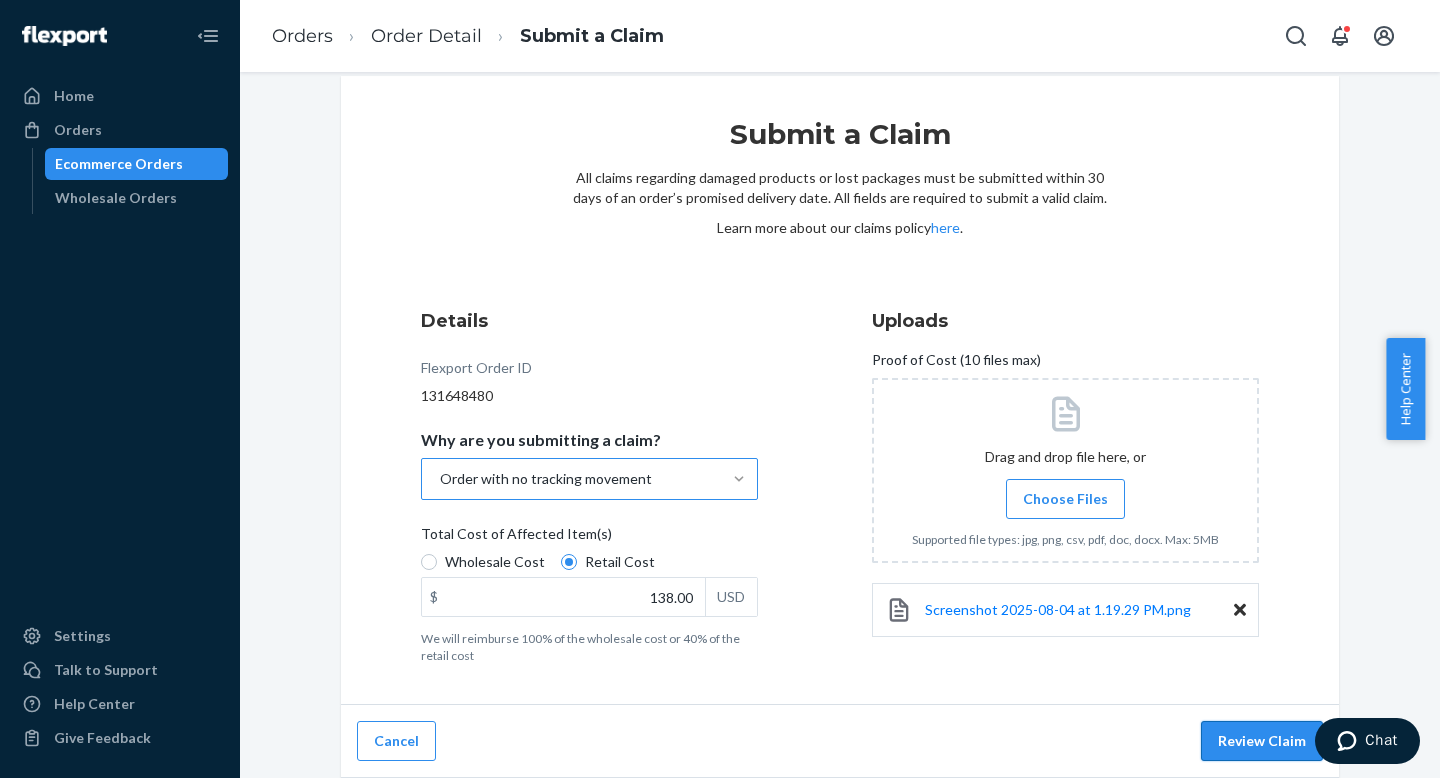 click on "Review Claim" at bounding box center [1262, 741] 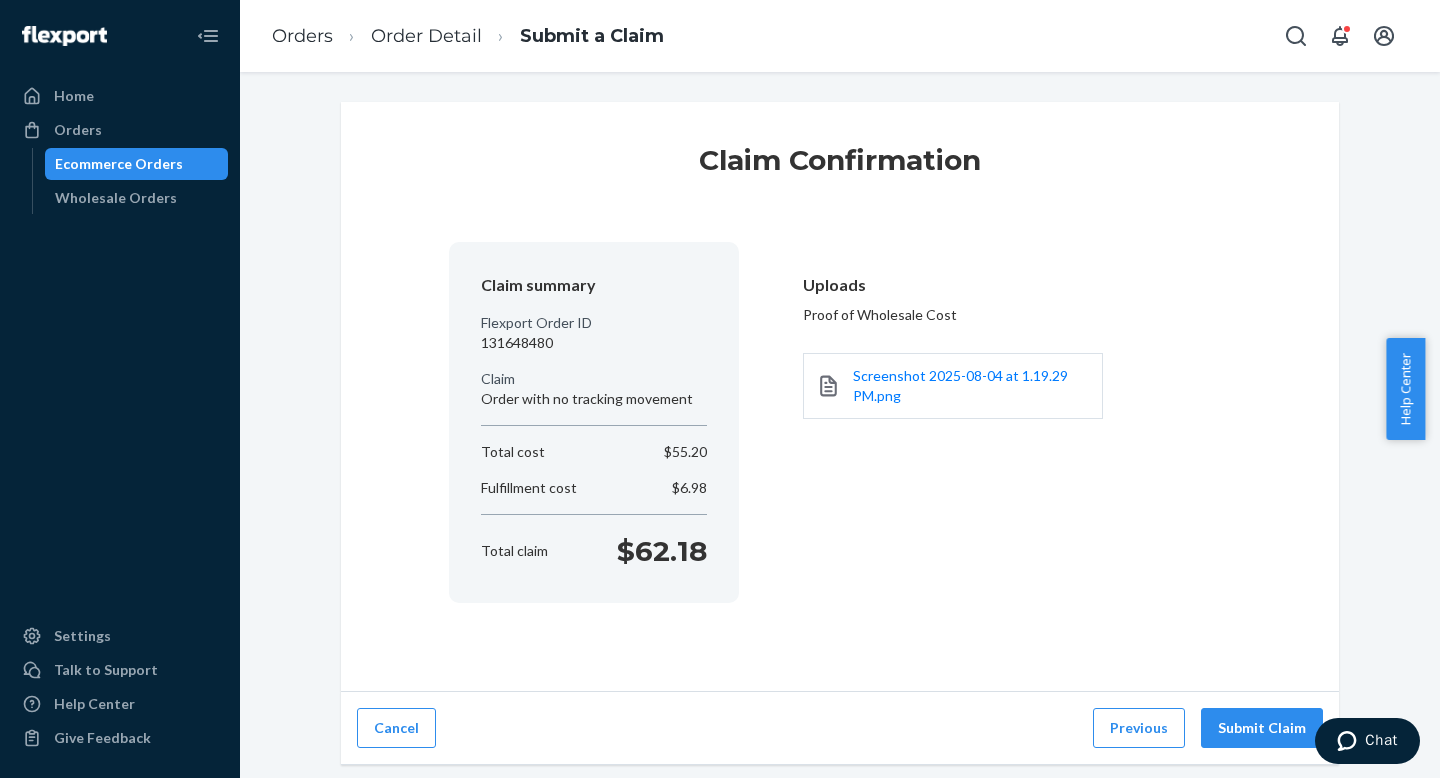 scroll, scrollTop: 0, scrollLeft: 0, axis: both 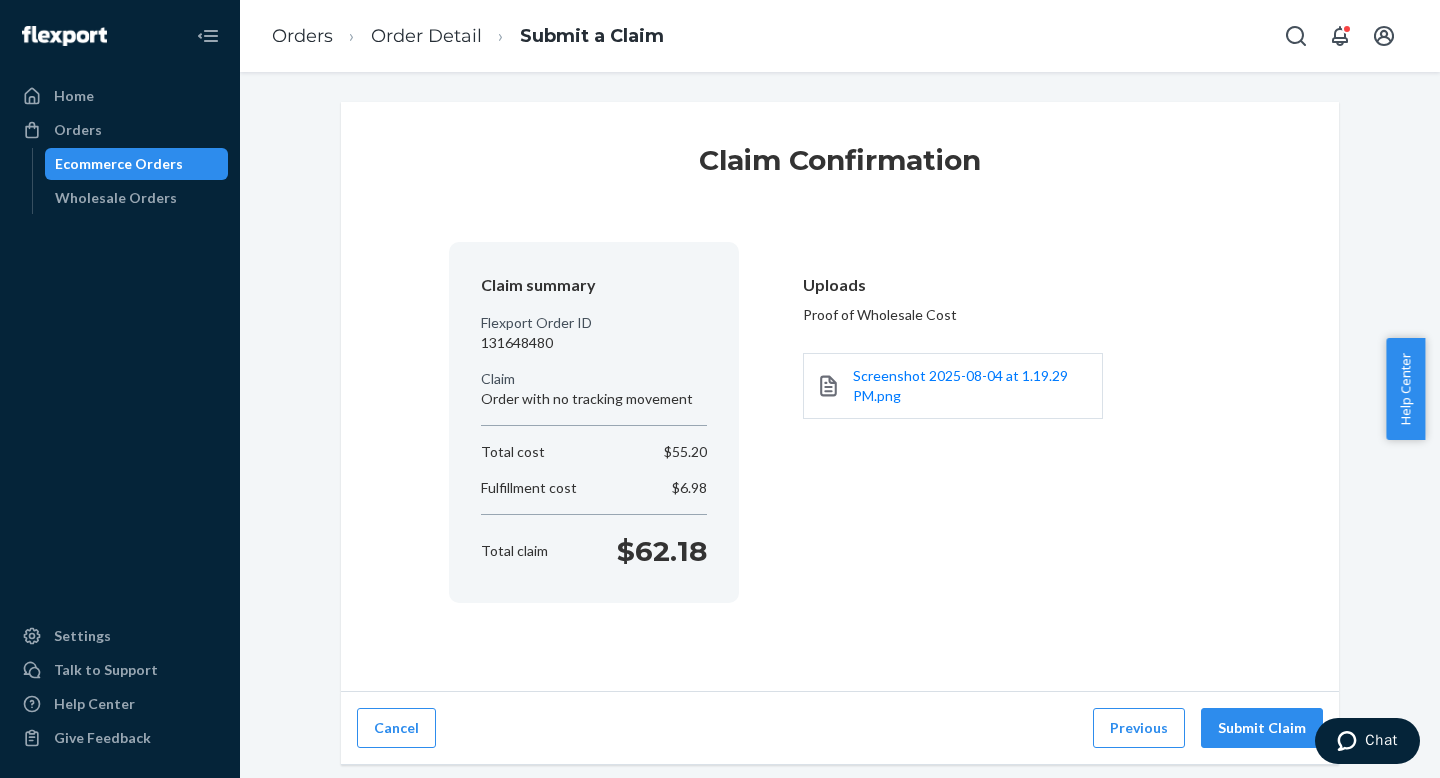click on "Submit Claim" at bounding box center [1262, 728] 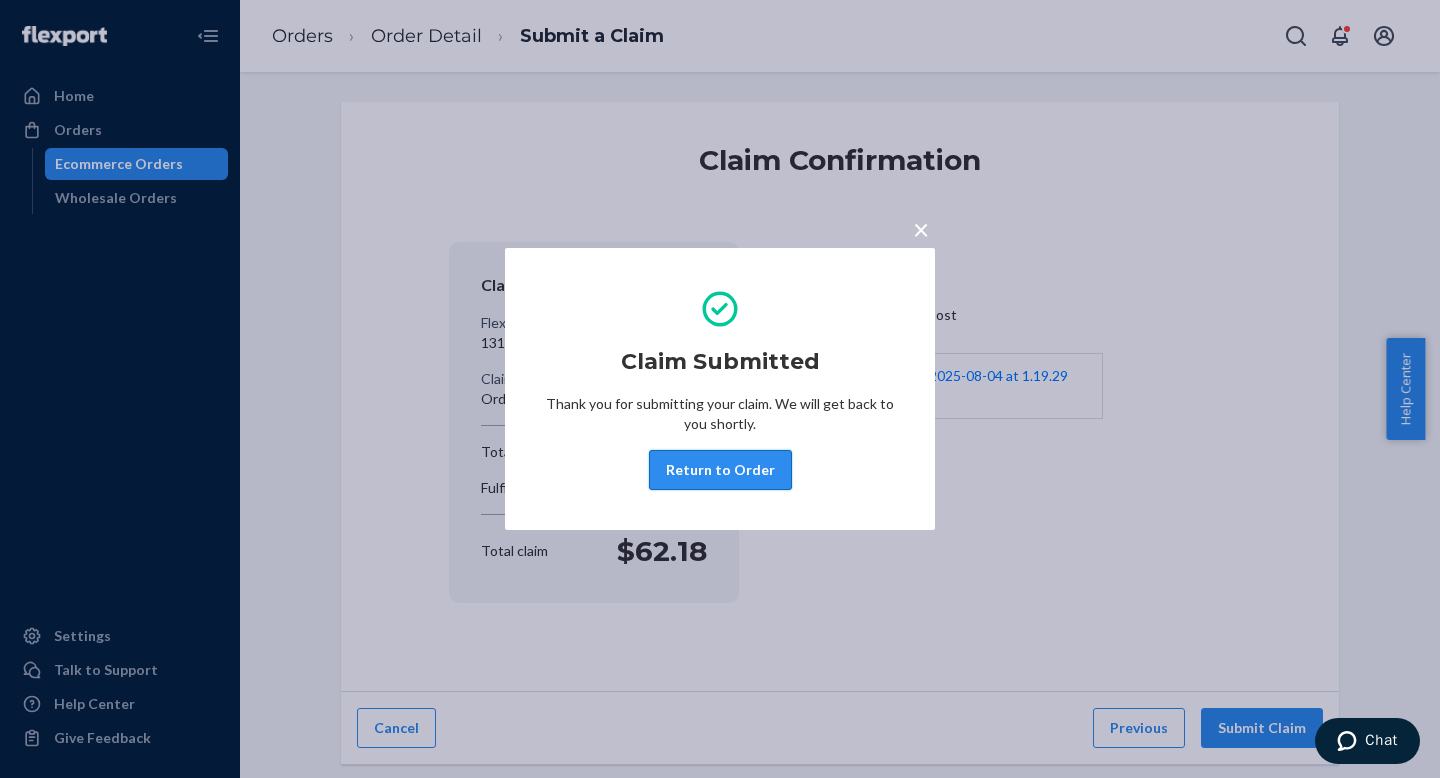 click on "Return to Order" at bounding box center [720, 470] 